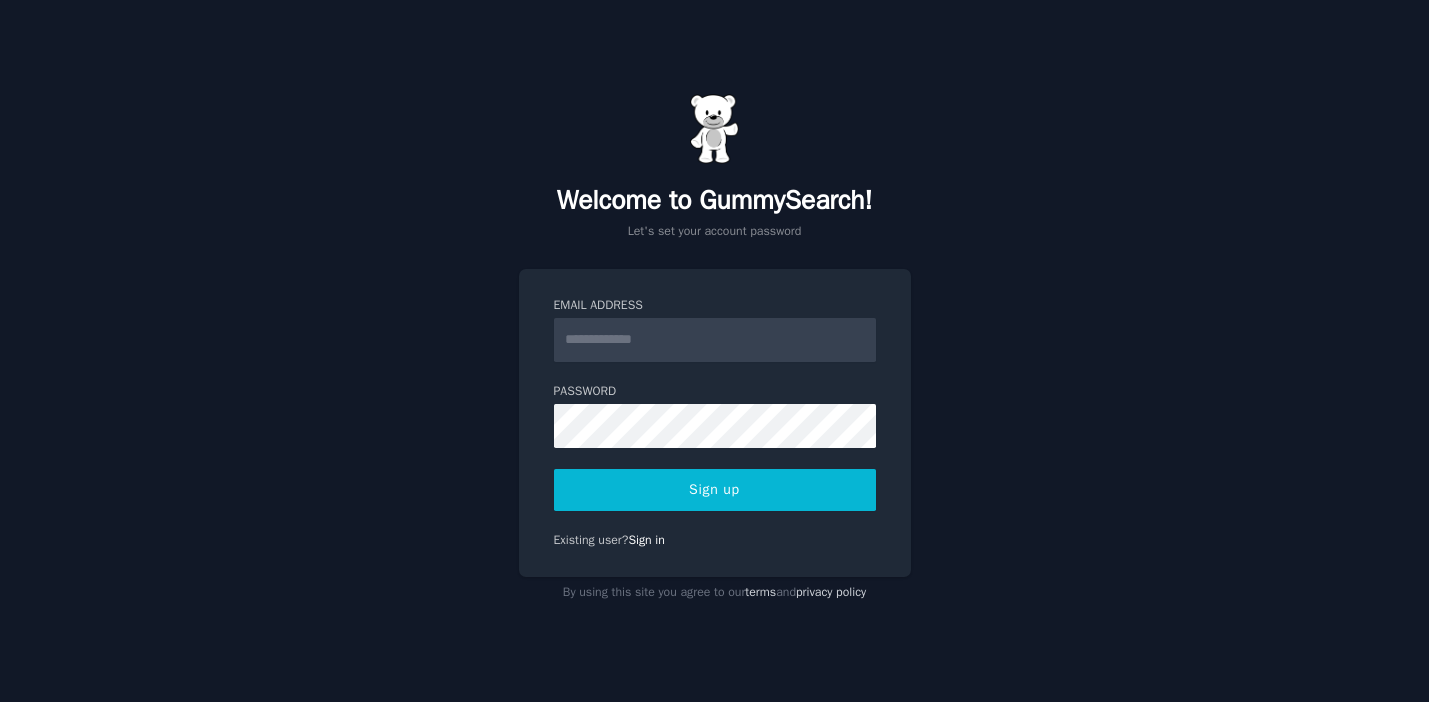 scroll, scrollTop: 0, scrollLeft: 0, axis: both 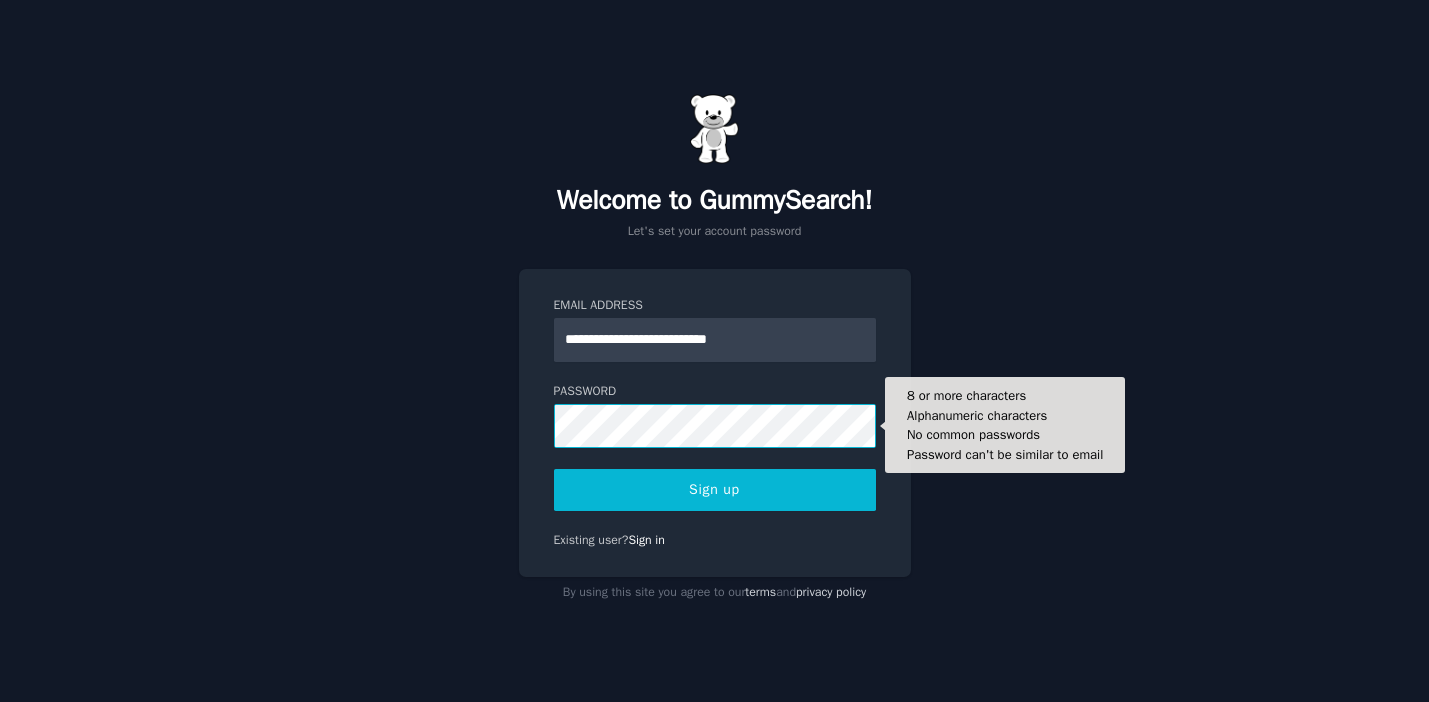 click on "Sign up" at bounding box center [715, 490] 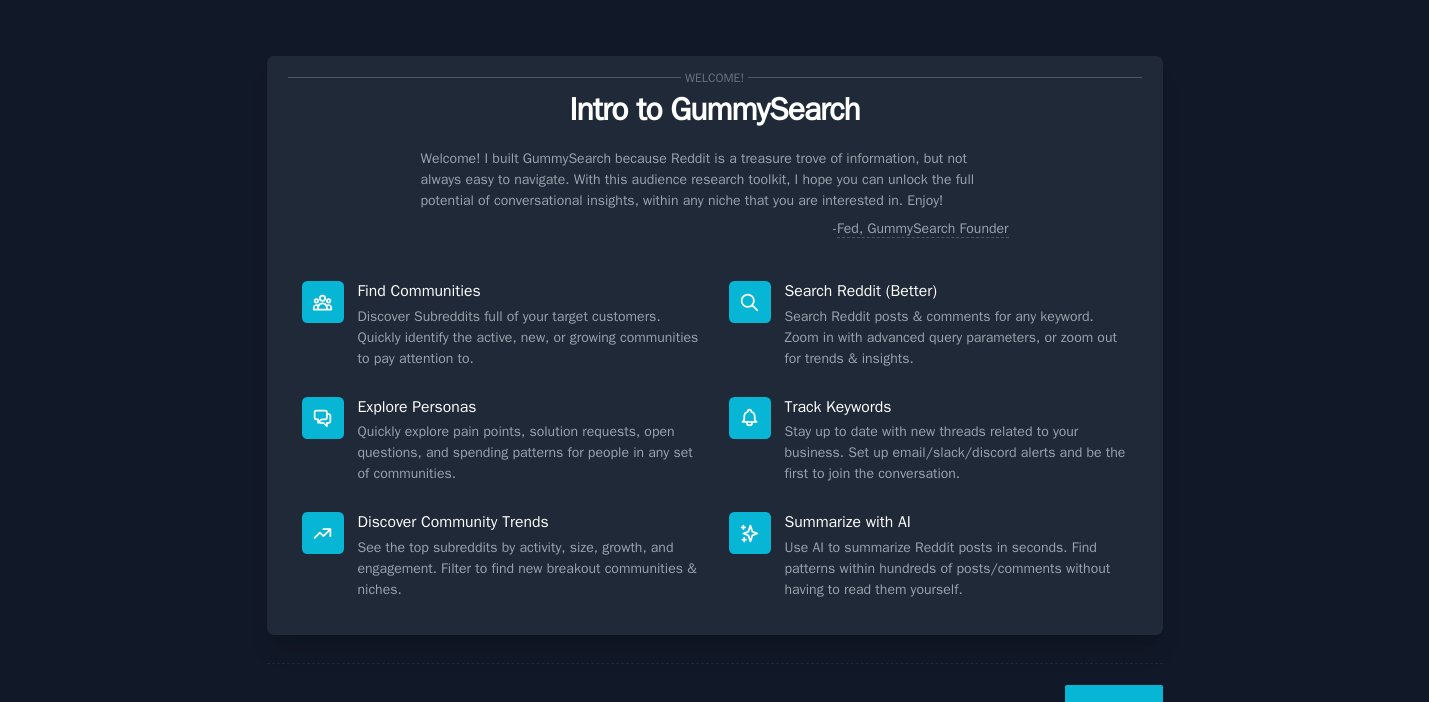 scroll, scrollTop: 0, scrollLeft: 0, axis: both 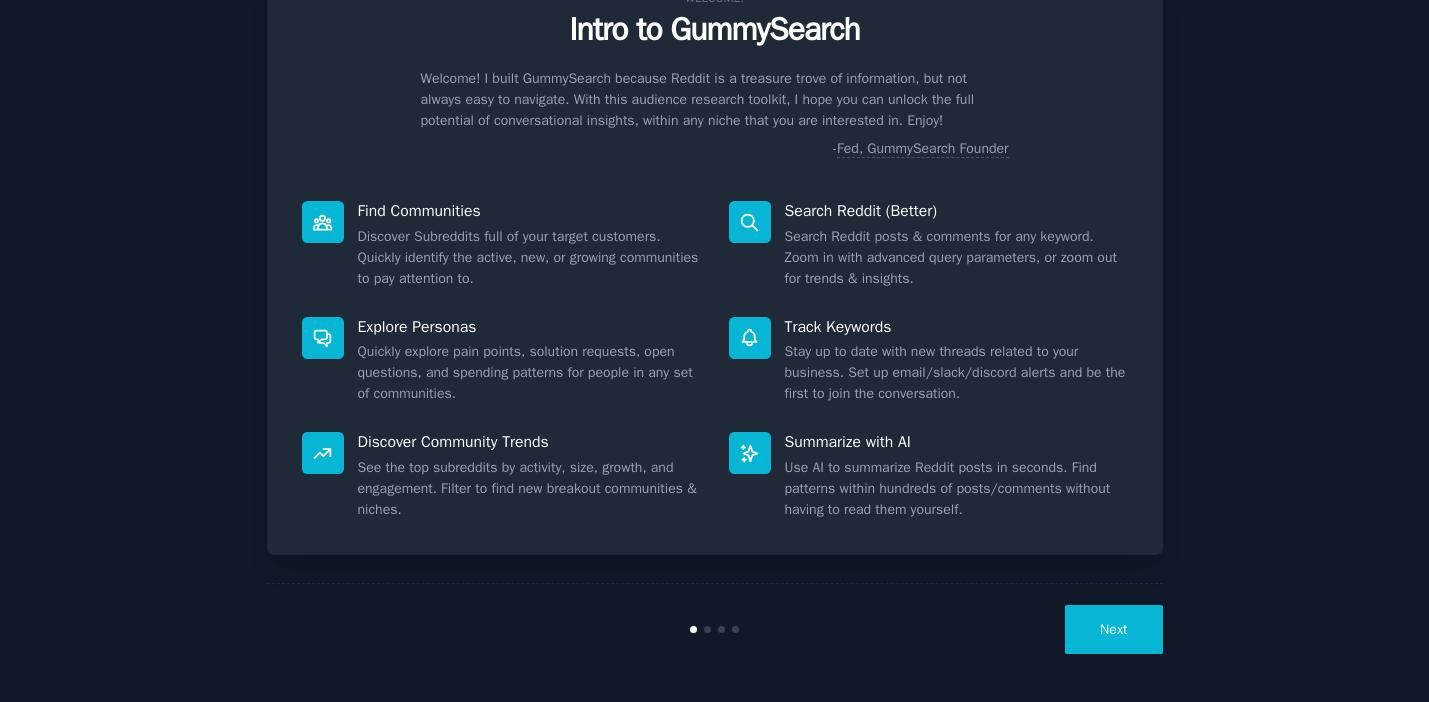 click on "Discover Subreddits full of your target customers. Quickly identify the active, new, or growing communities to pay attention to." at bounding box center (529, 257) 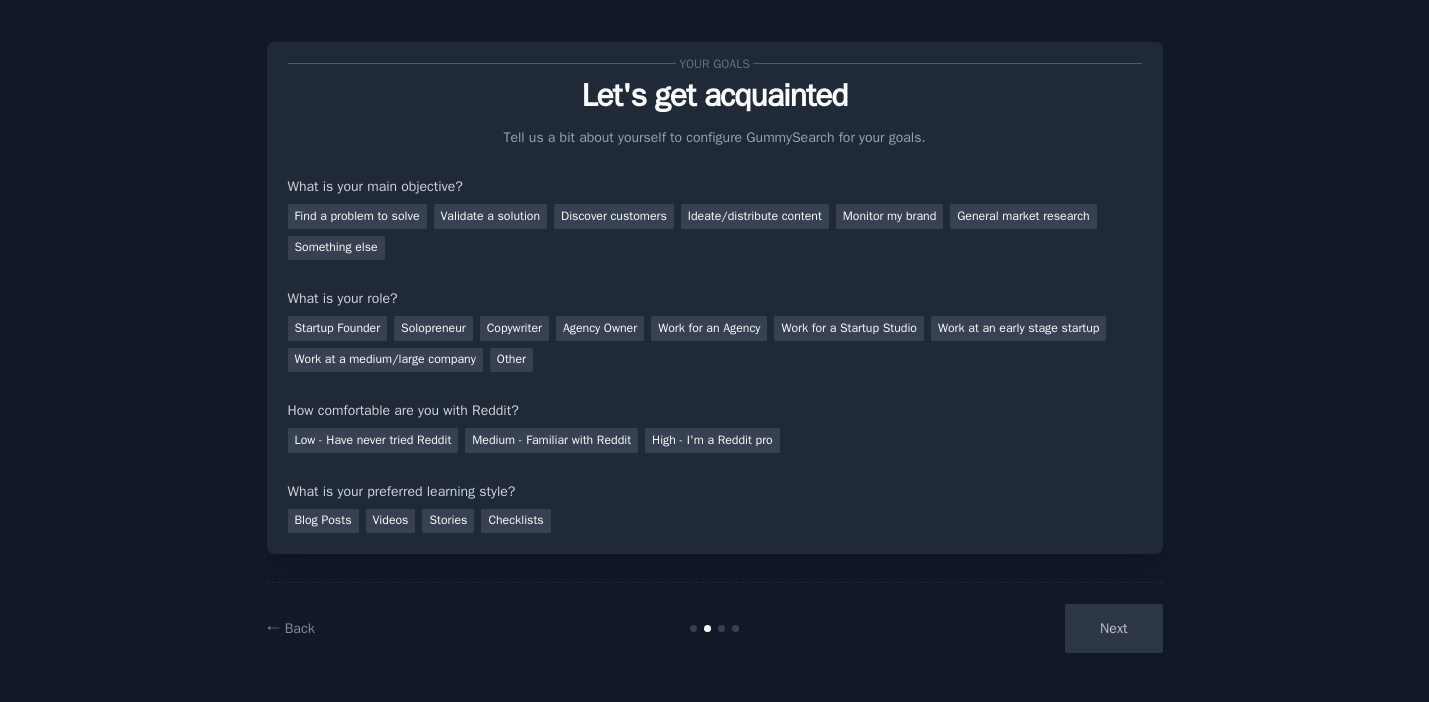 scroll, scrollTop: 0, scrollLeft: 0, axis: both 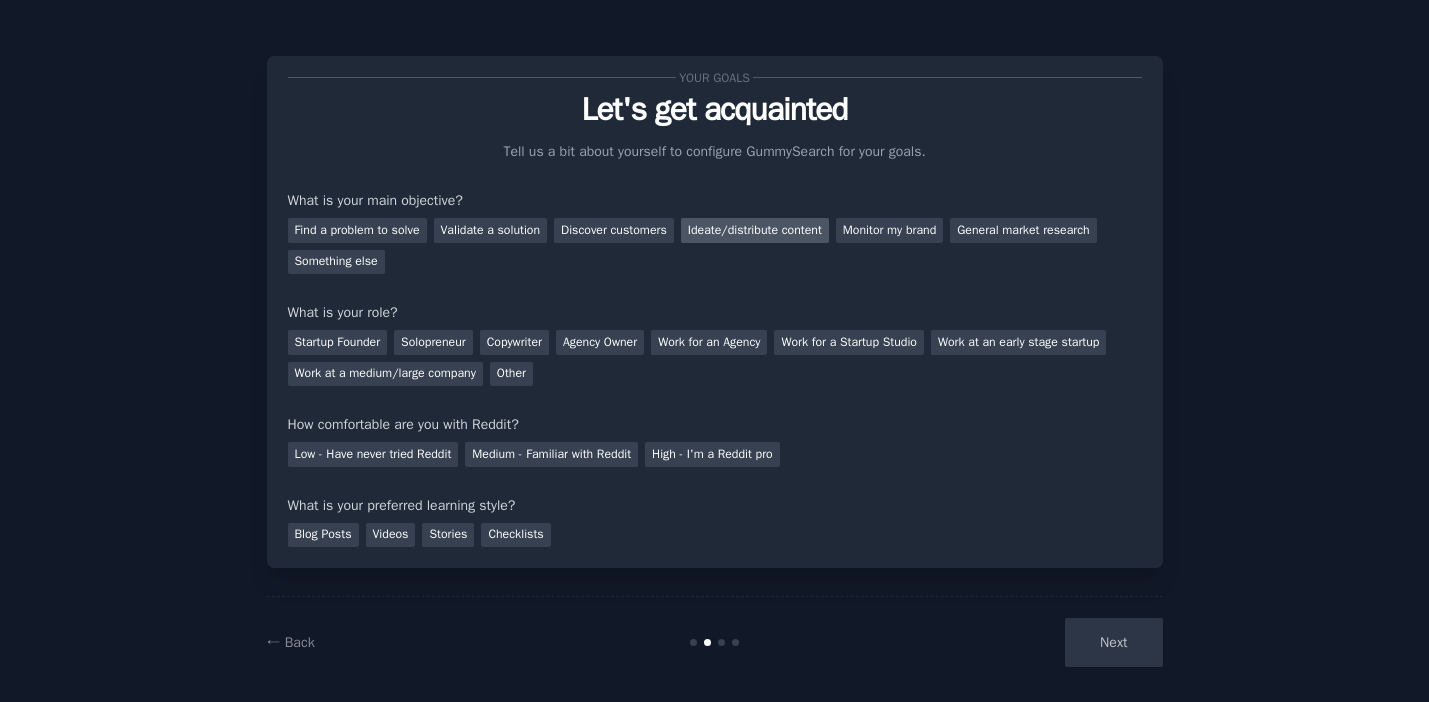 click on "Ideate/distribute content" at bounding box center [755, 230] 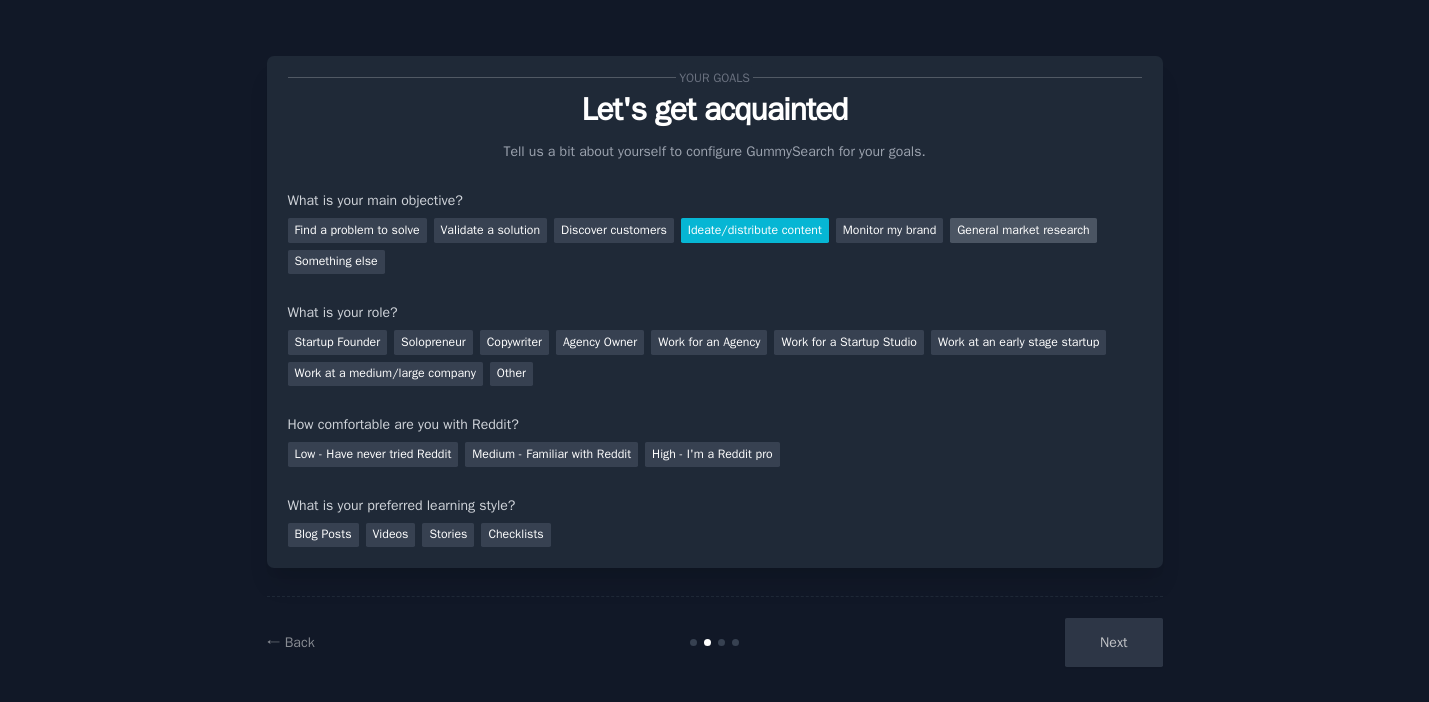 click on "General market research" at bounding box center (1023, 230) 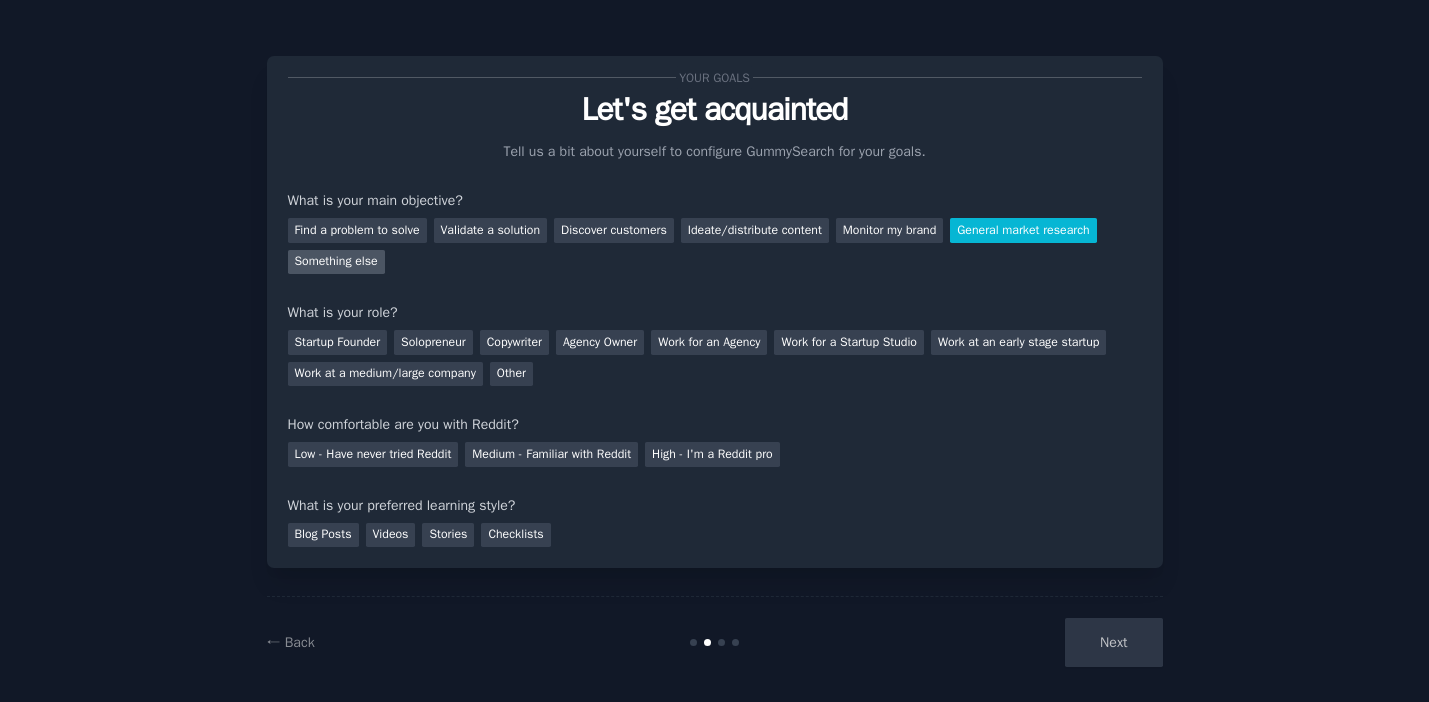 scroll, scrollTop: 14, scrollLeft: 0, axis: vertical 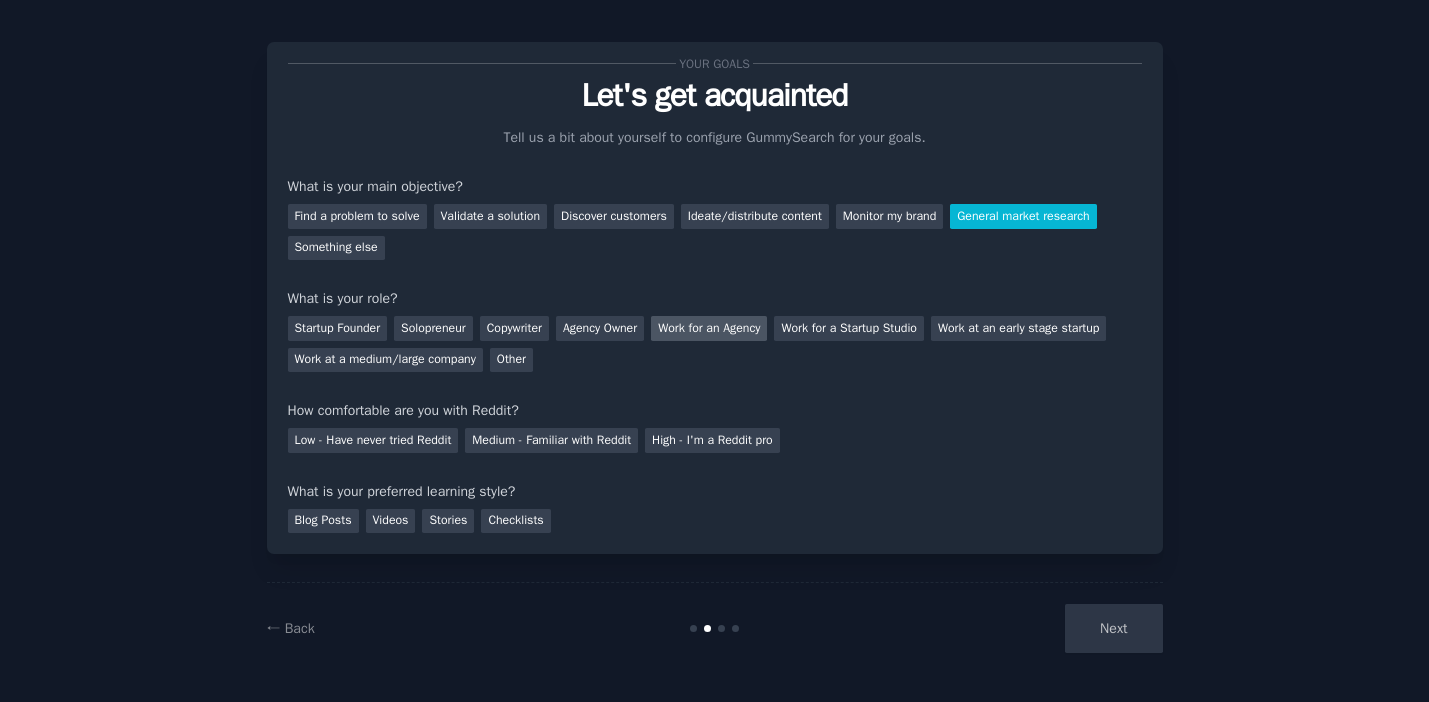 click on "Work for an Agency" at bounding box center [709, 328] 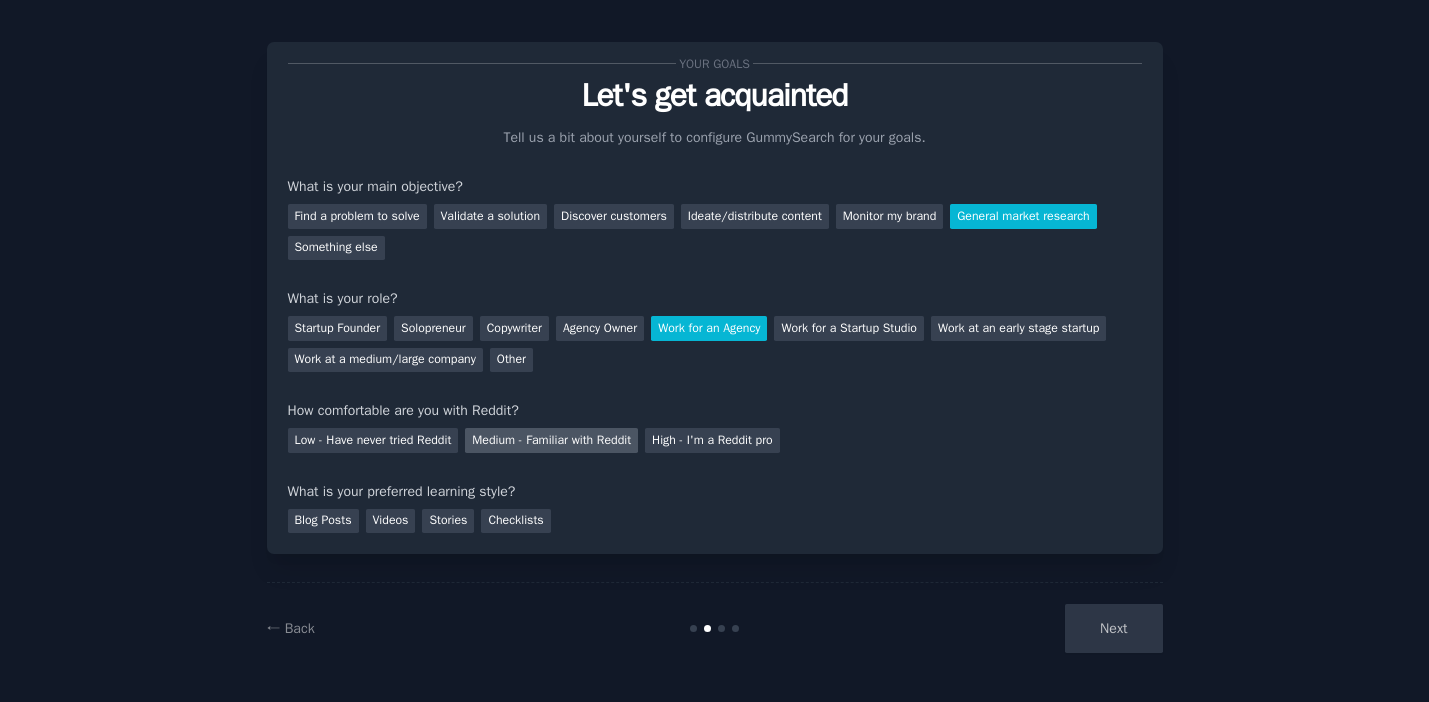 click on "Medium - Familiar with Reddit" at bounding box center [551, 440] 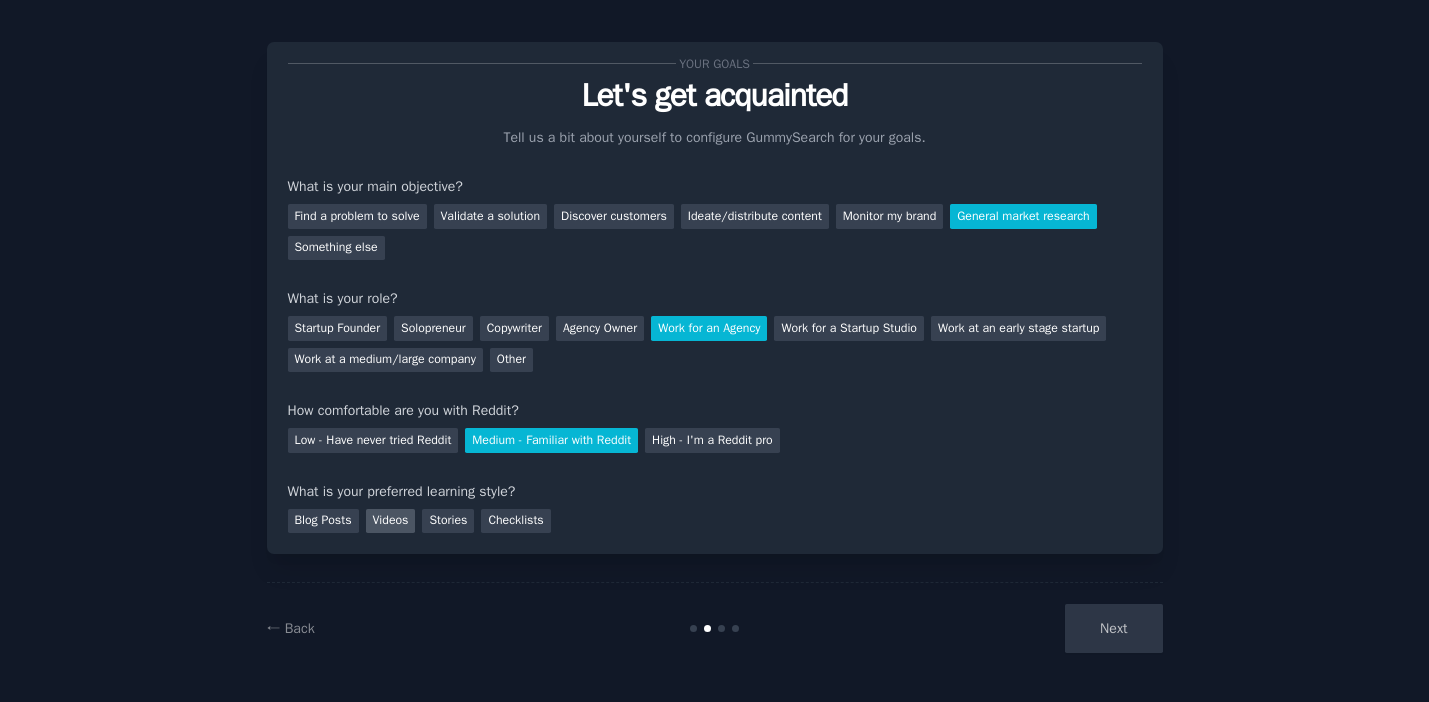 click on "Videos" at bounding box center (391, 521) 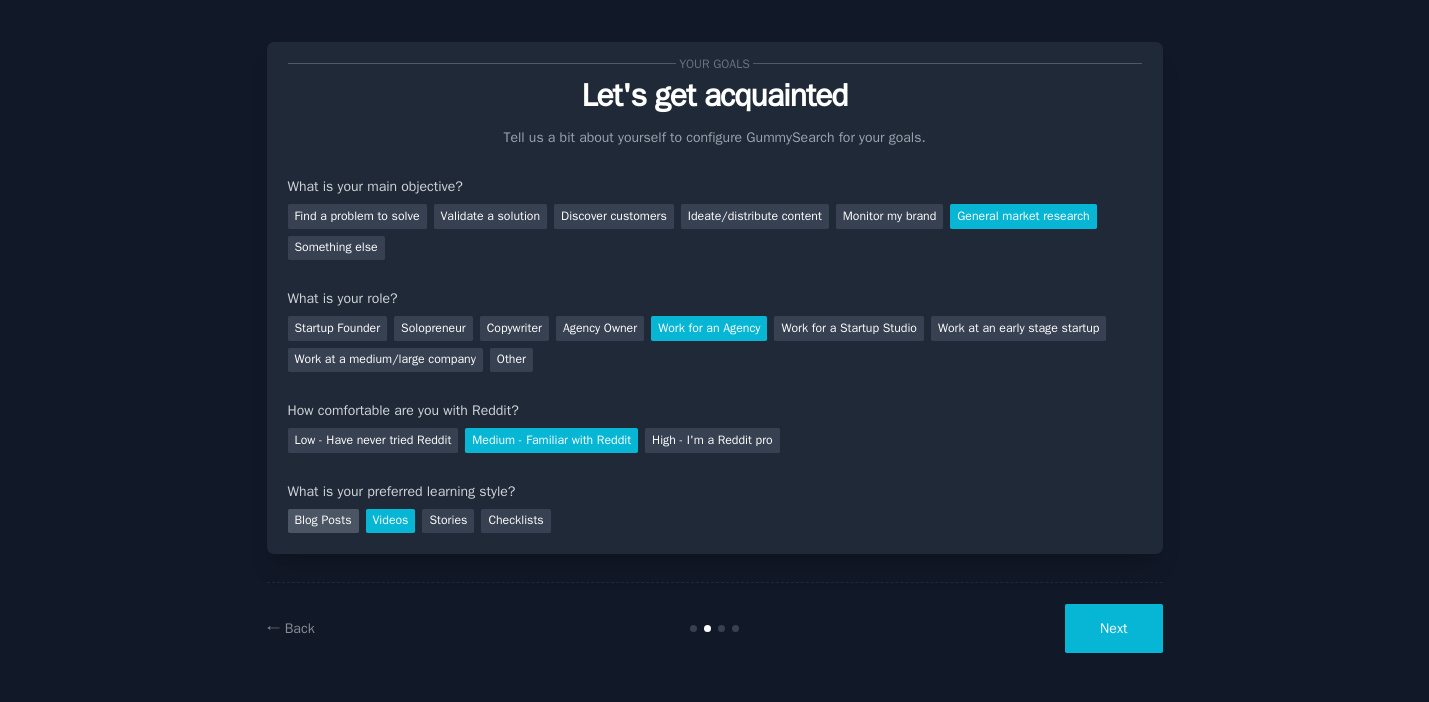 click on "Blog Posts" at bounding box center (323, 521) 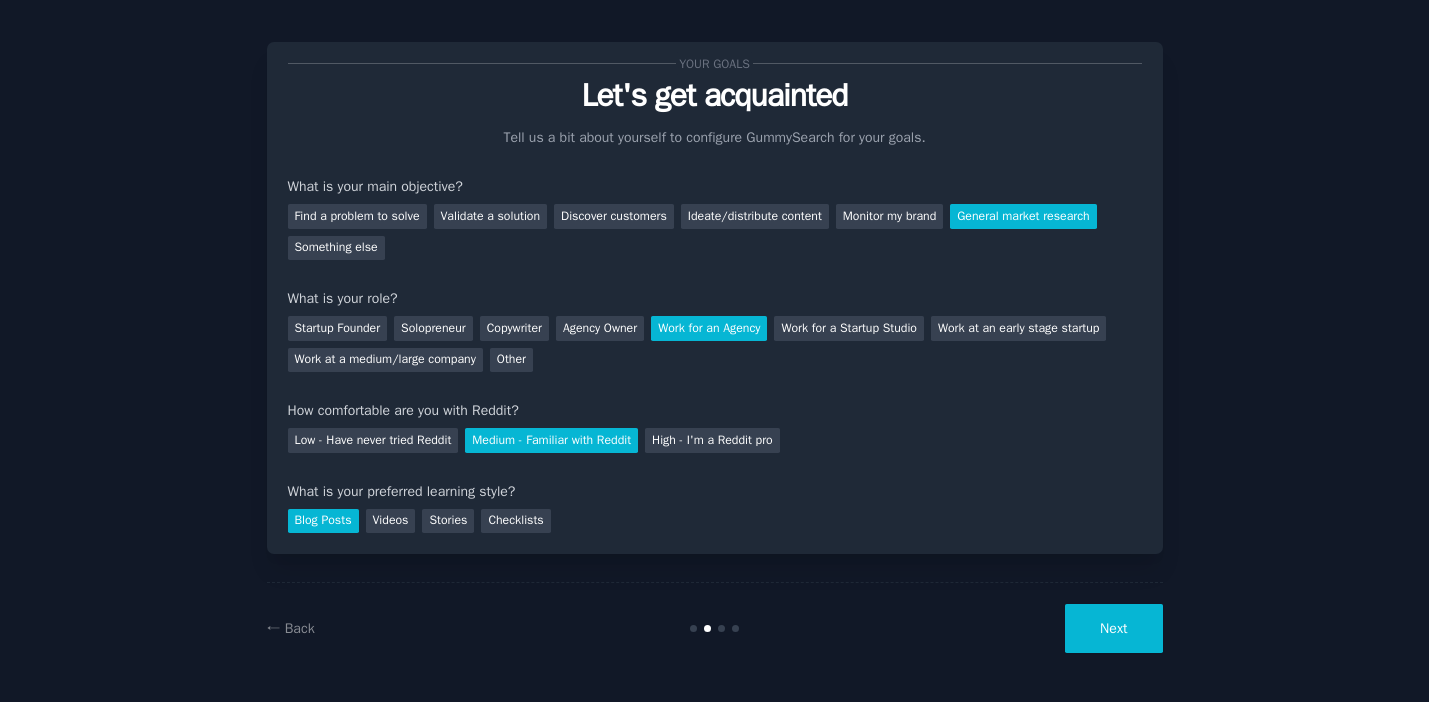 click on "Next" at bounding box center (1013, 628) 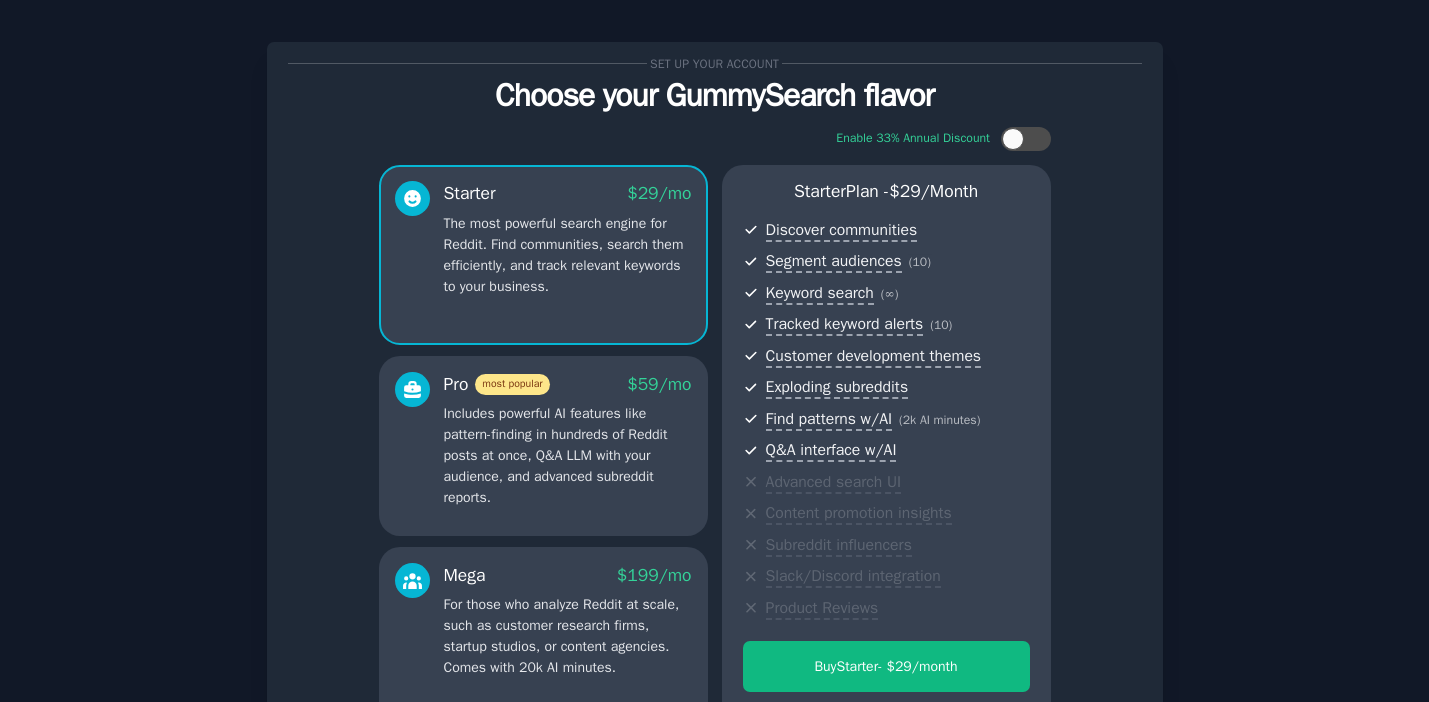 scroll, scrollTop: 229, scrollLeft: 0, axis: vertical 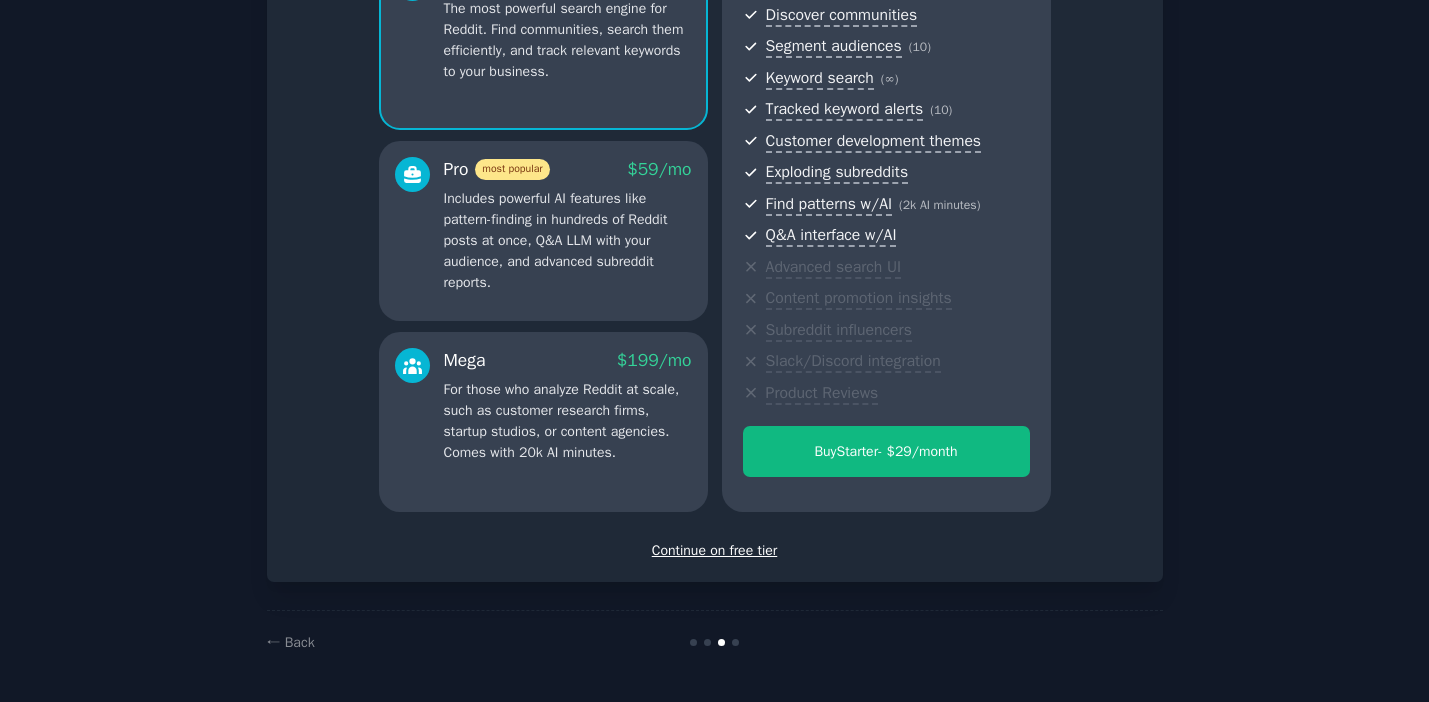 click on "Continue on free tier" at bounding box center (715, 550) 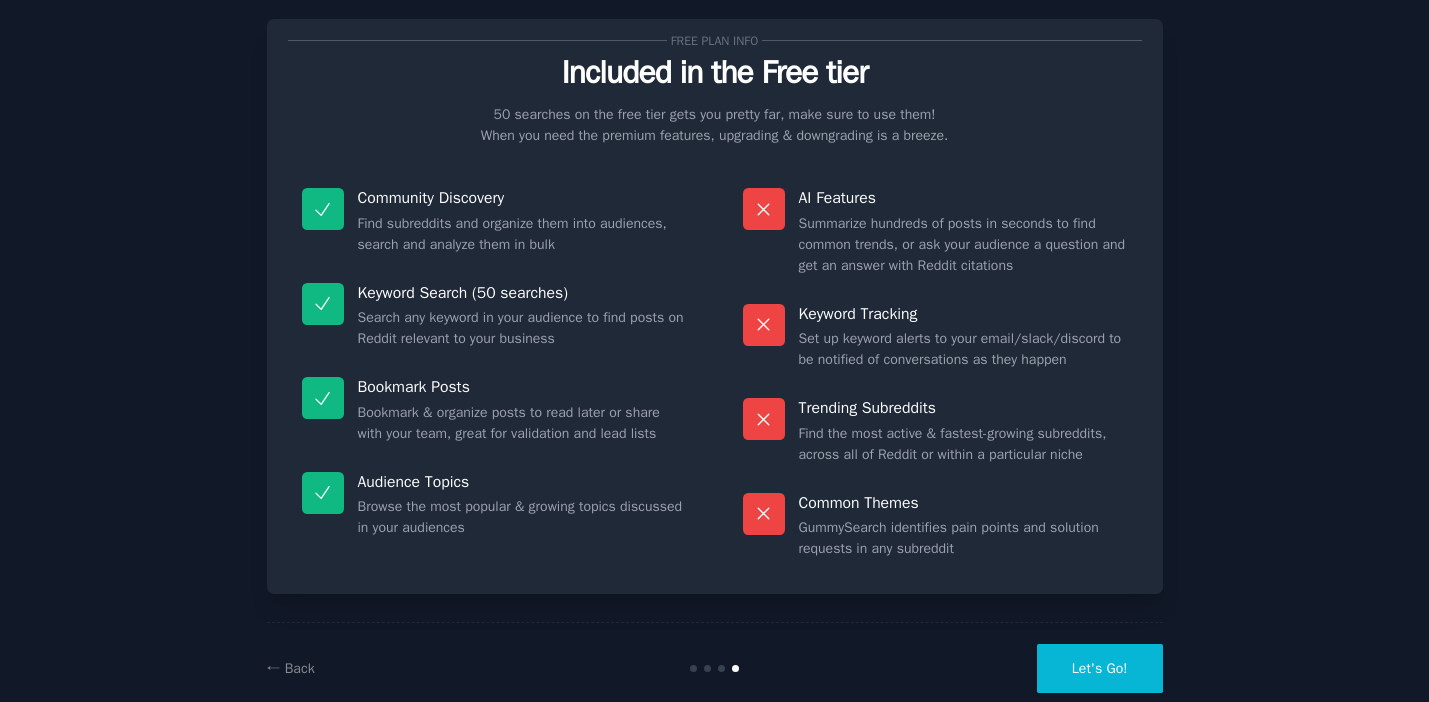 scroll, scrollTop: 38, scrollLeft: 0, axis: vertical 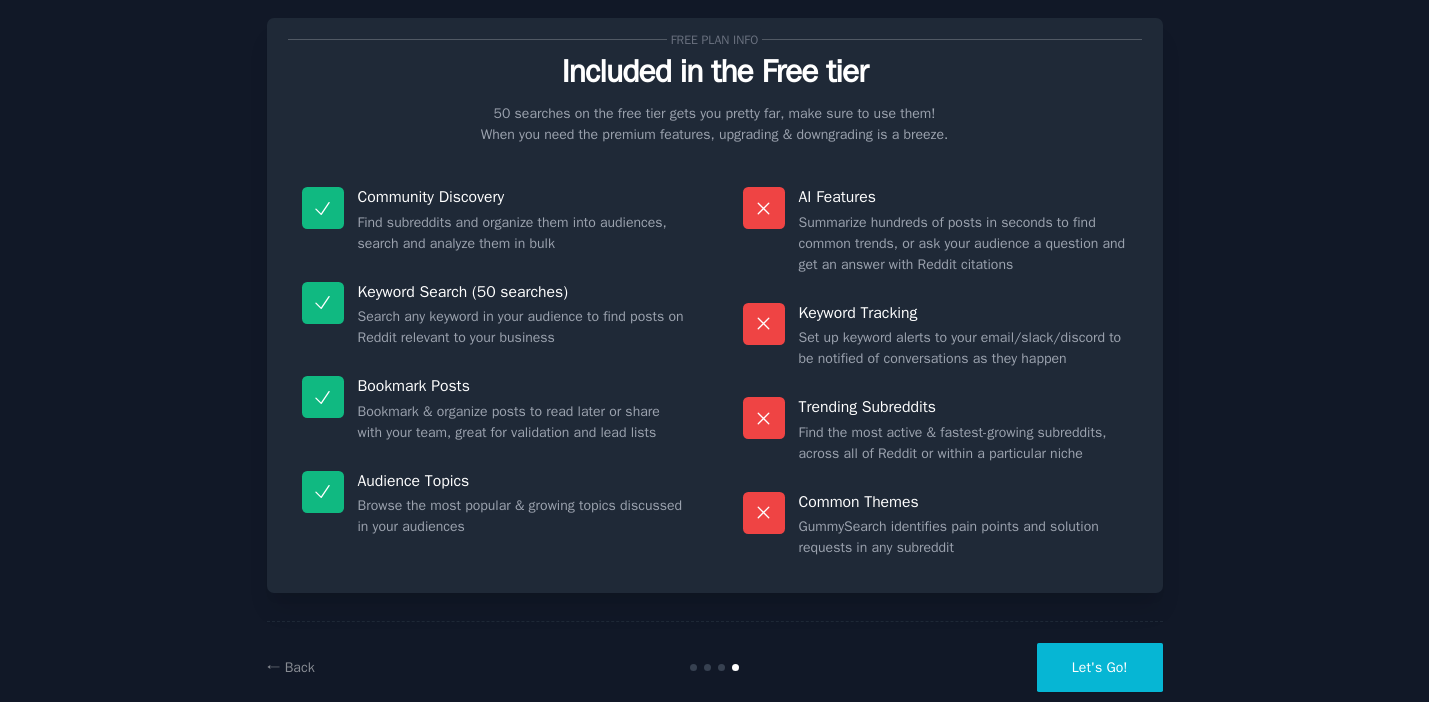 click on "Let's Go!" at bounding box center (1100, 667) 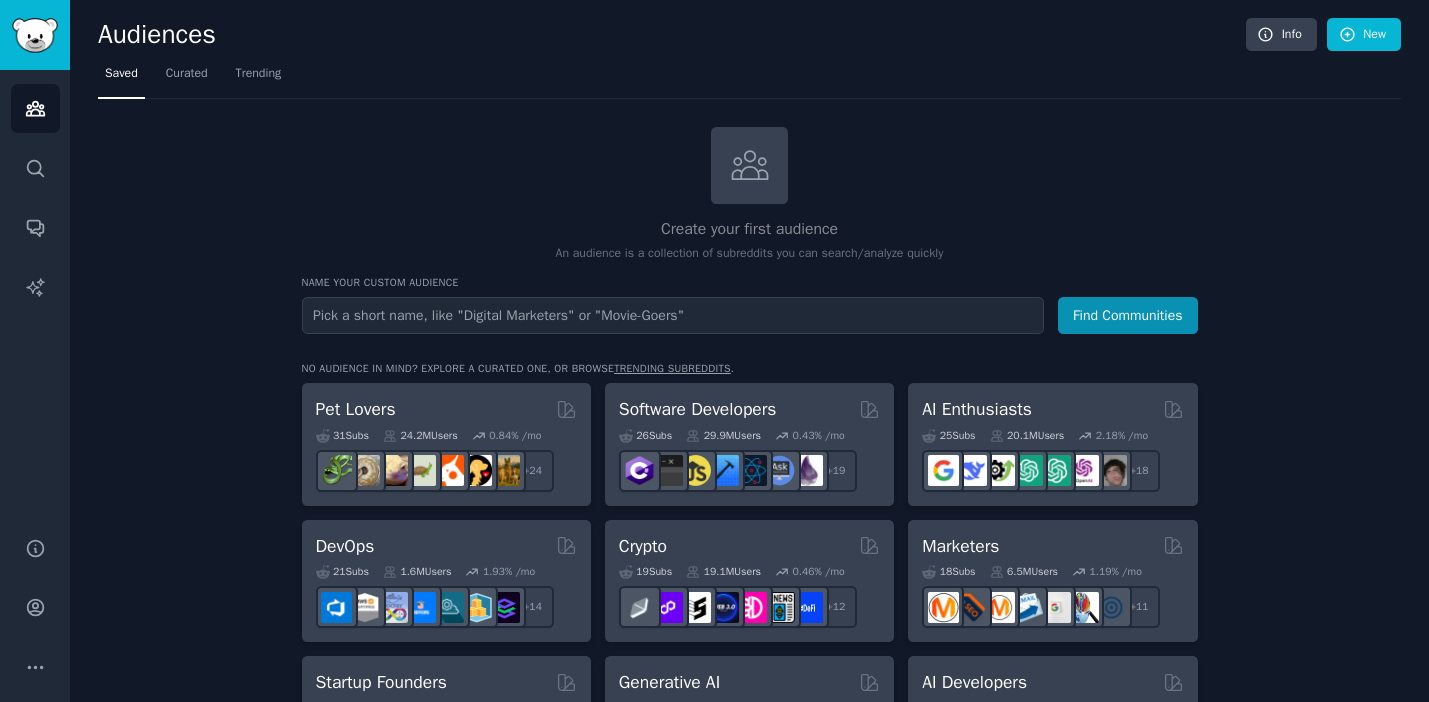click at bounding box center [673, 315] 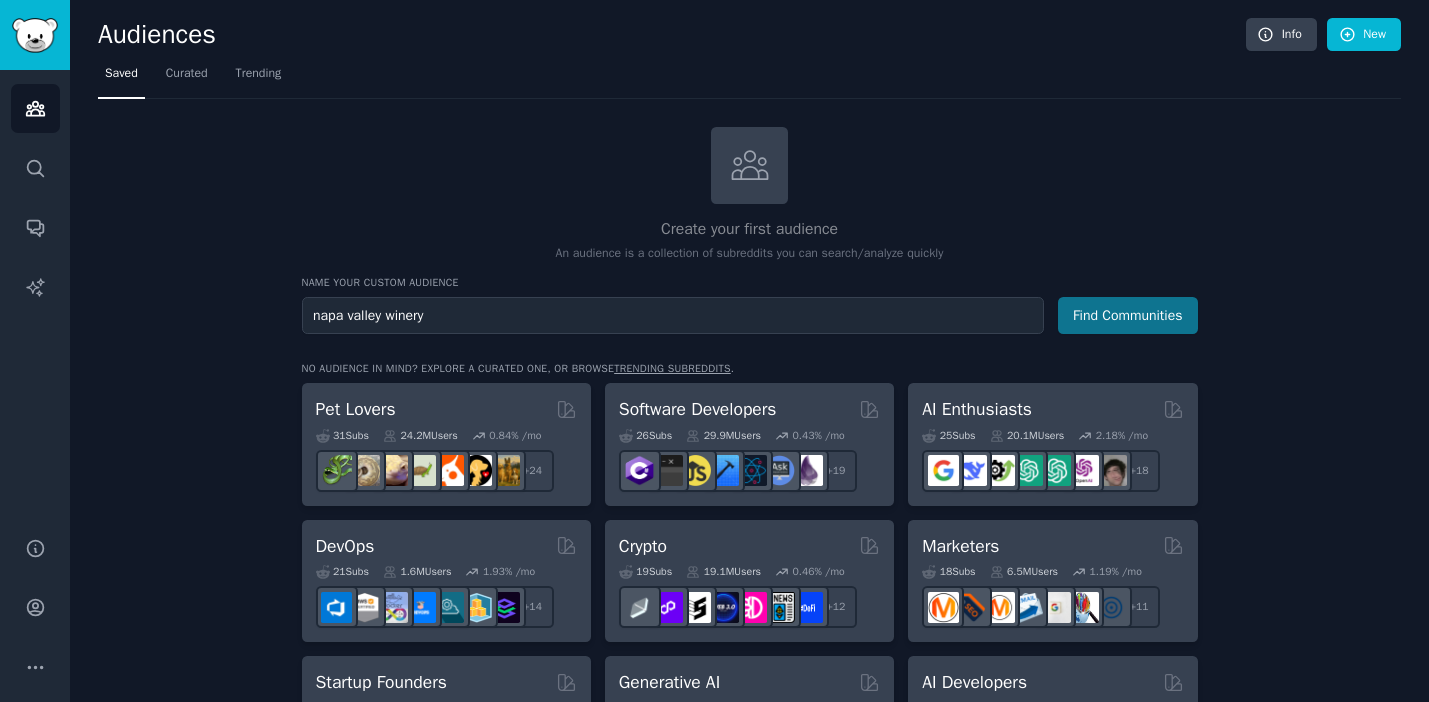 type on "napa valley winery" 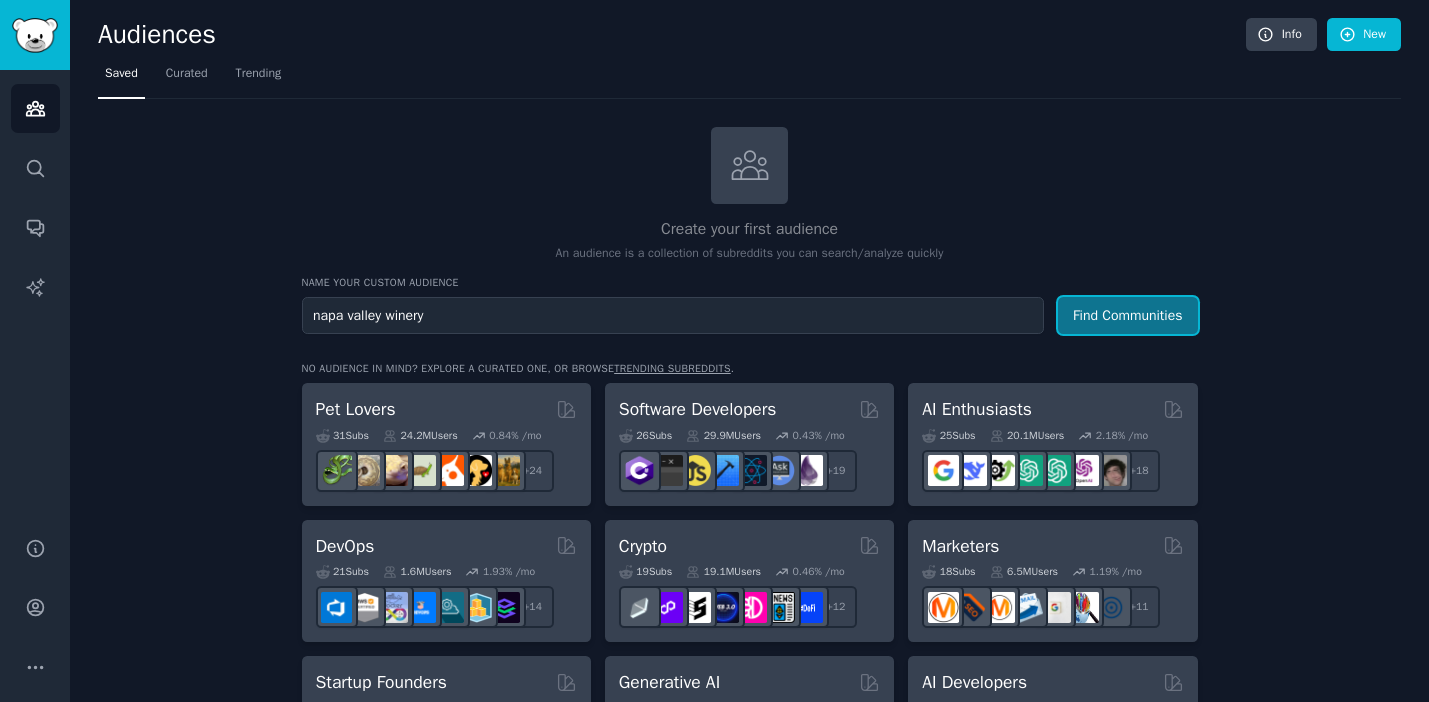 click on "Find Communities" at bounding box center [1128, 315] 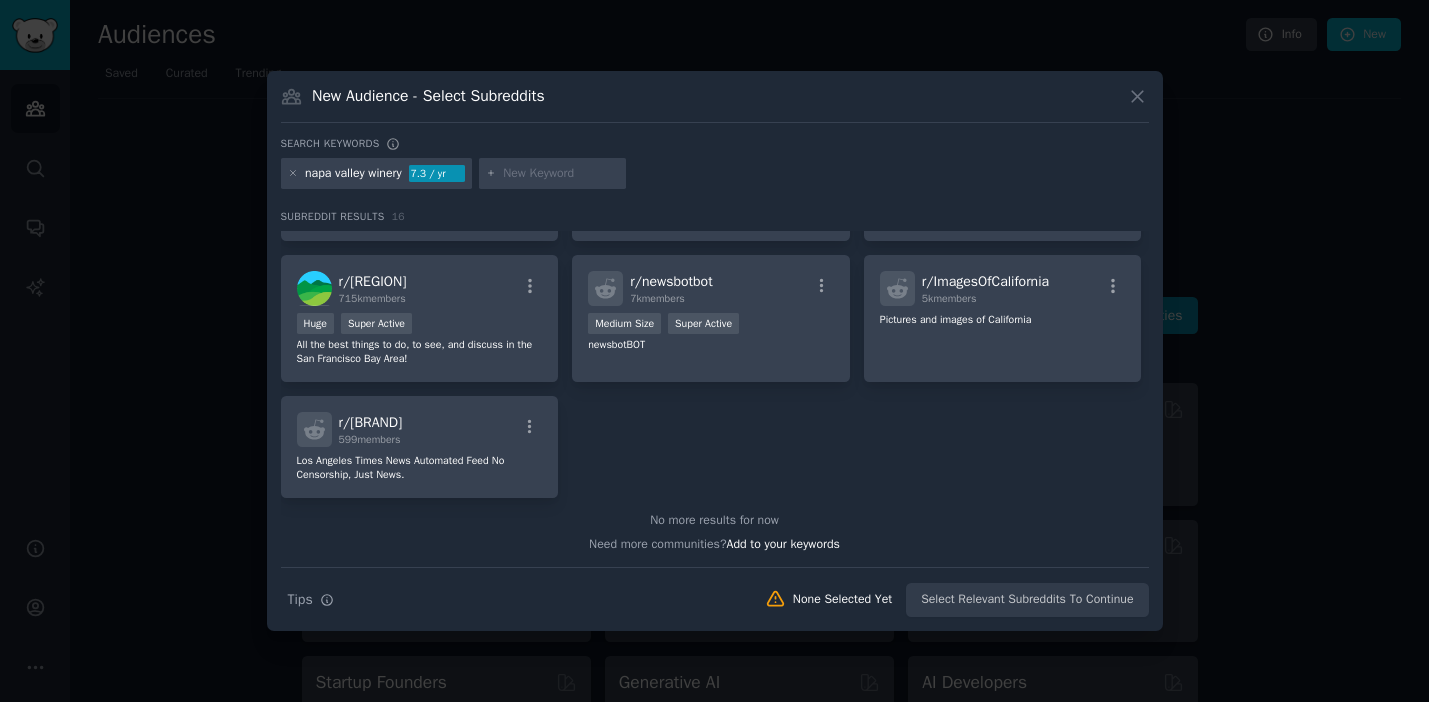 scroll, scrollTop: 0, scrollLeft: 0, axis: both 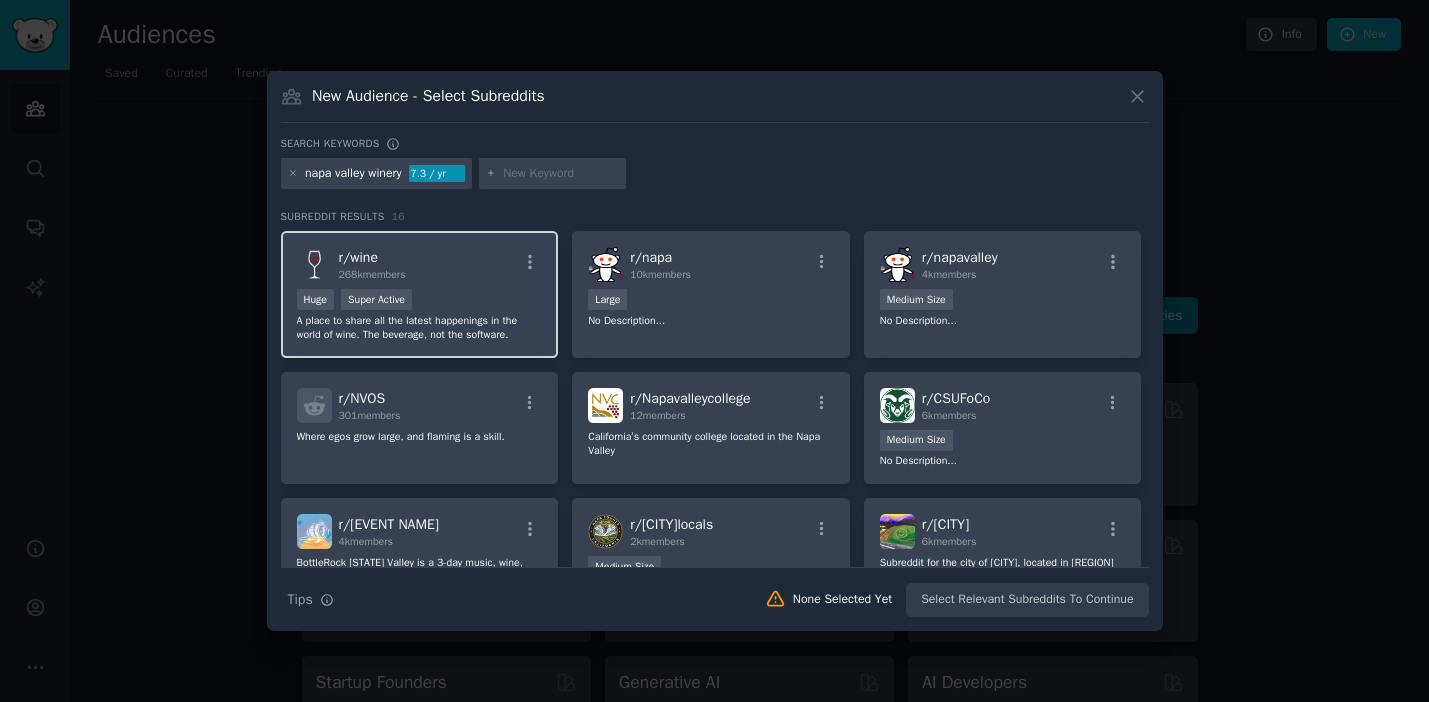 click on "Huge Super Active" at bounding box center [420, 301] 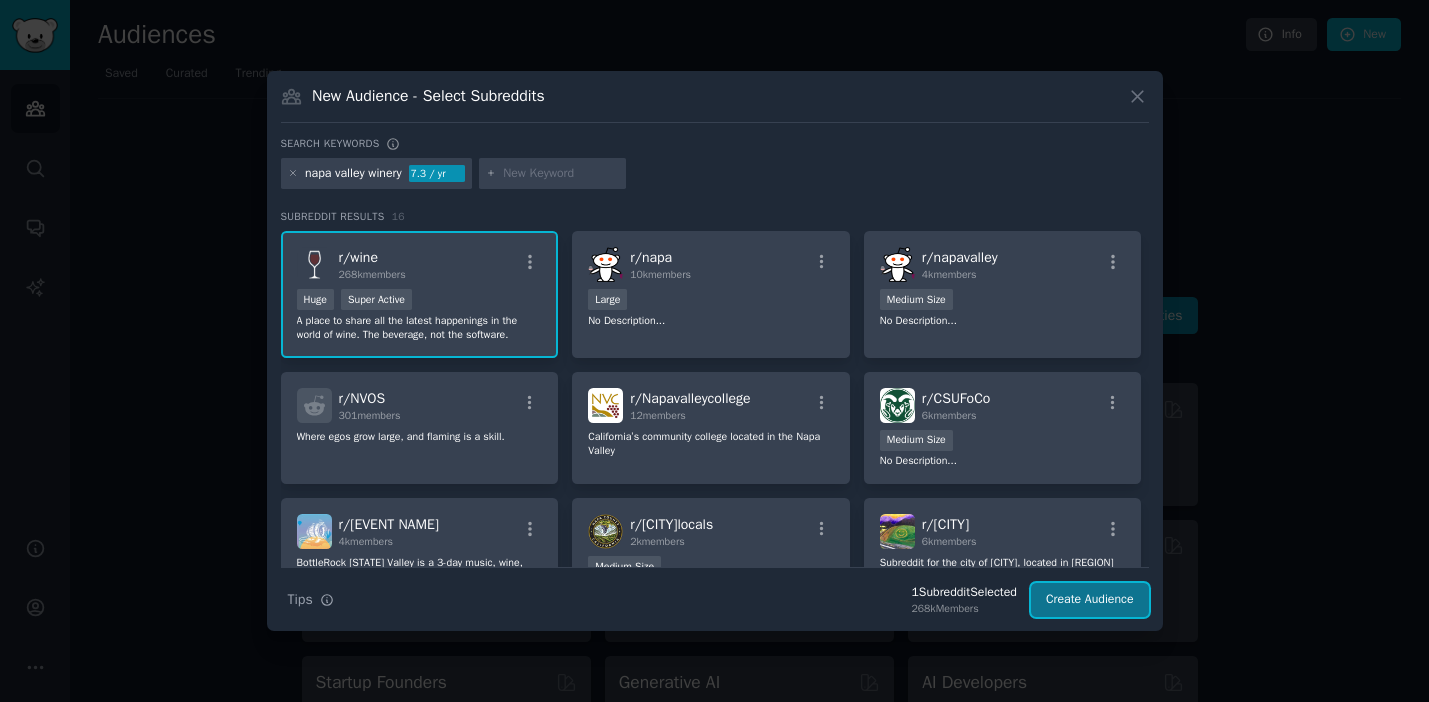 click on "Create Audience" at bounding box center [1090, 600] 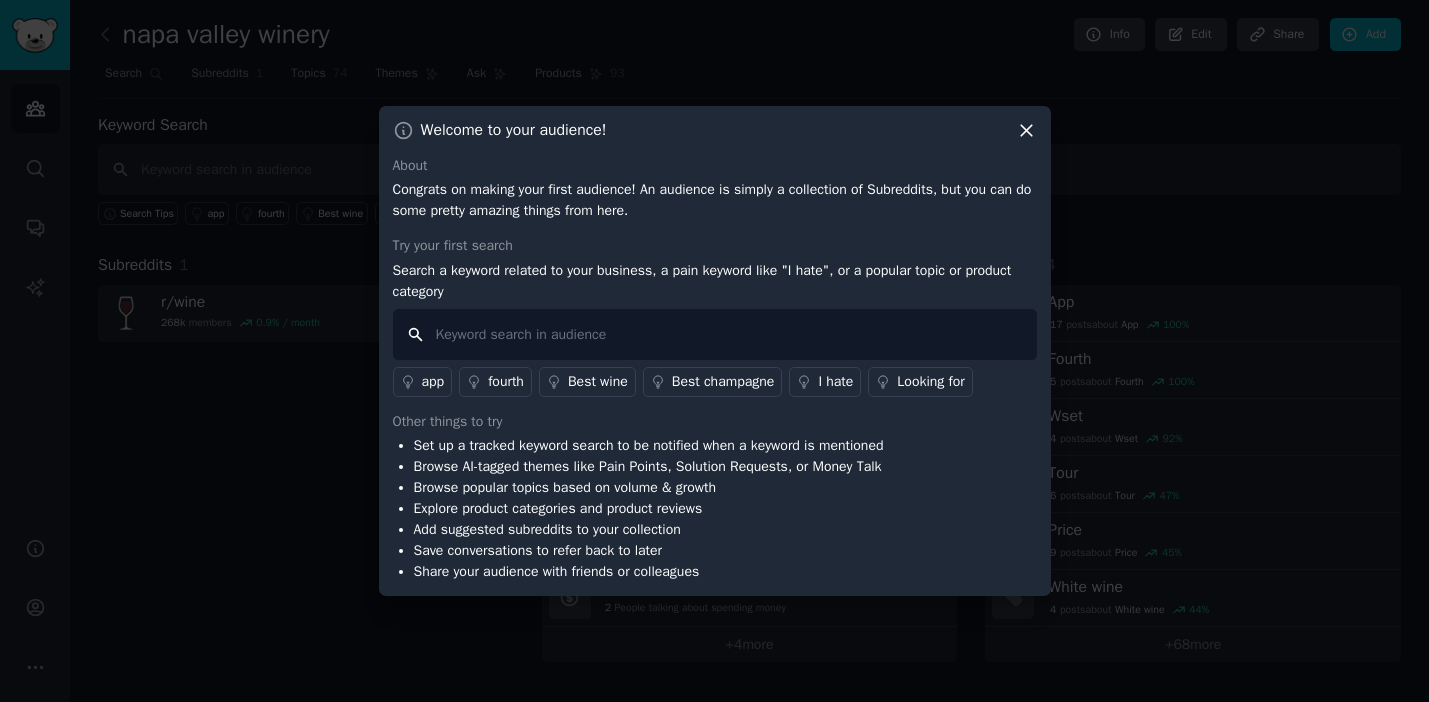 click at bounding box center (715, 334) 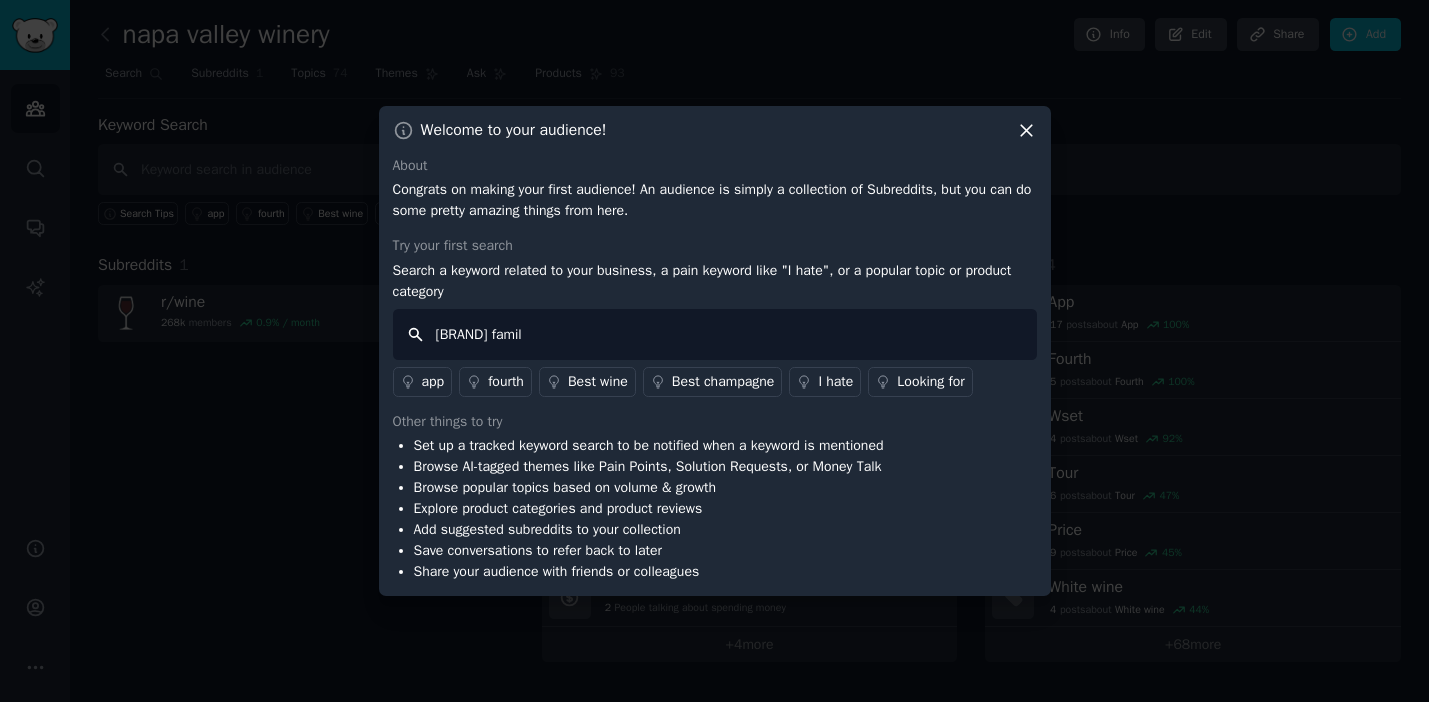 type on "[BRAND]" 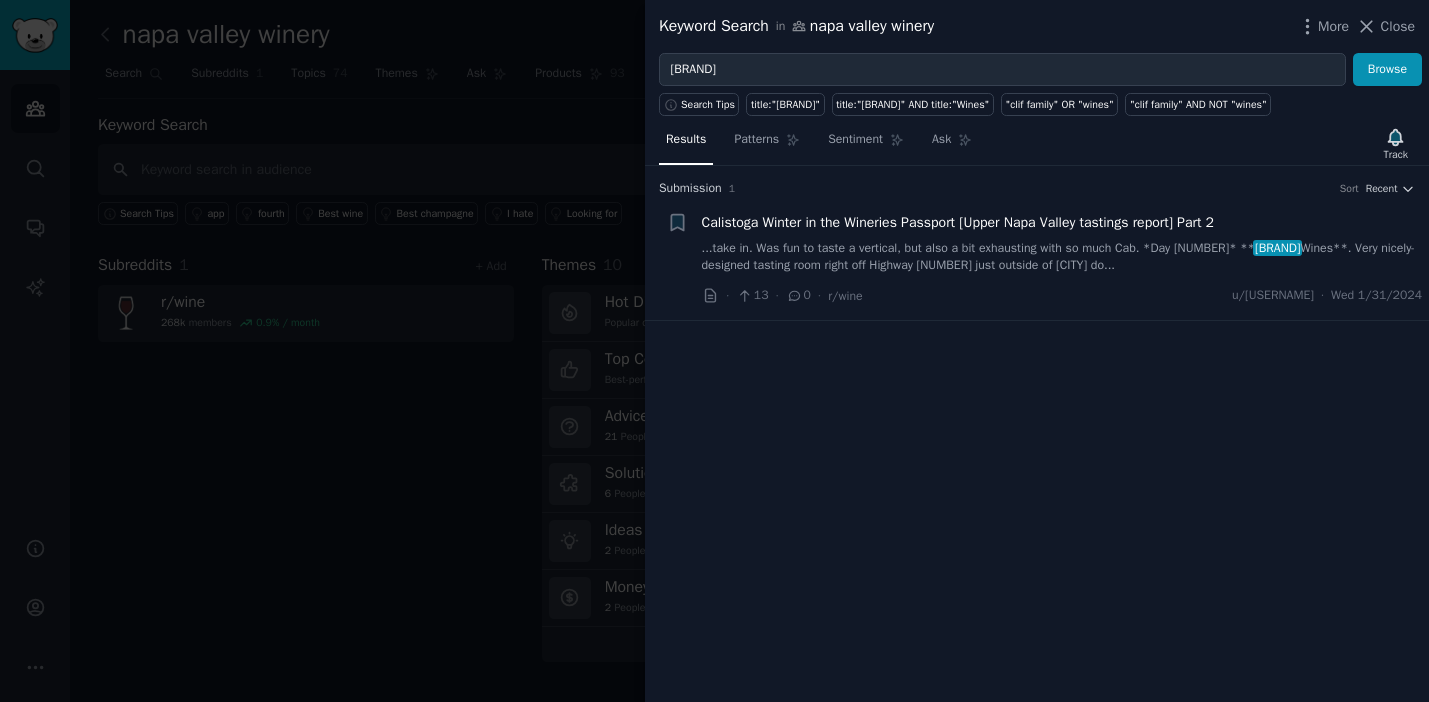 click on "Calistoga Winter in the Wineries Passport [Upper Napa Valley tastings report] Part 2" at bounding box center (958, 222) 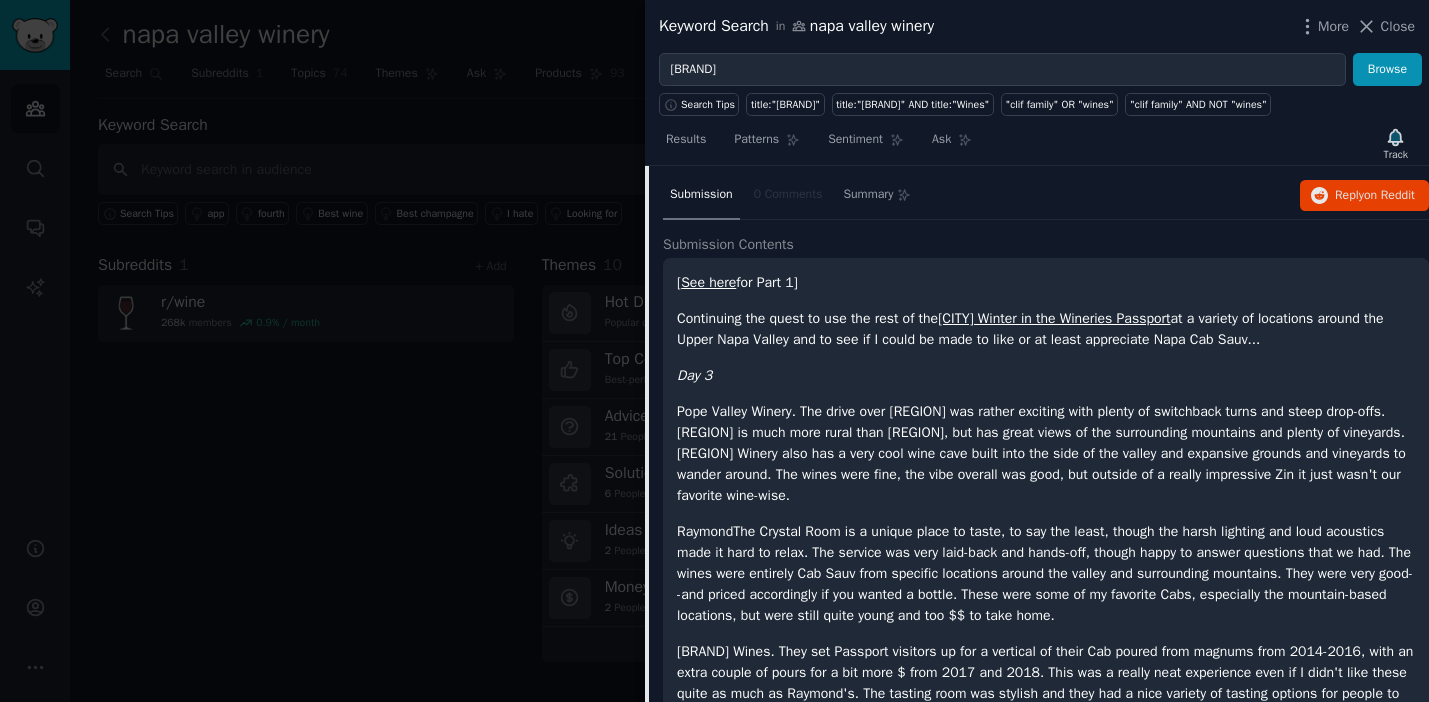 scroll, scrollTop: 0, scrollLeft: 0, axis: both 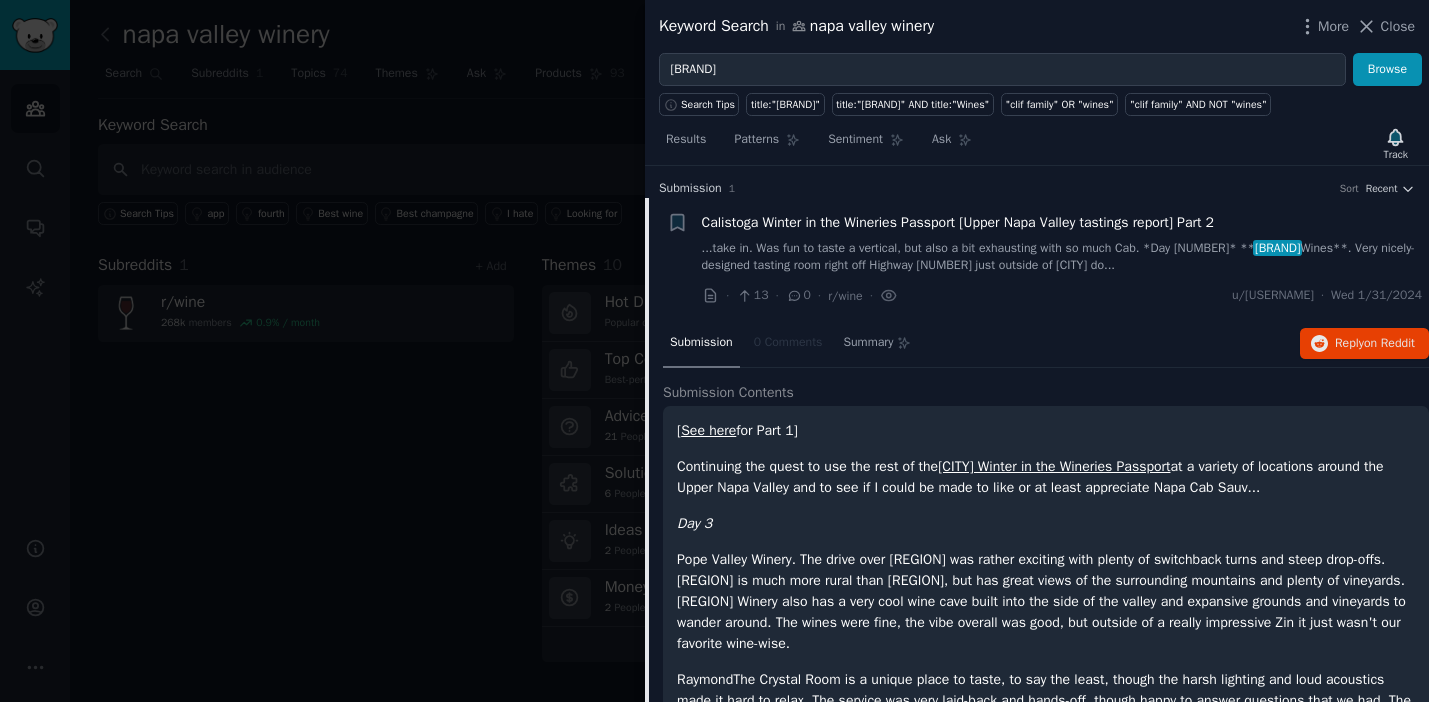 click on "See here" at bounding box center [708, 430] 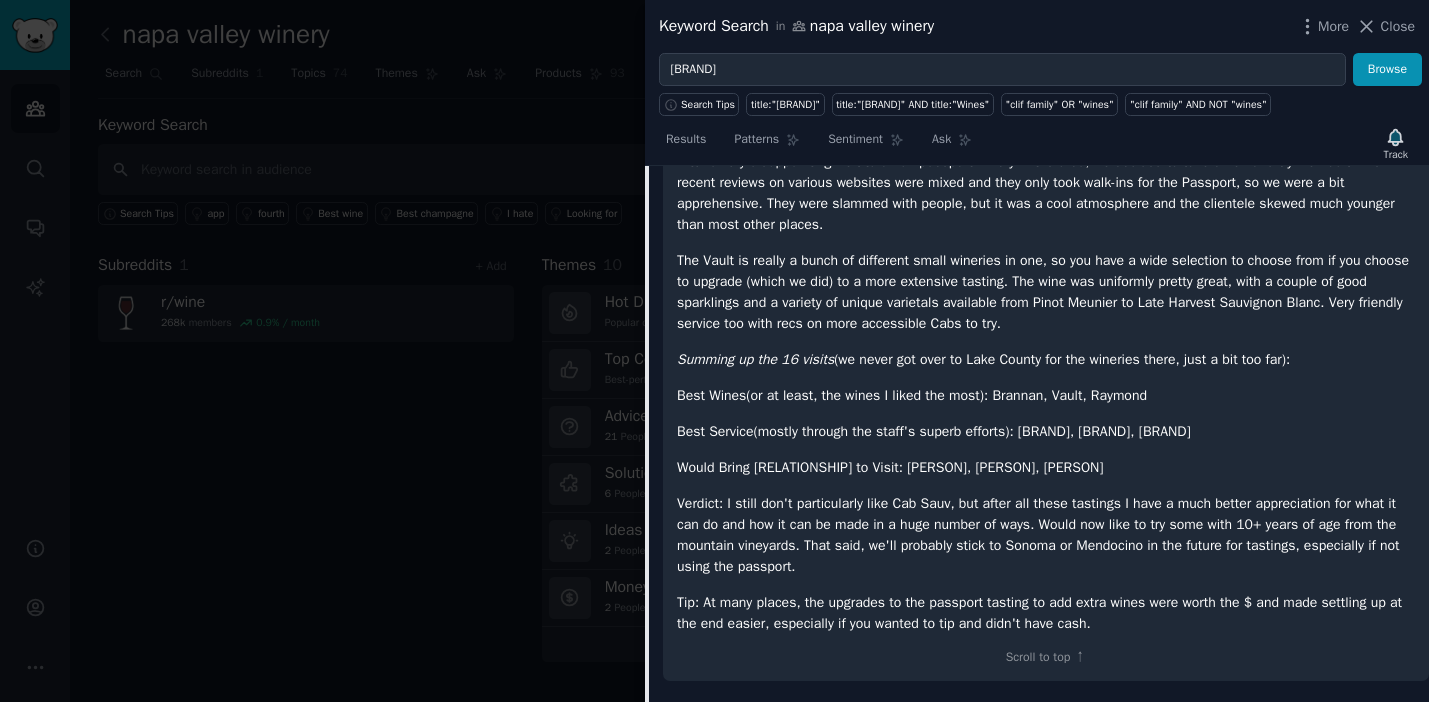 scroll, scrollTop: 0, scrollLeft: 0, axis: both 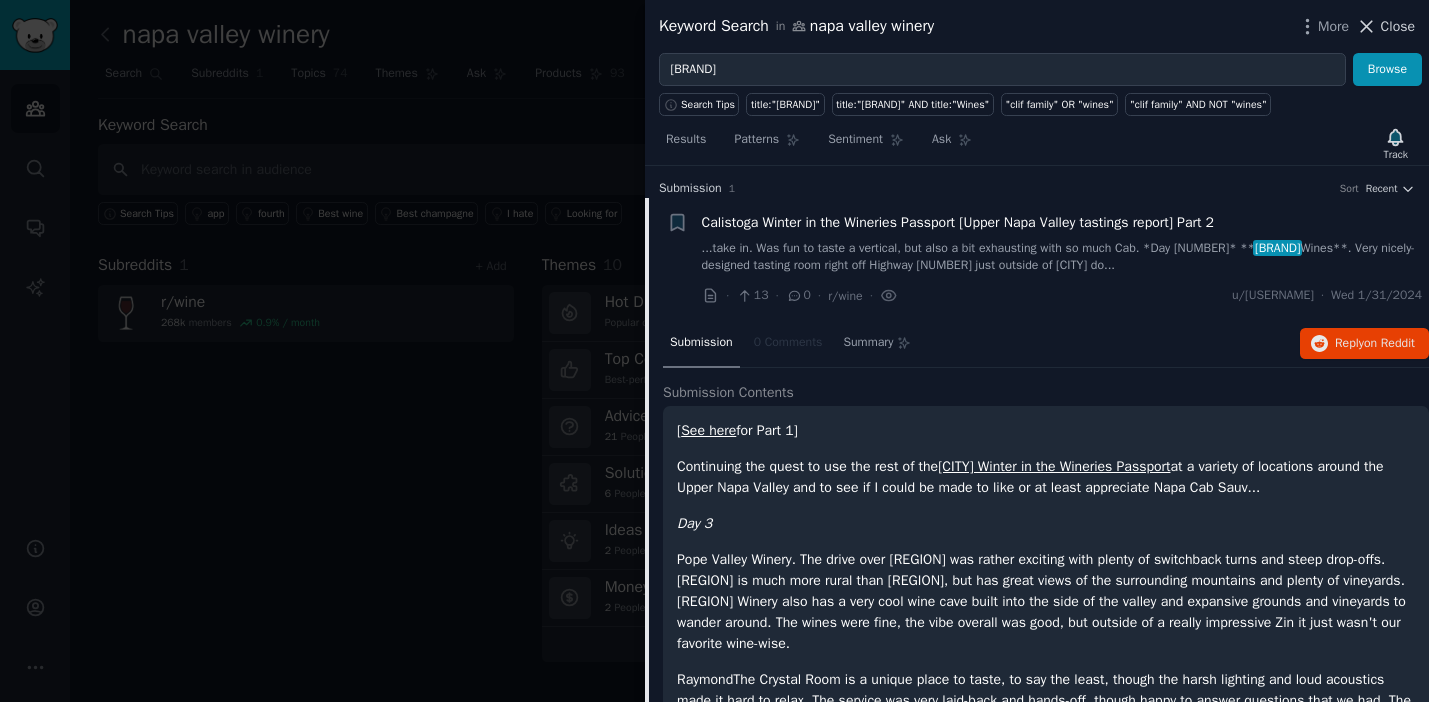 click on "Close" at bounding box center [1385, 26] 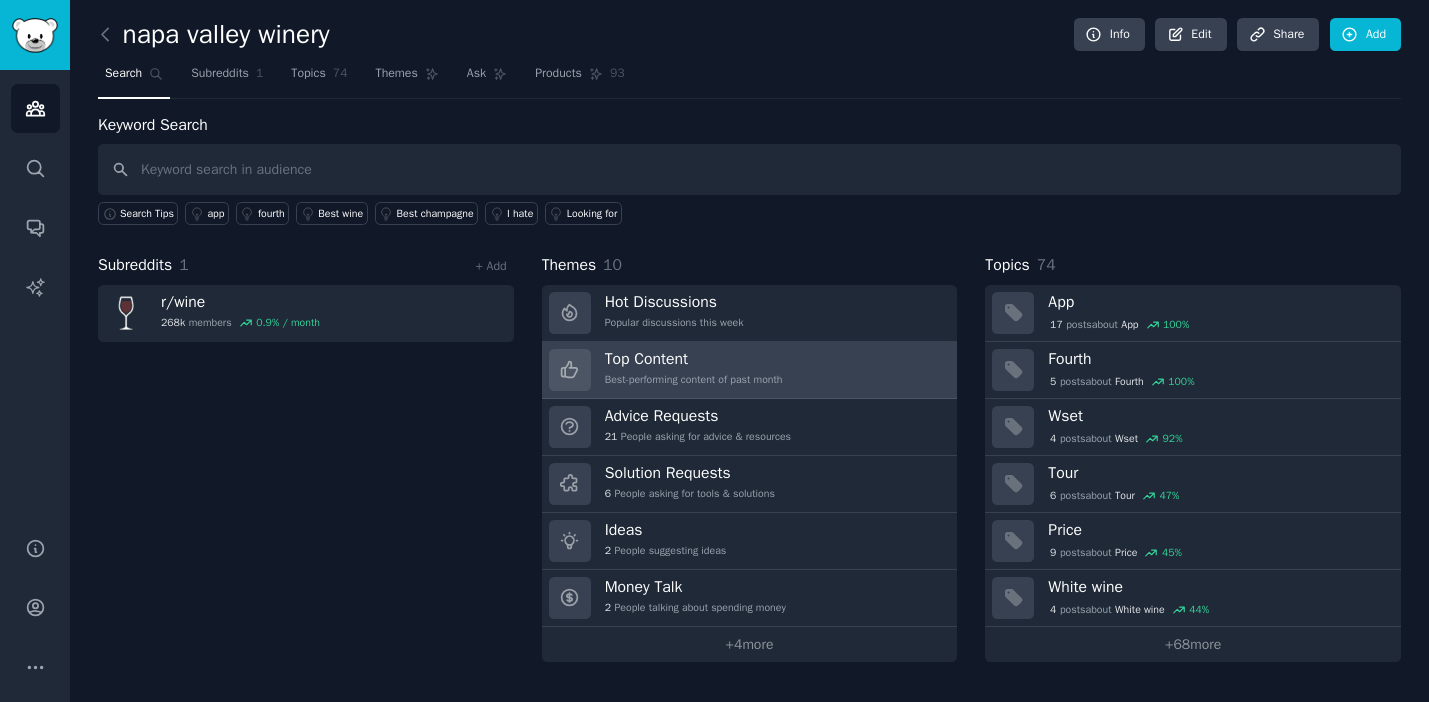 click on "Best-performing content of past month" at bounding box center (694, 380) 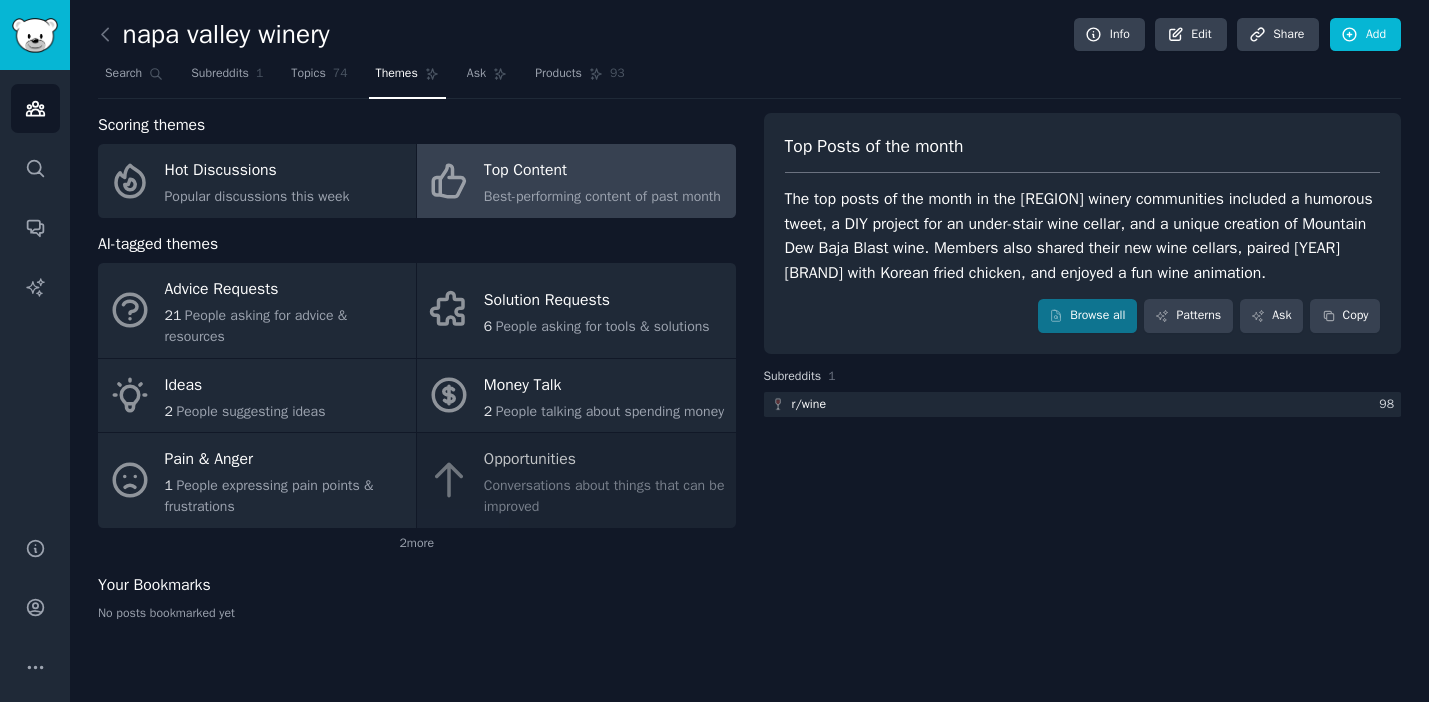 scroll, scrollTop: 0, scrollLeft: 0, axis: both 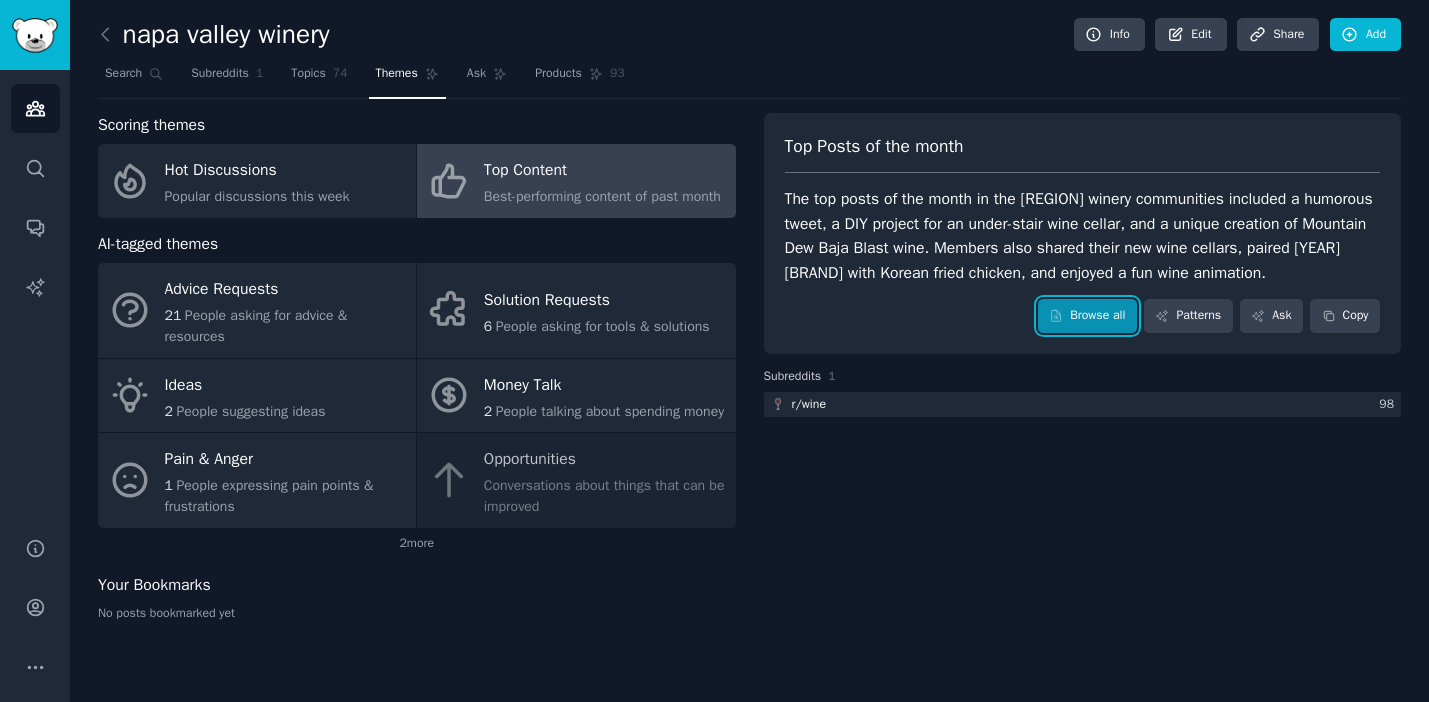 click on "Browse all" at bounding box center [1087, 316] 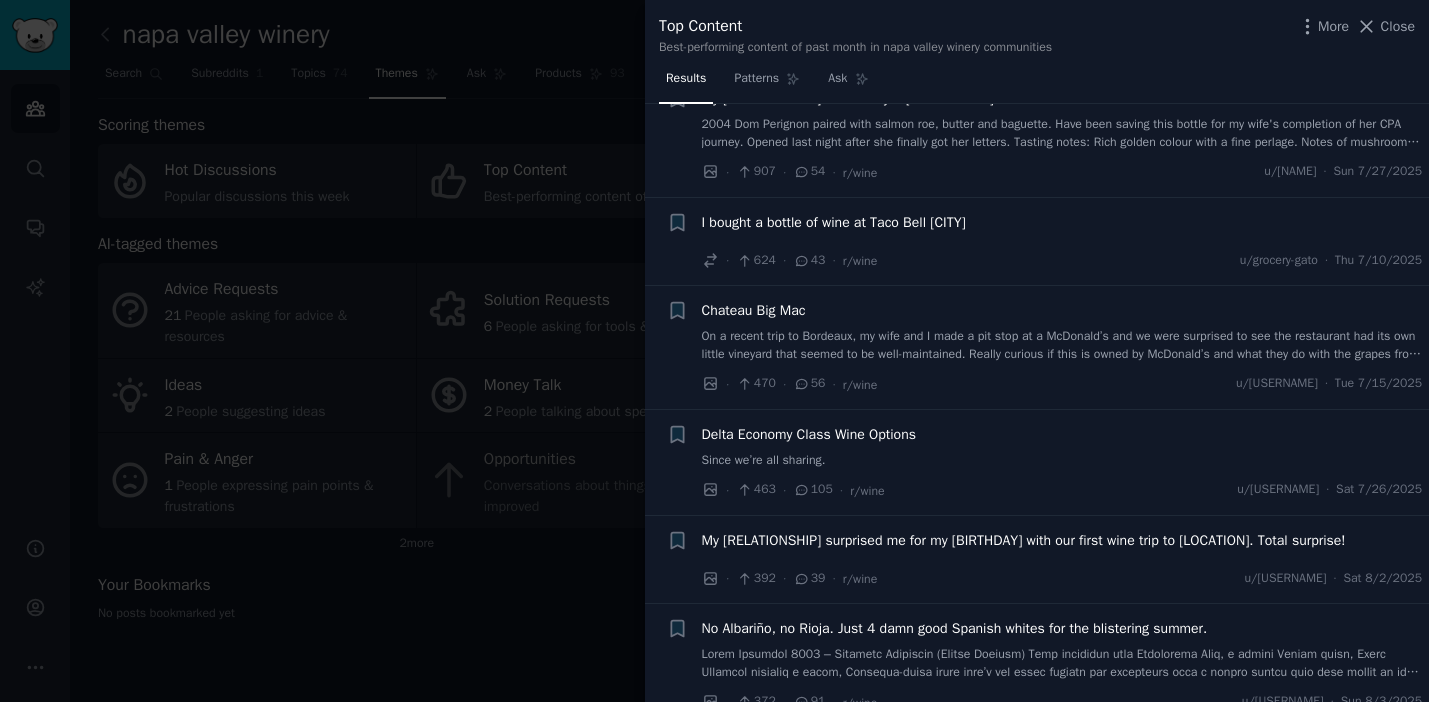 scroll, scrollTop: 0, scrollLeft: 0, axis: both 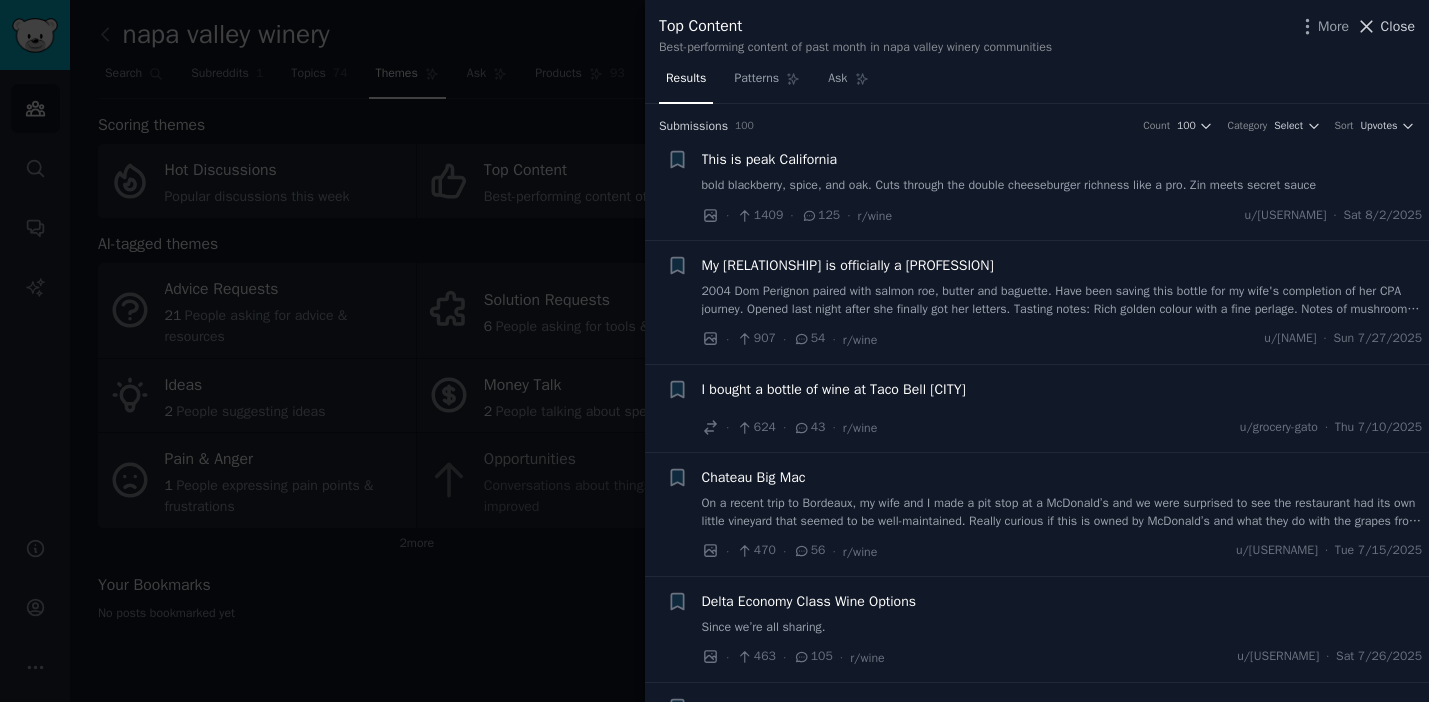 click on "Close" at bounding box center (1398, 26) 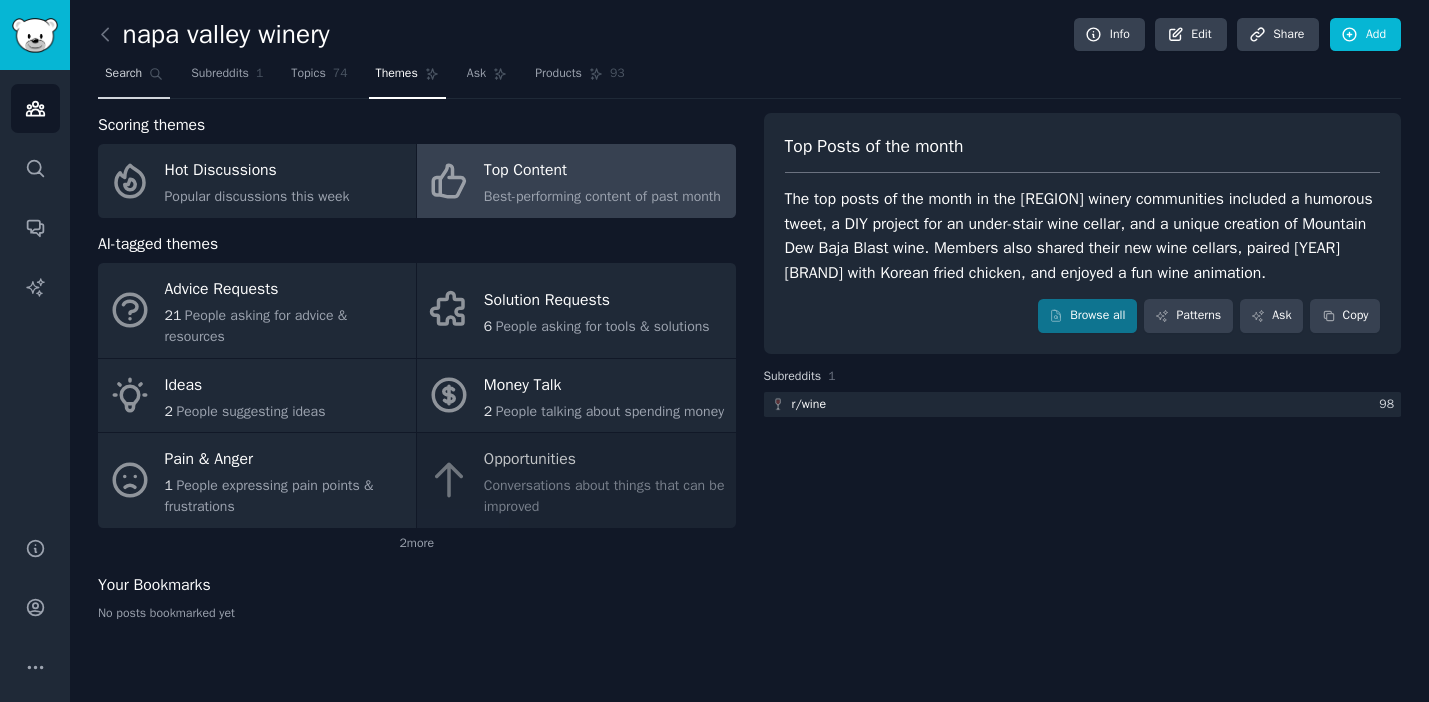 click on "Search" at bounding box center (123, 74) 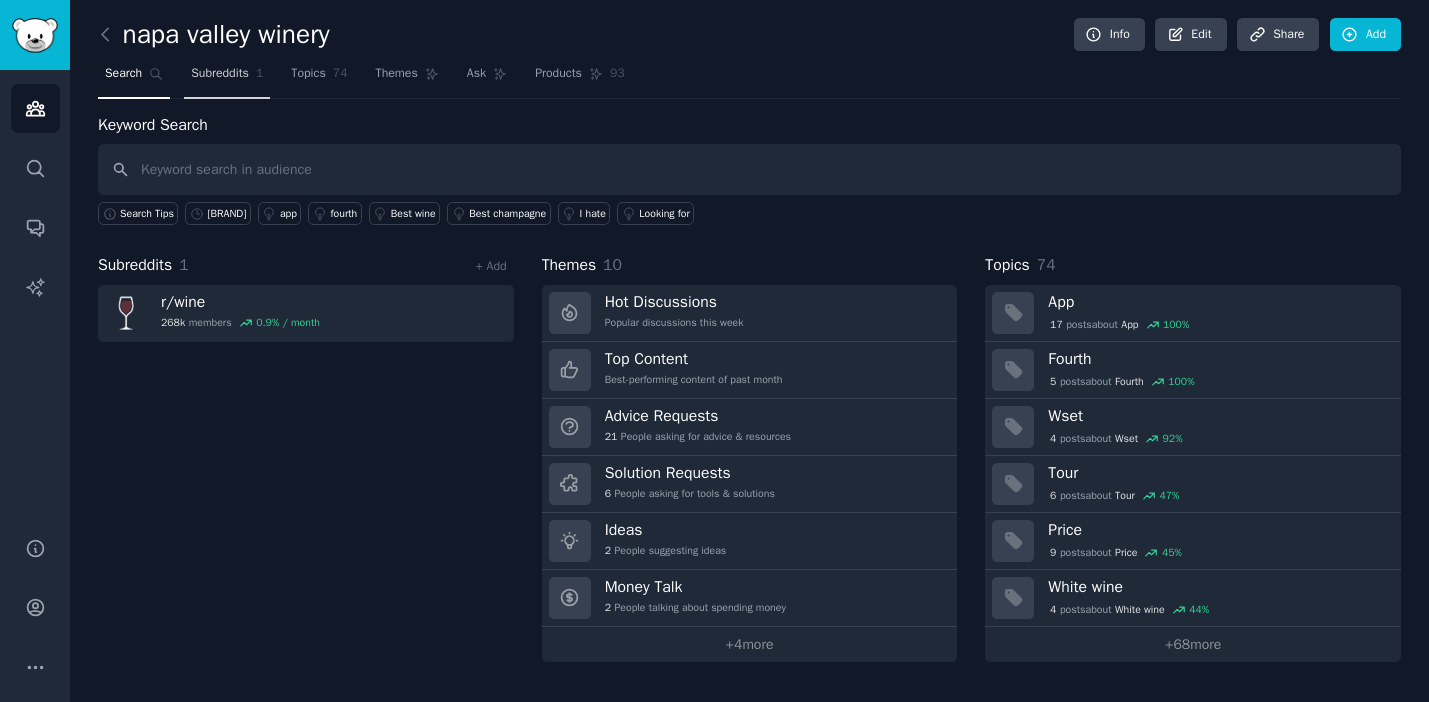 click on "Subreddits" at bounding box center [220, 74] 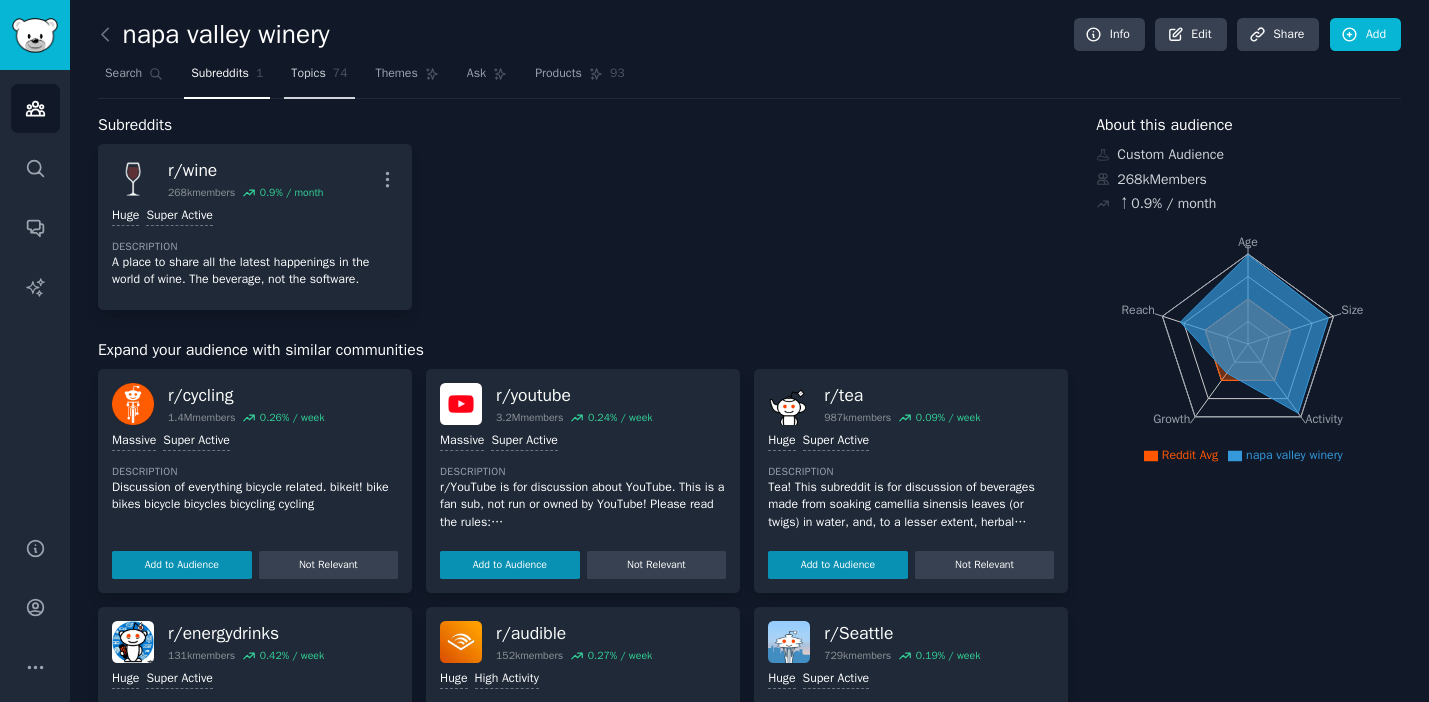 click on "Topics" at bounding box center (308, 74) 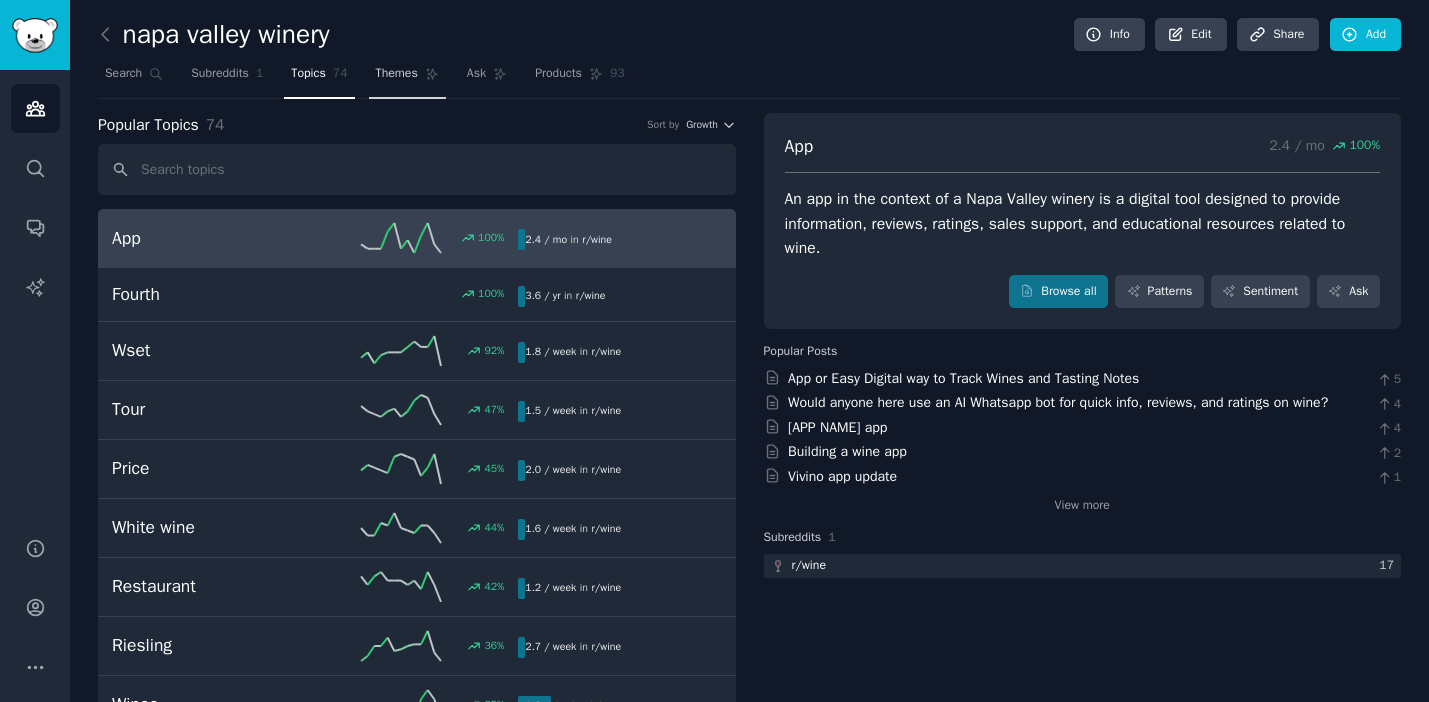 click on "Themes" at bounding box center (397, 74) 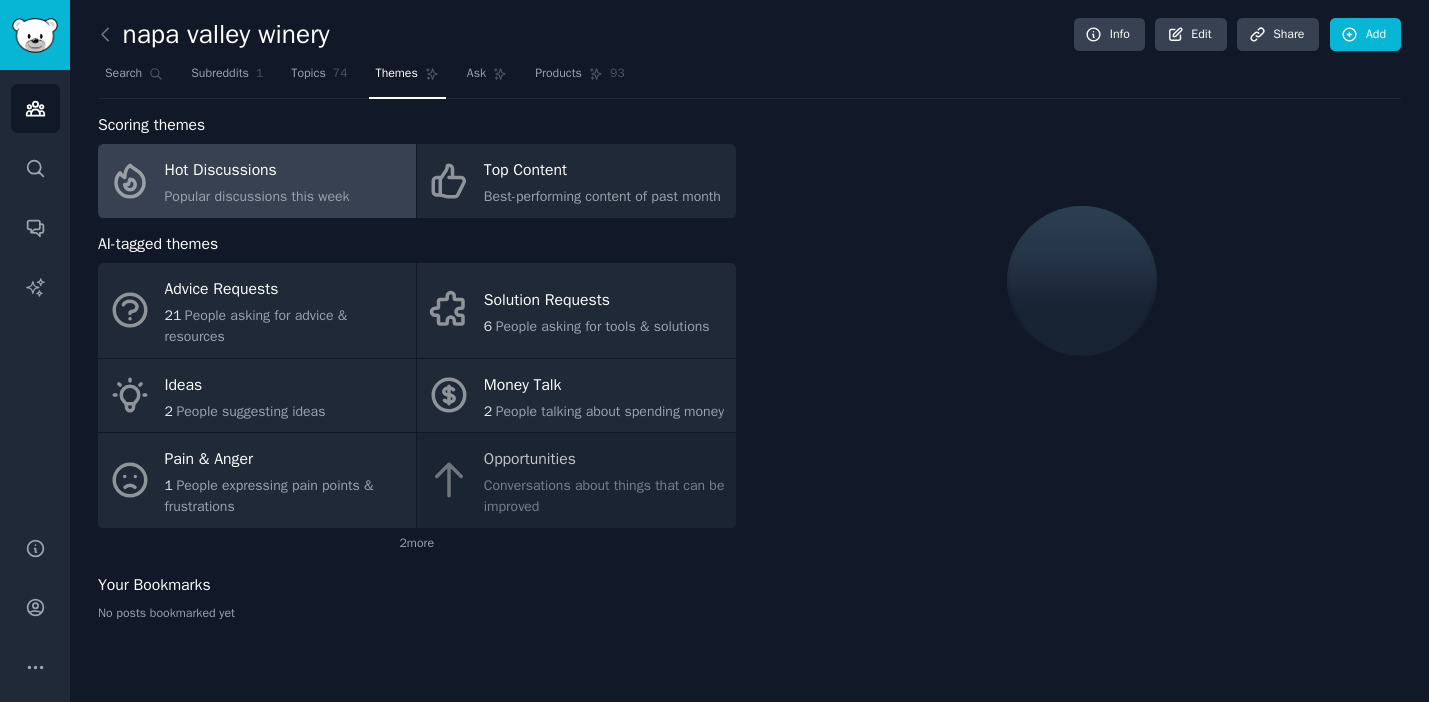 click on "Search Subreddits 1 Topics 74 Themes Ask Products 93" at bounding box center (749, 78) 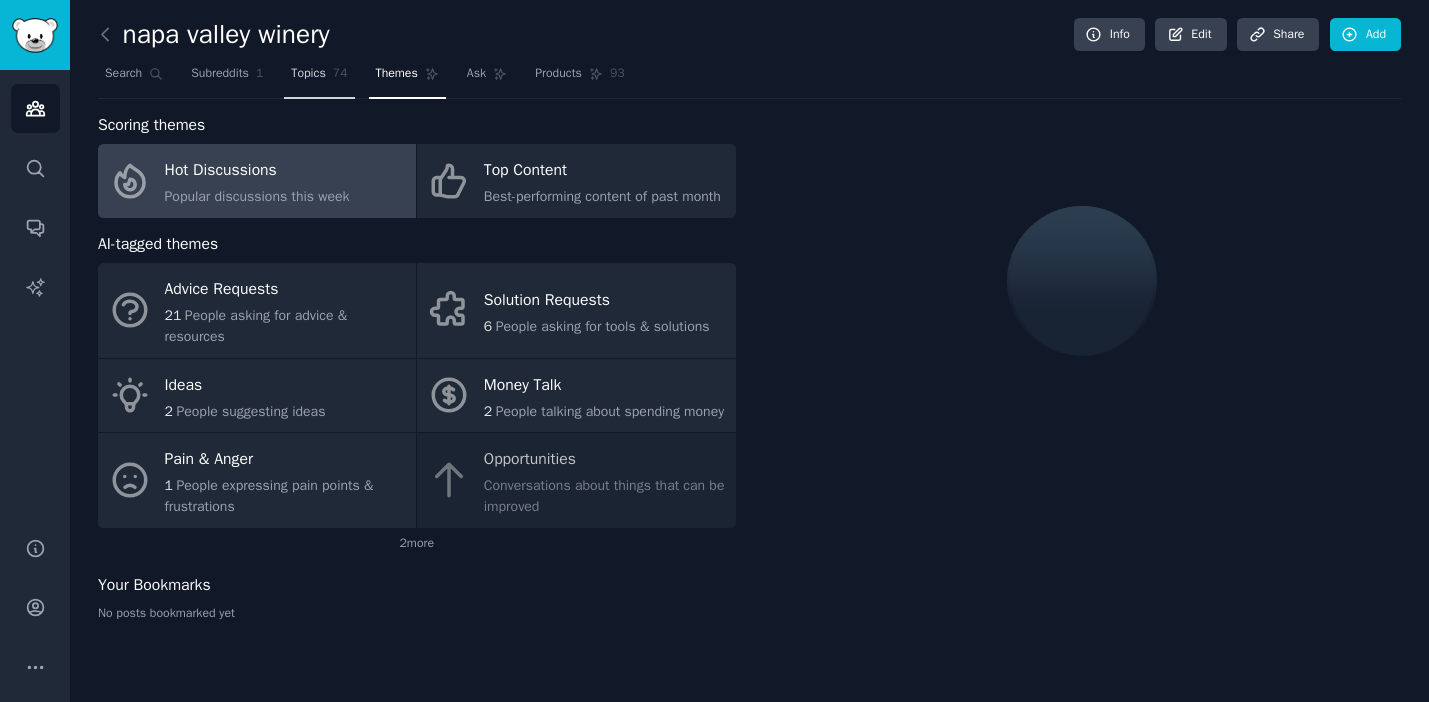 click on "Topics" at bounding box center (308, 74) 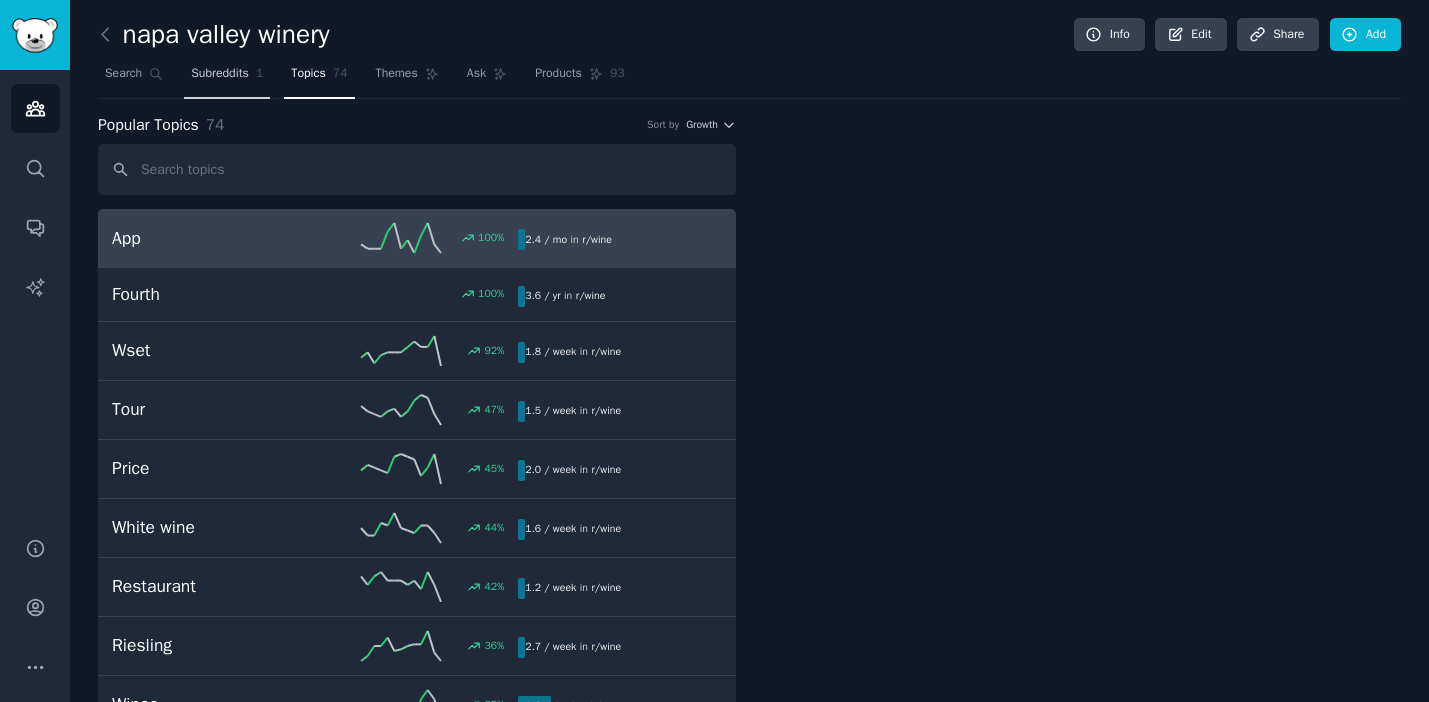 click on "Subreddits" at bounding box center [220, 74] 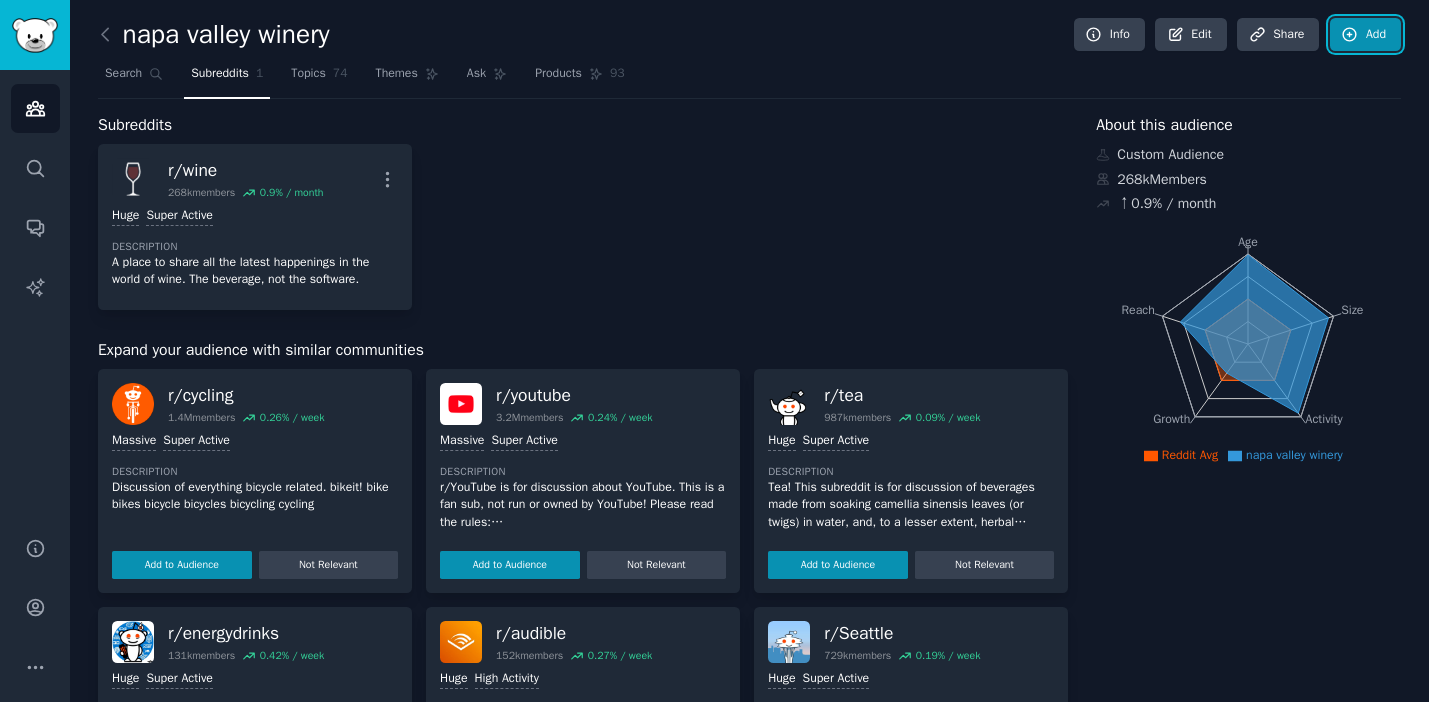 click 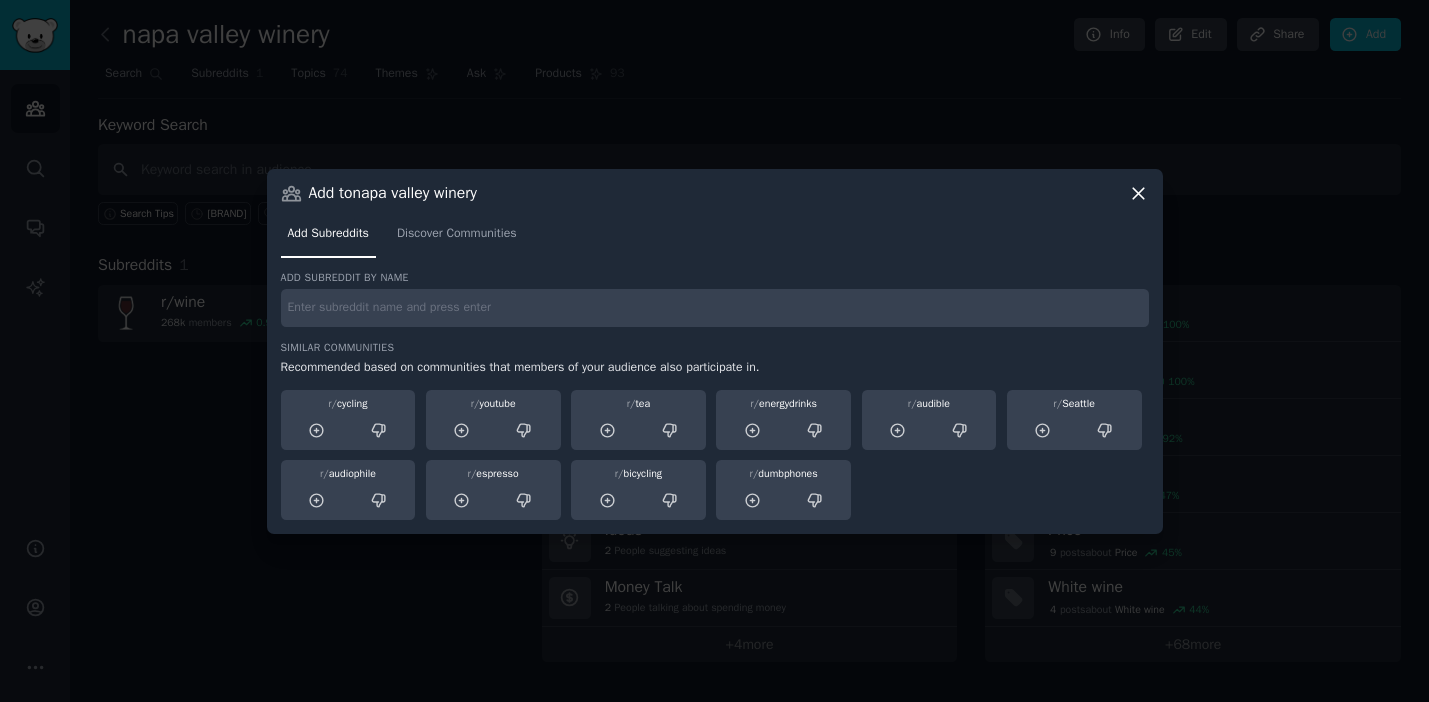 click at bounding box center (715, 308) 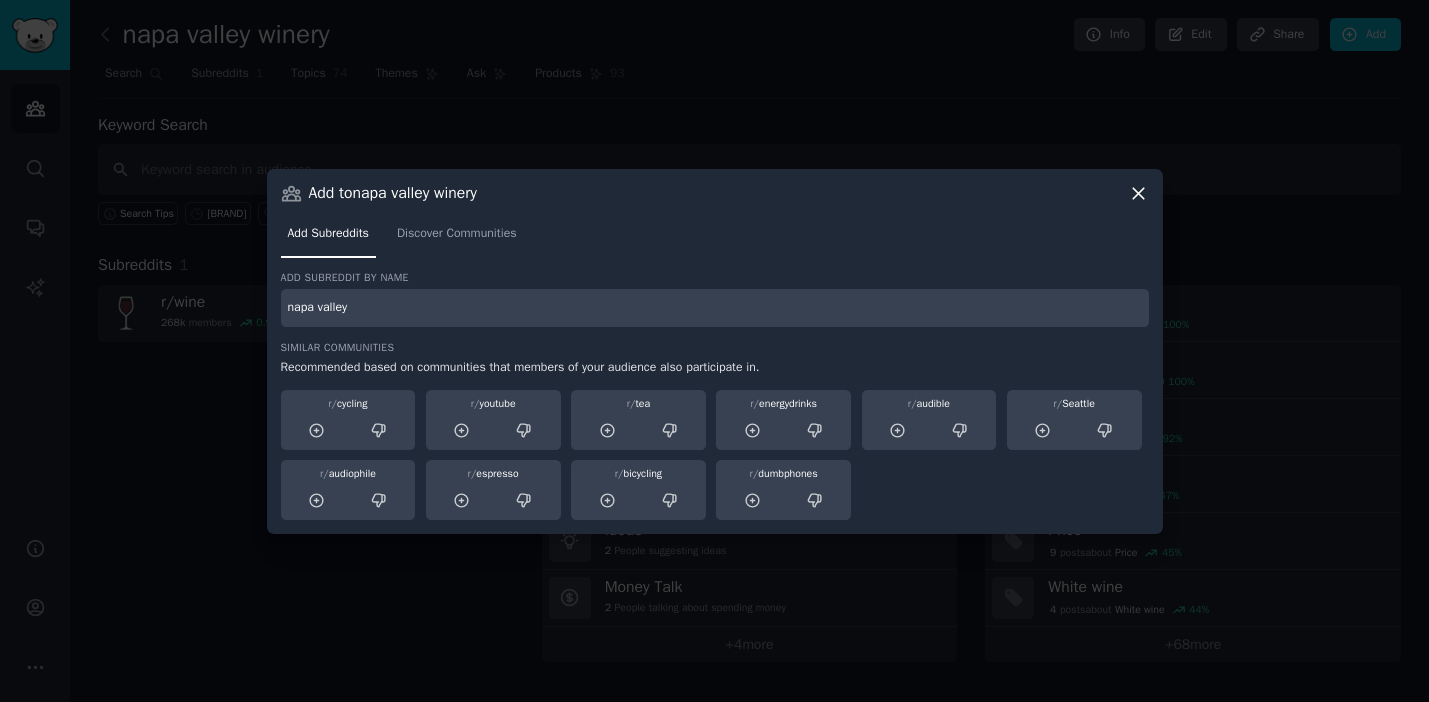 type on "napa valley" 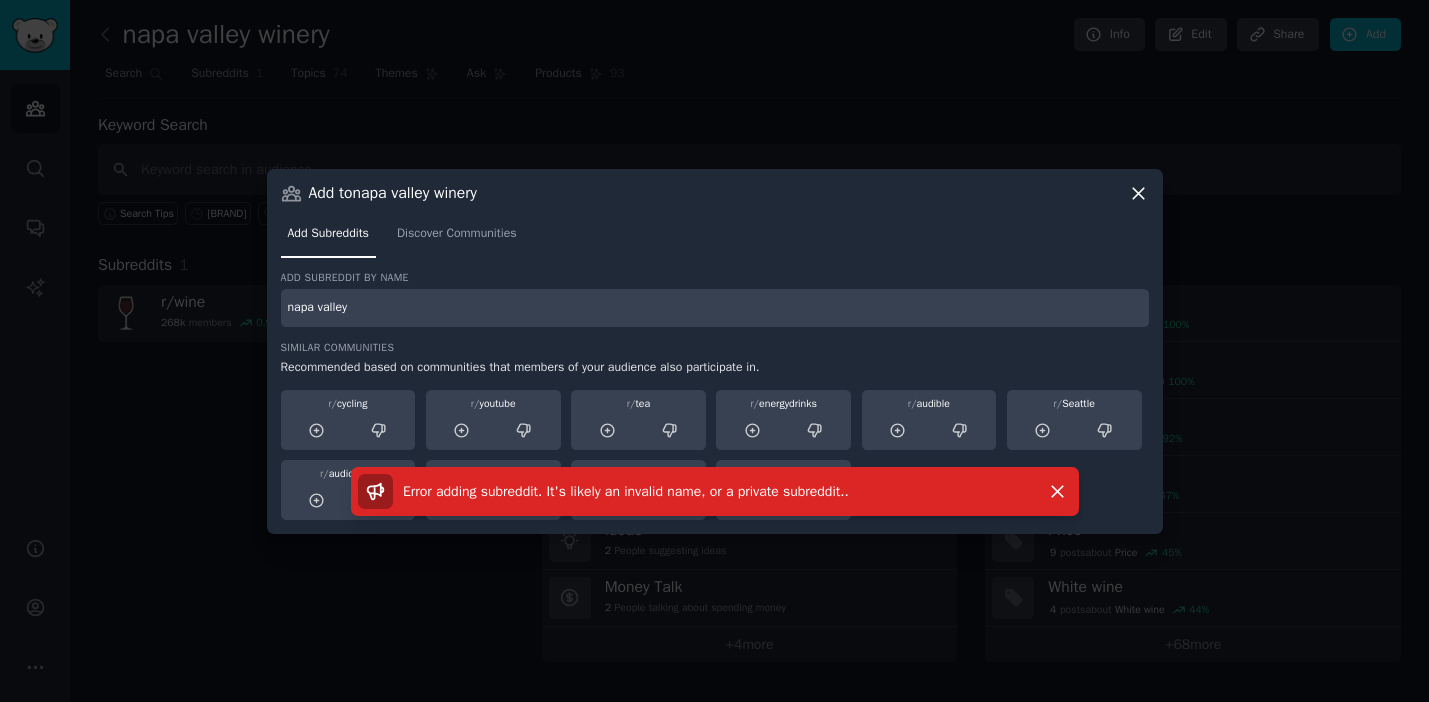 click on "napa valley" at bounding box center (715, 308) 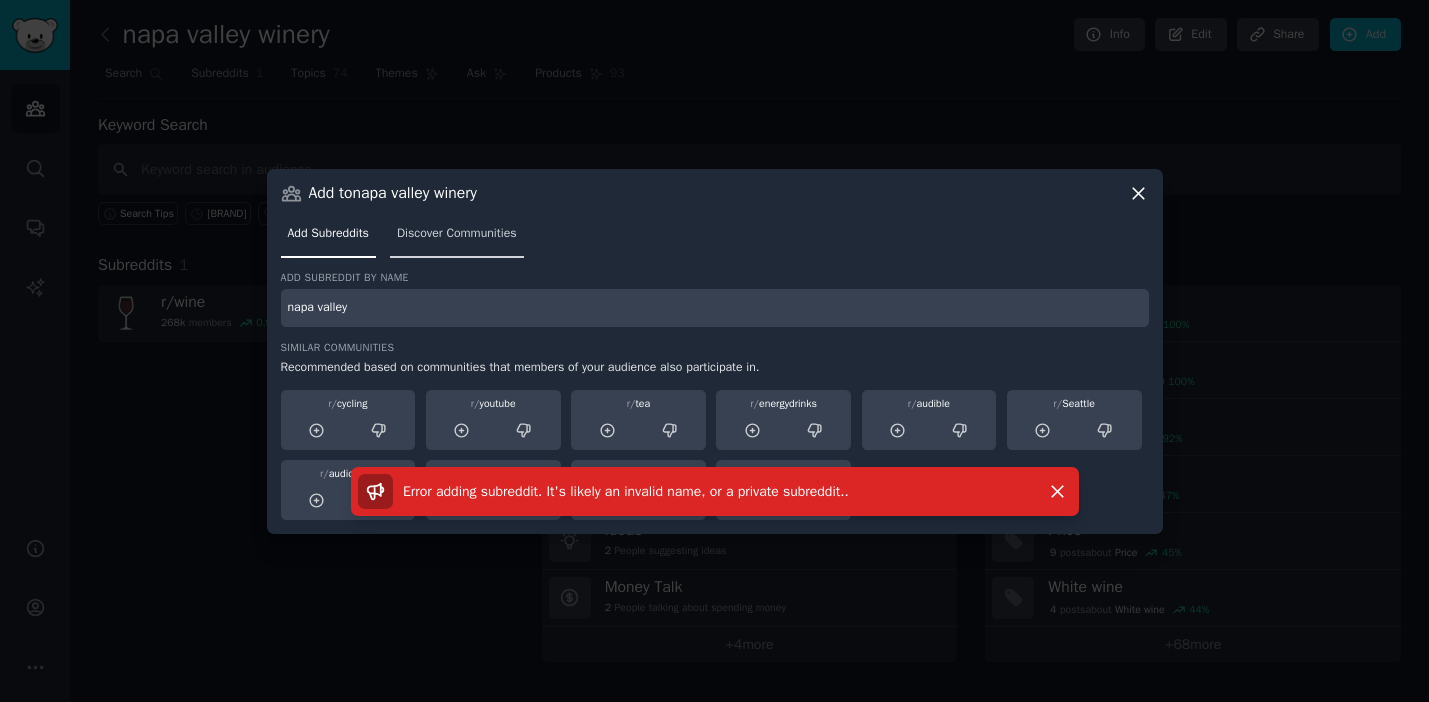 click on "Discover Communities" at bounding box center [457, 234] 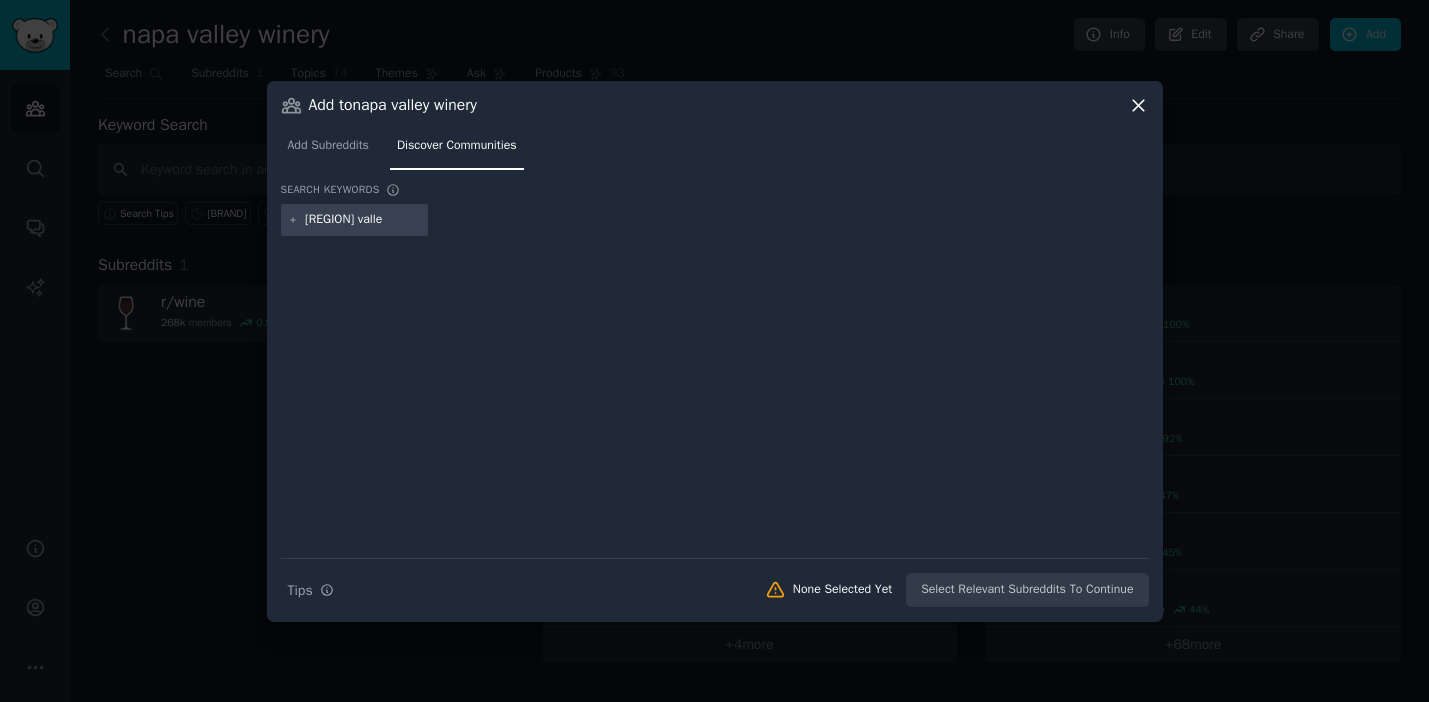 type on "napa valley" 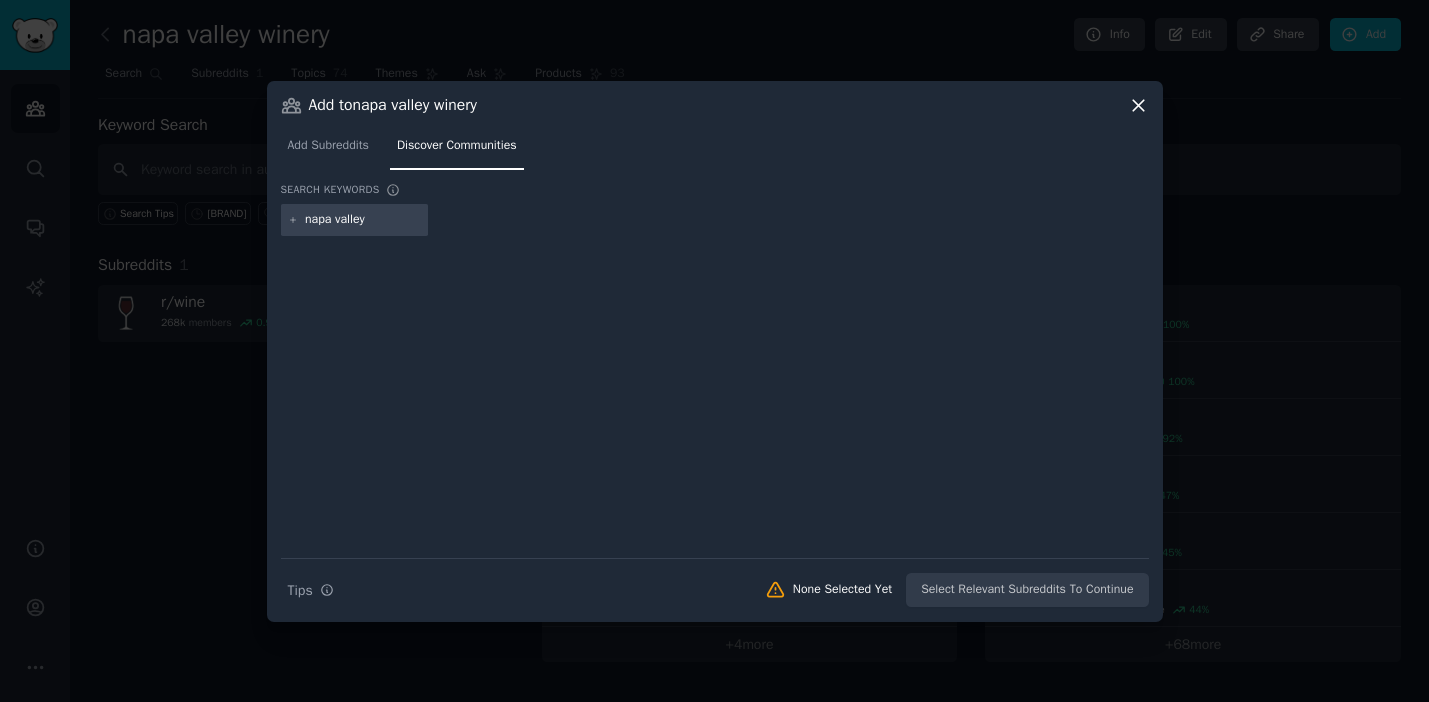 type 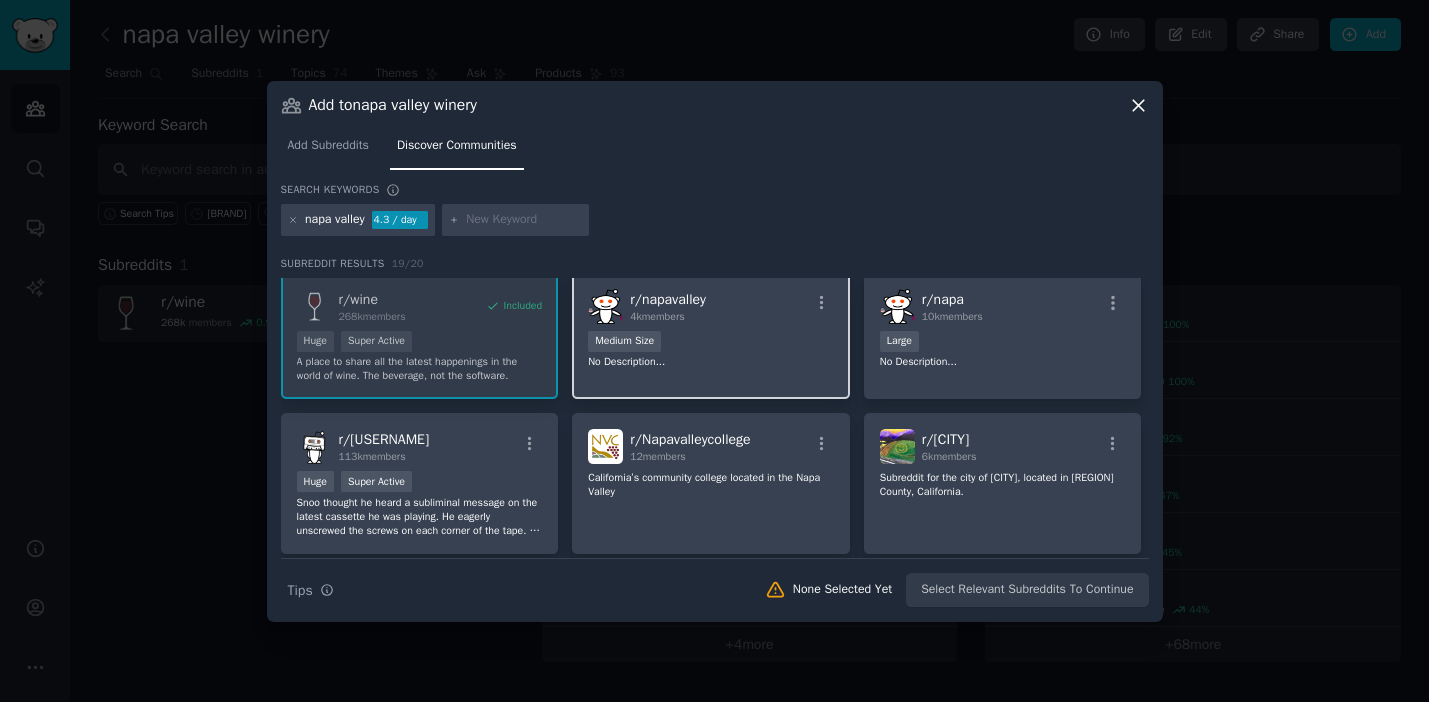 scroll, scrollTop: 0, scrollLeft: 0, axis: both 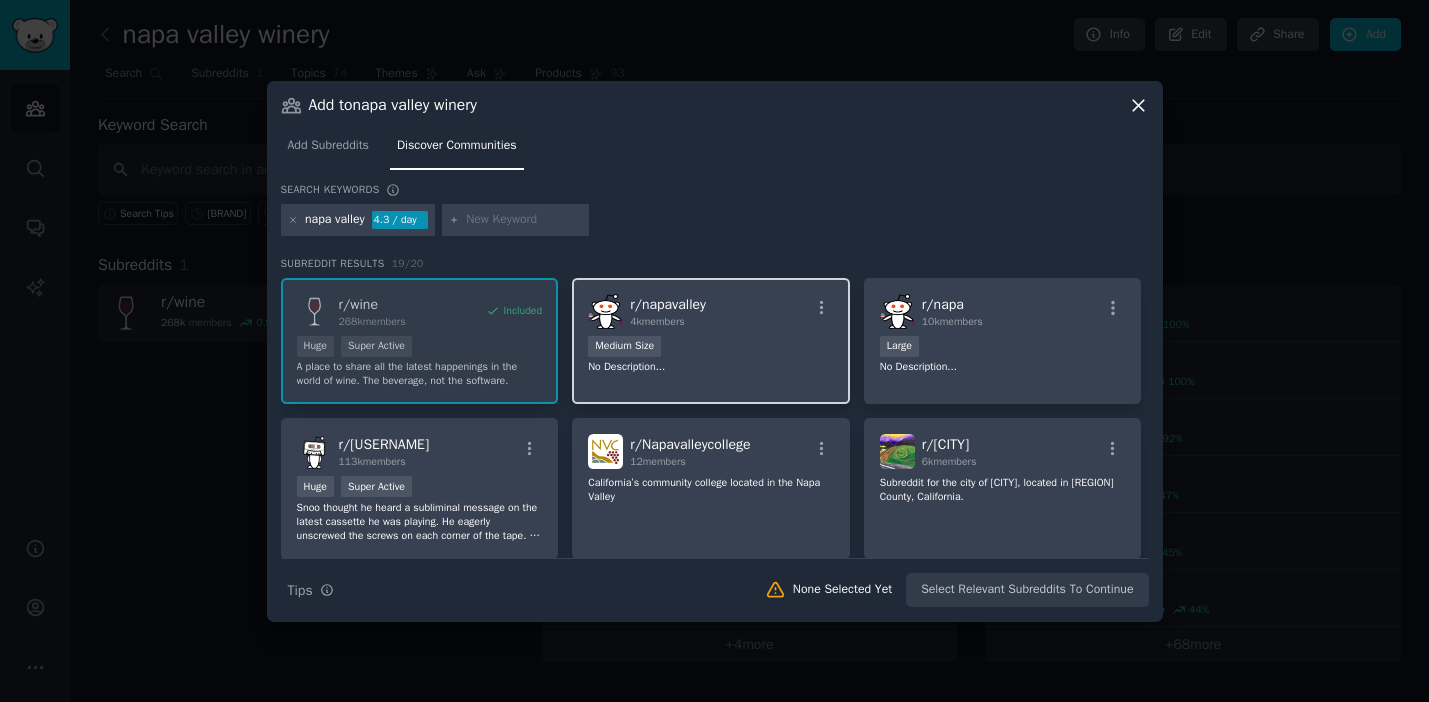 click on "r/ napavalley 4k members Medium Size No Description..." at bounding box center (711, 341) 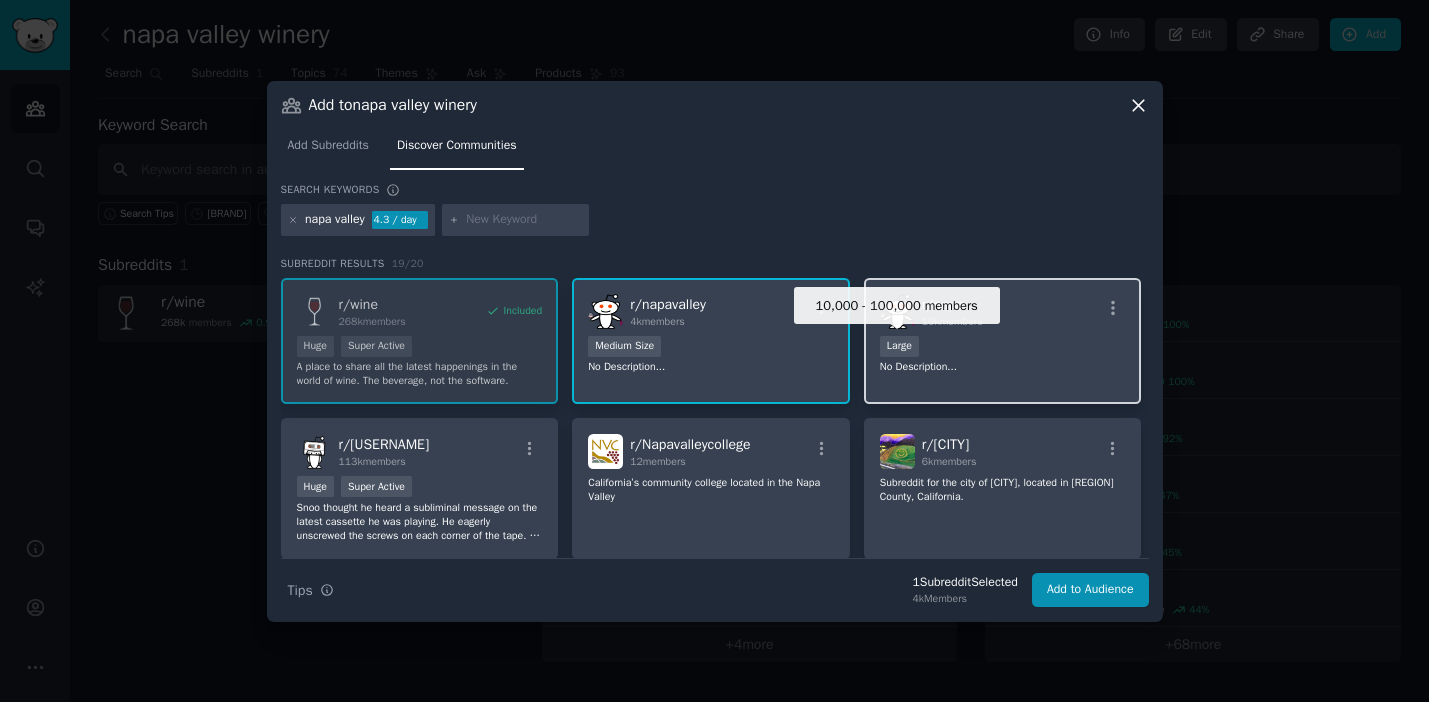click on "10,000 - 100,000 members Large" at bounding box center (1003, 348) 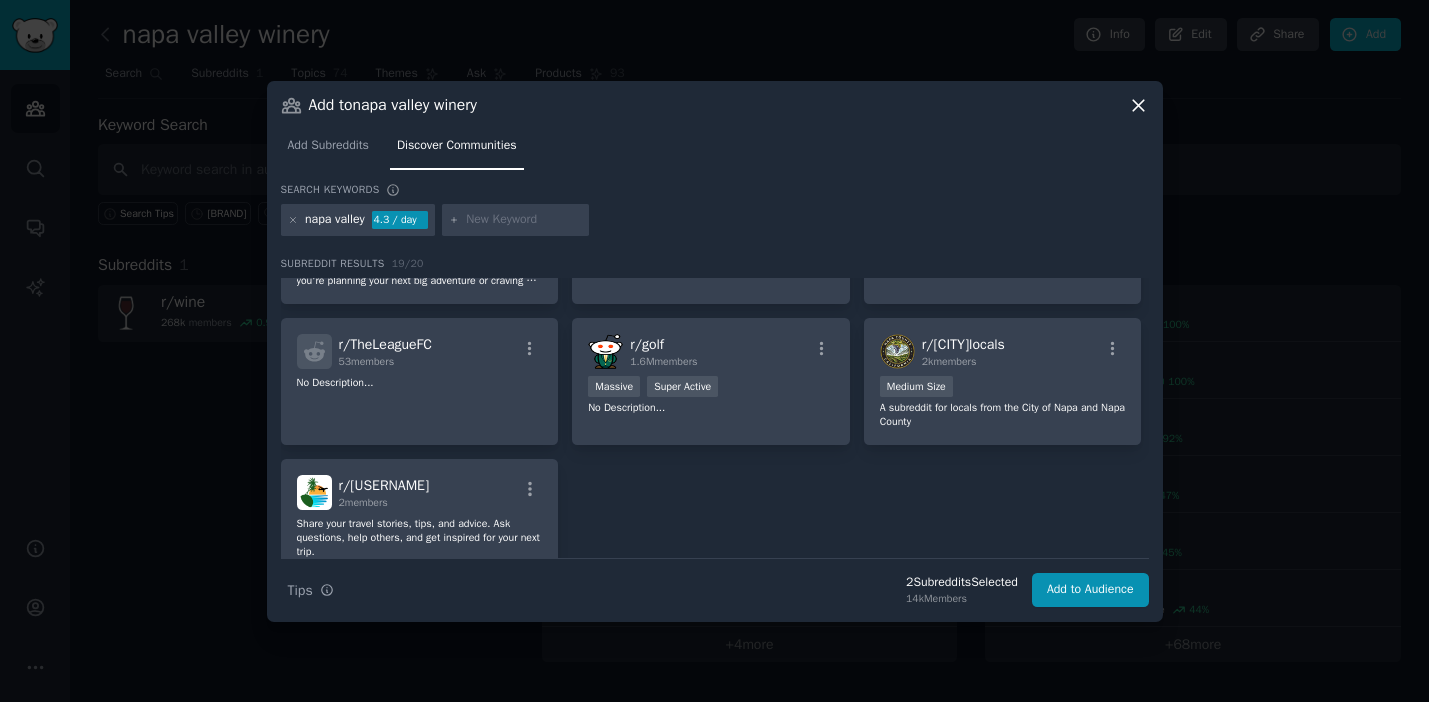 scroll, scrollTop: 737, scrollLeft: 0, axis: vertical 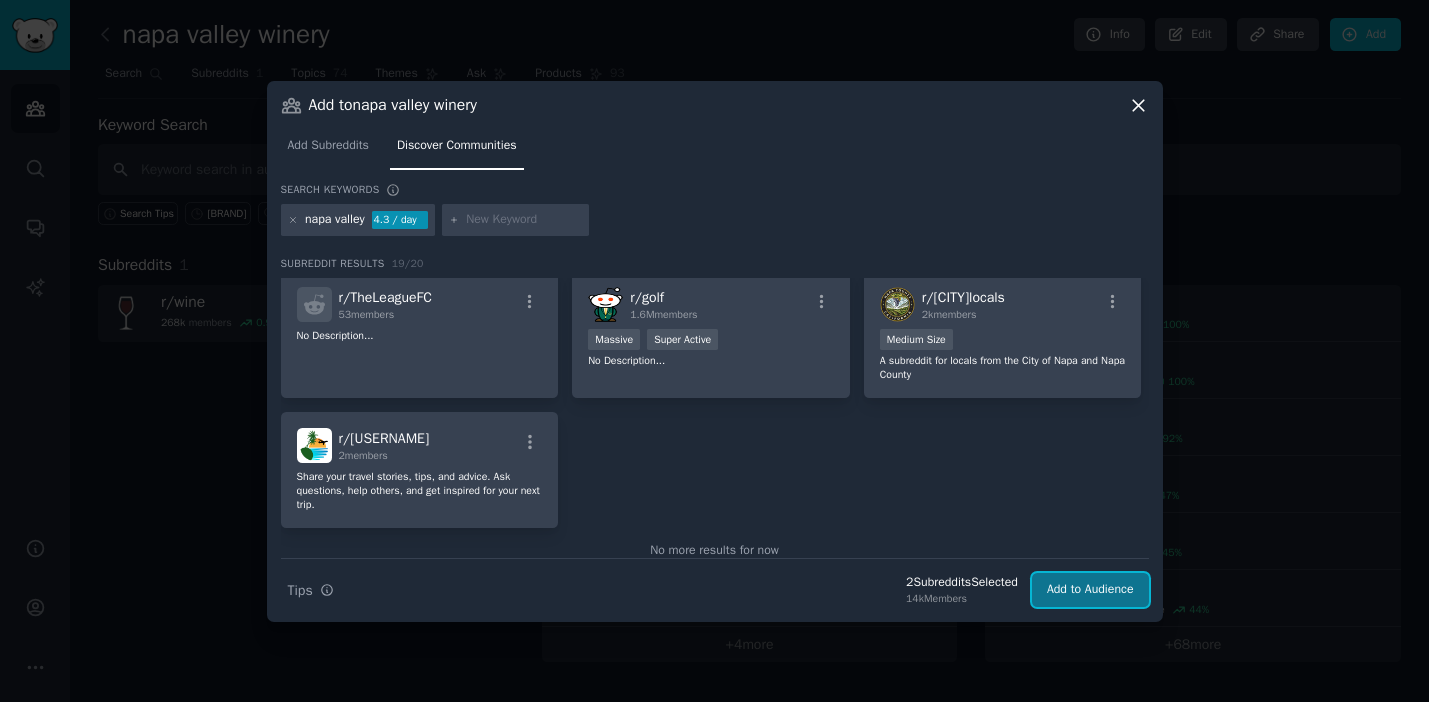 click on "Add to Audience" at bounding box center [1090, 590] 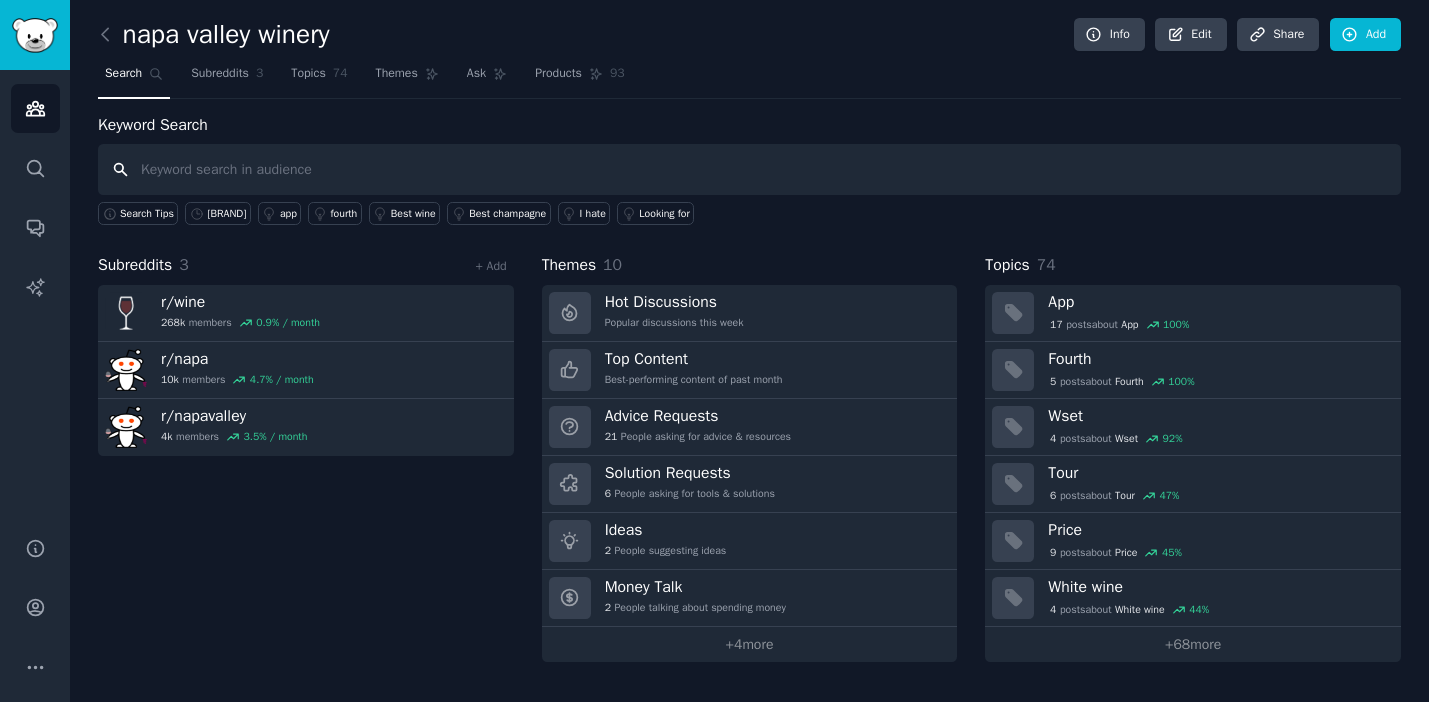 click at bounding box center (749, 169) 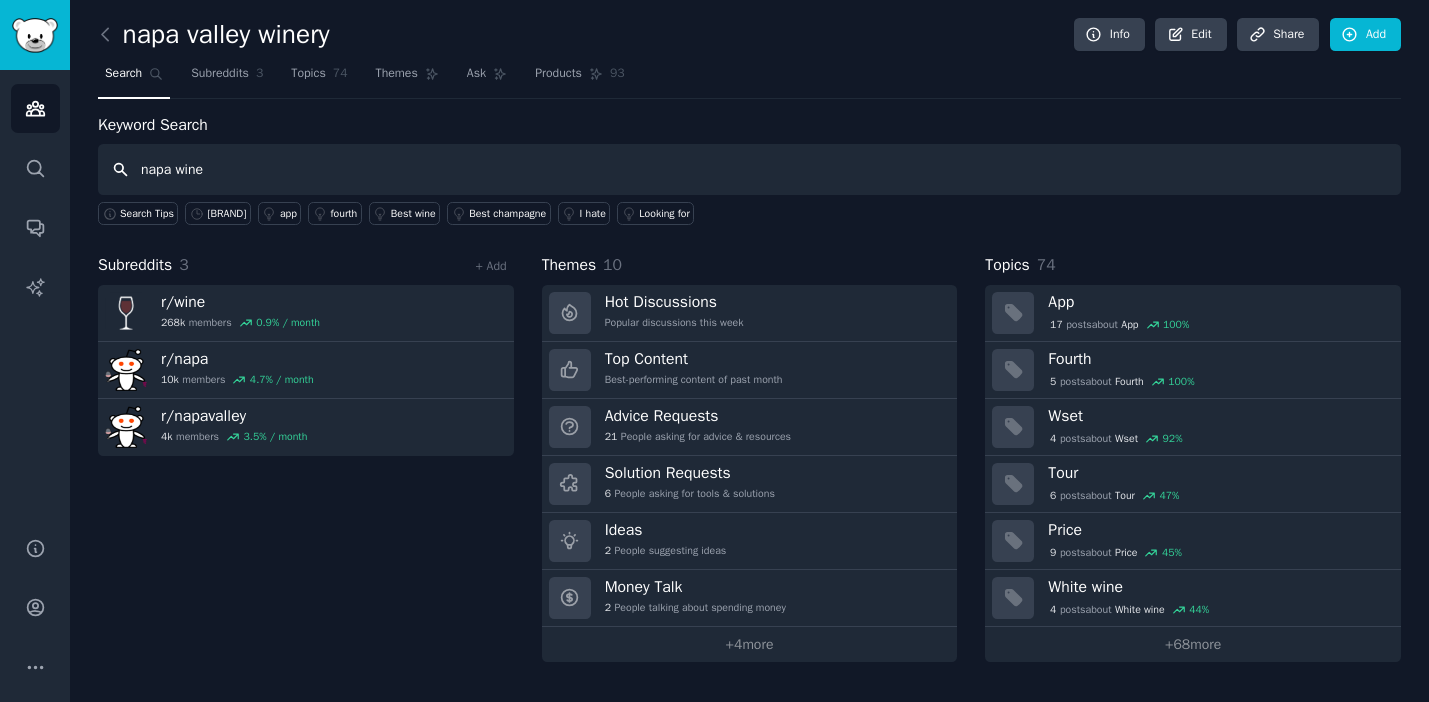 type on "napa wine" 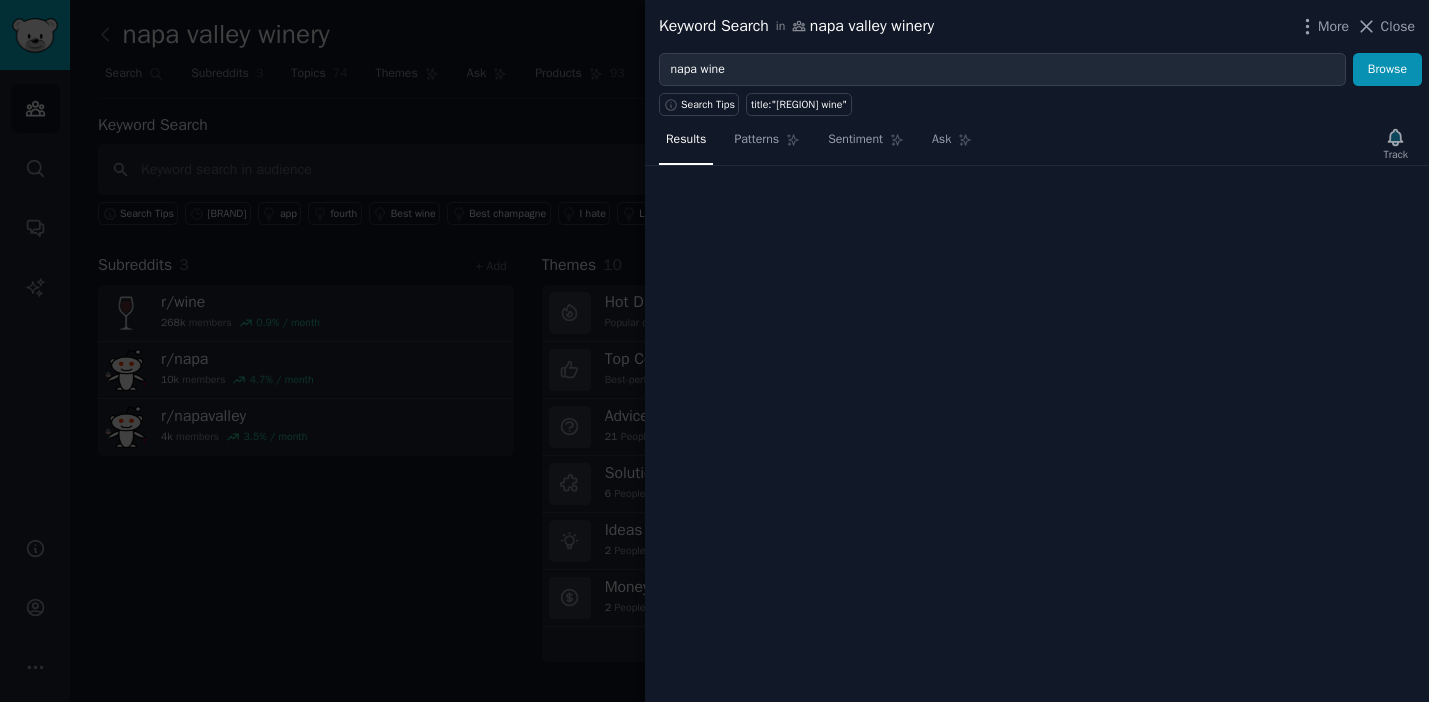 type 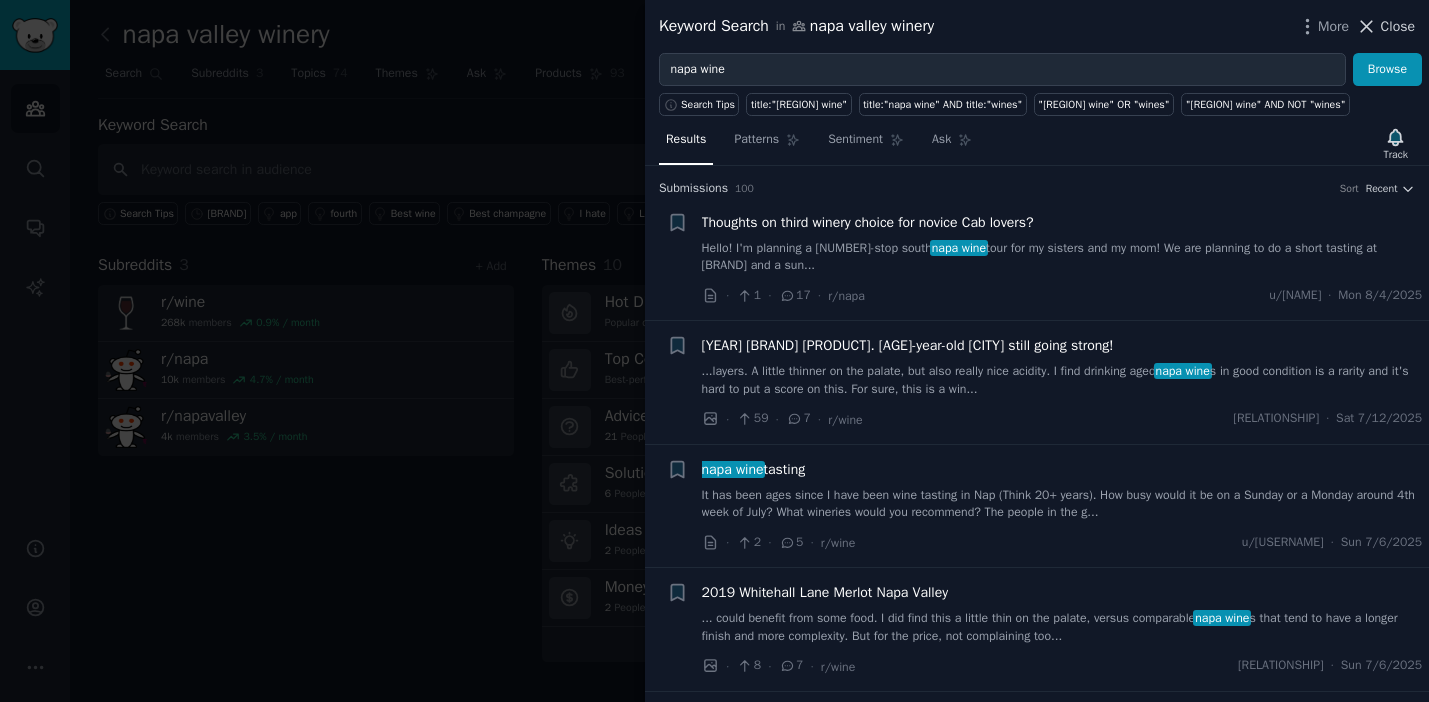 click on "Close" at bounding box center [1398, 26] 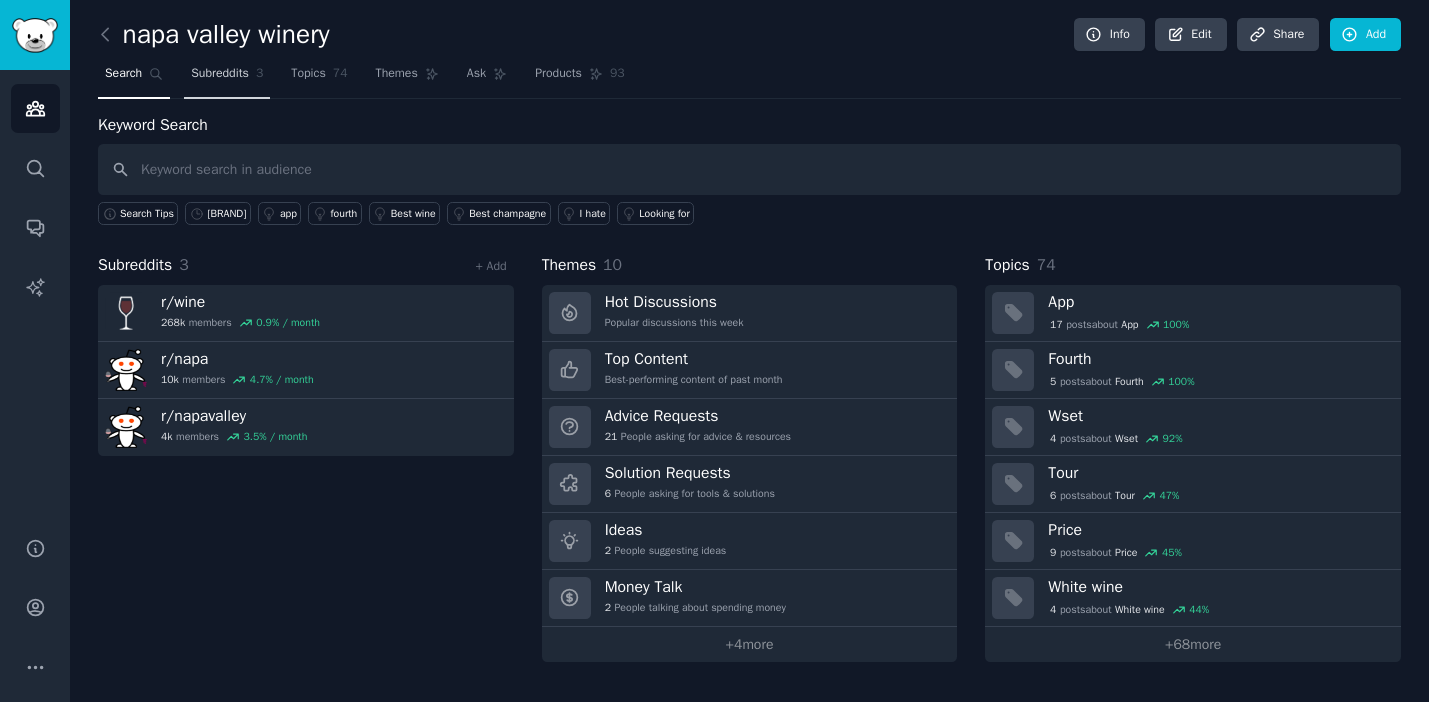 click on "3" 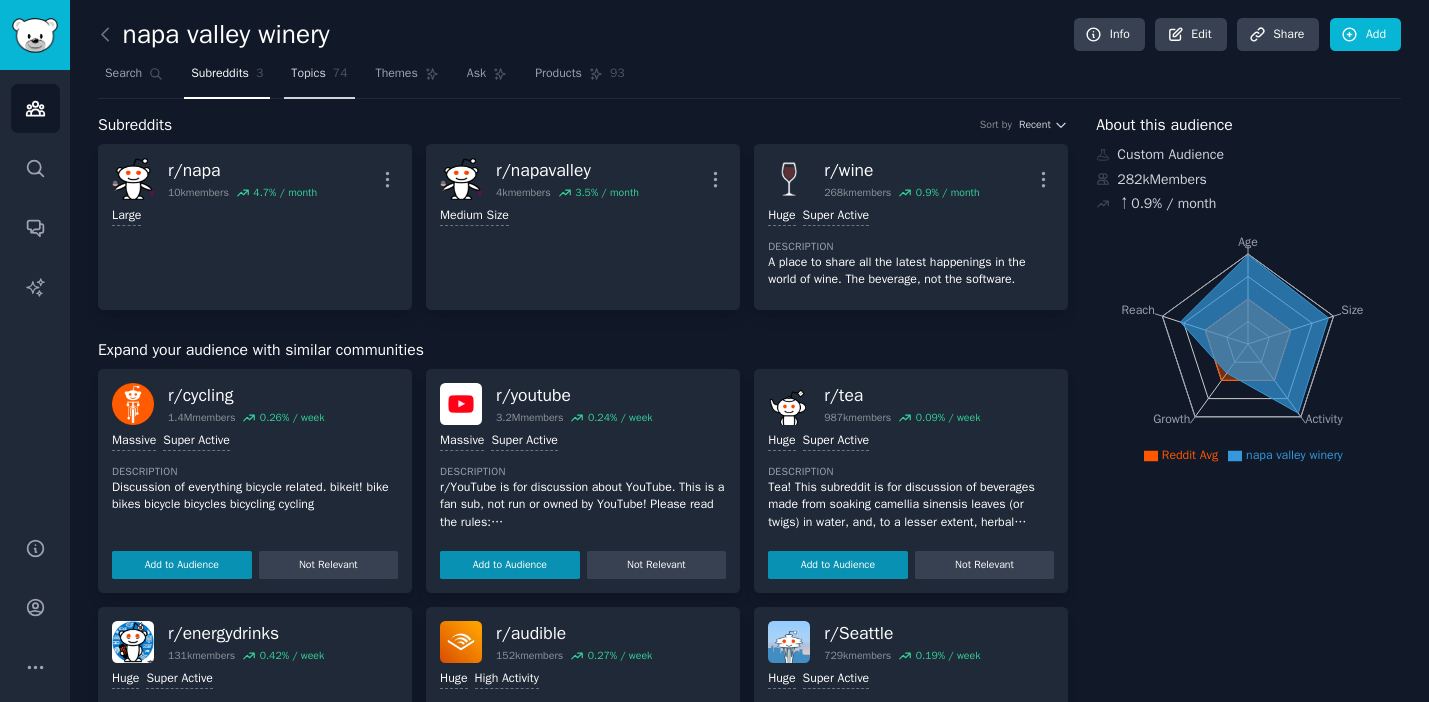 click on "Topics 74" at bounding box center [319, 78] 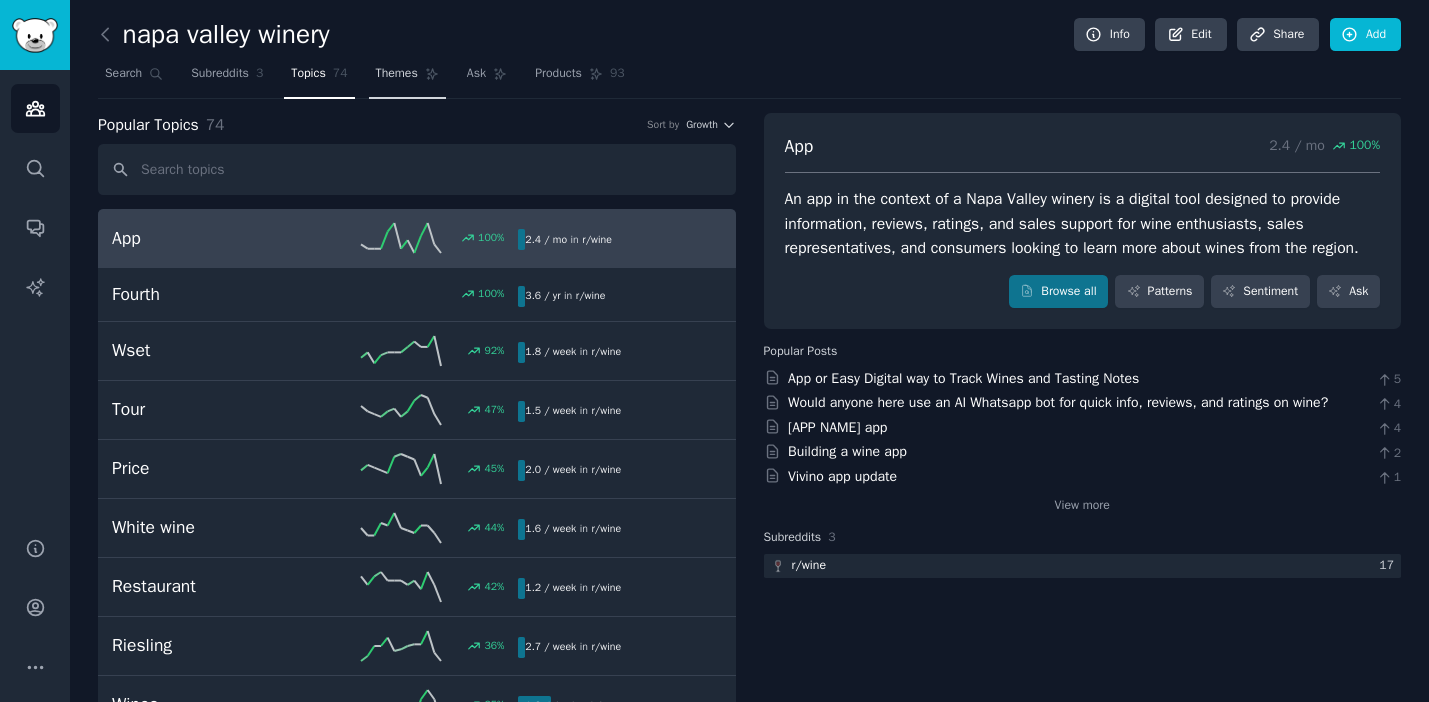 click on "Themes" at bounding box center [407, 78] 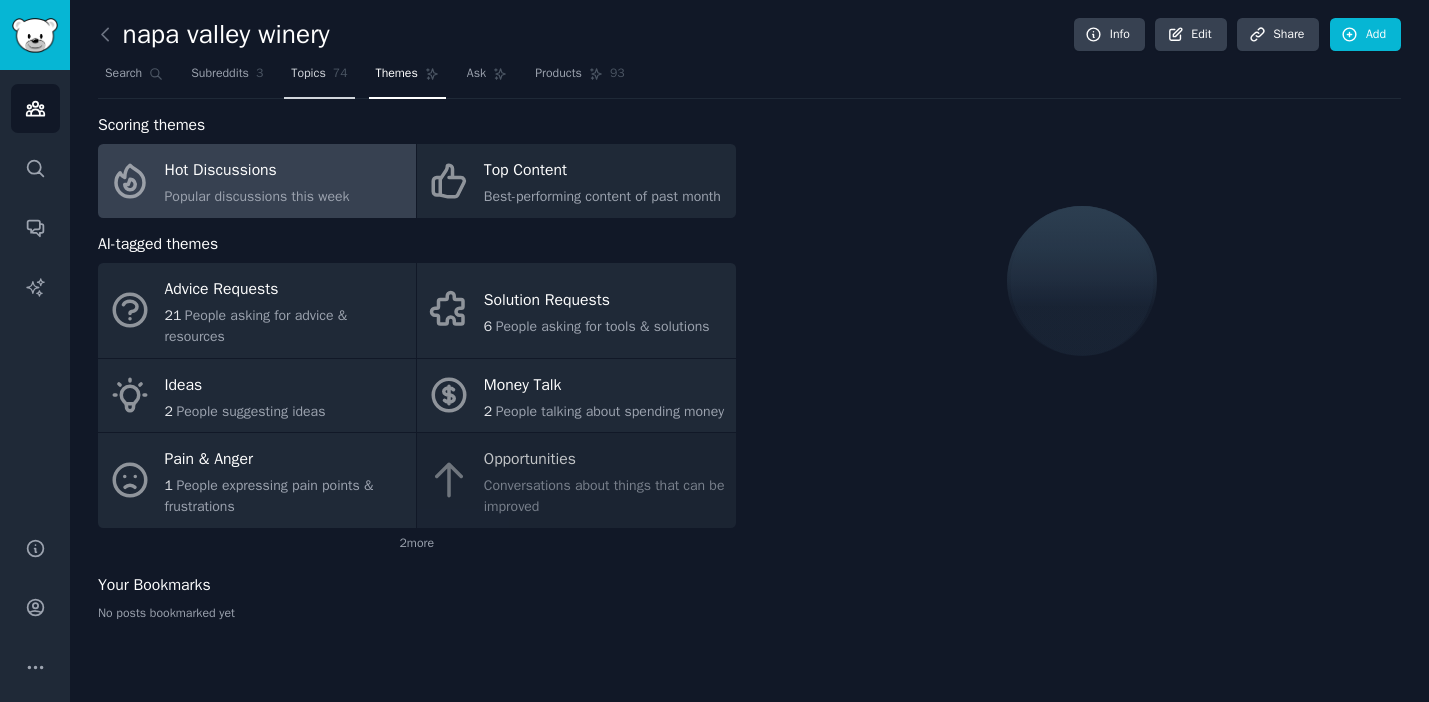 click on "74" 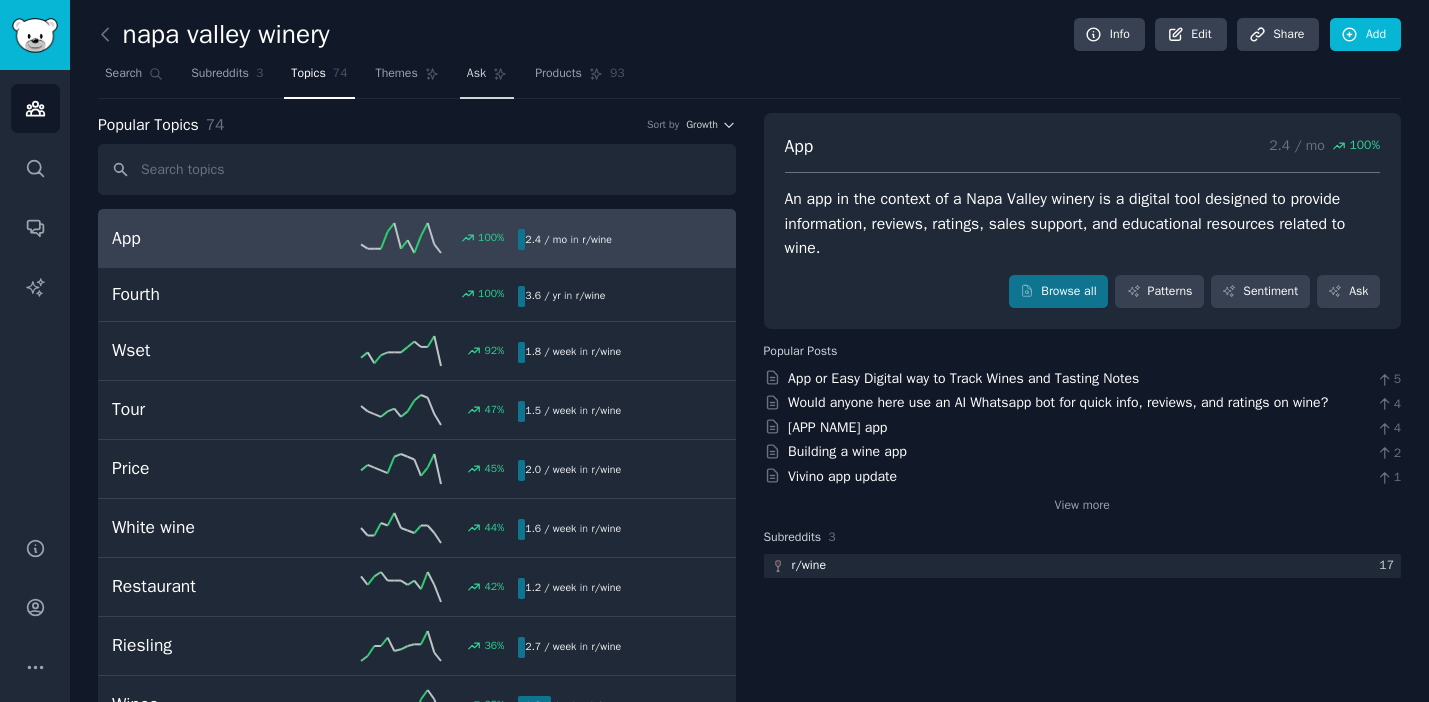 click on "Ask" at bounding box center [487, 78] 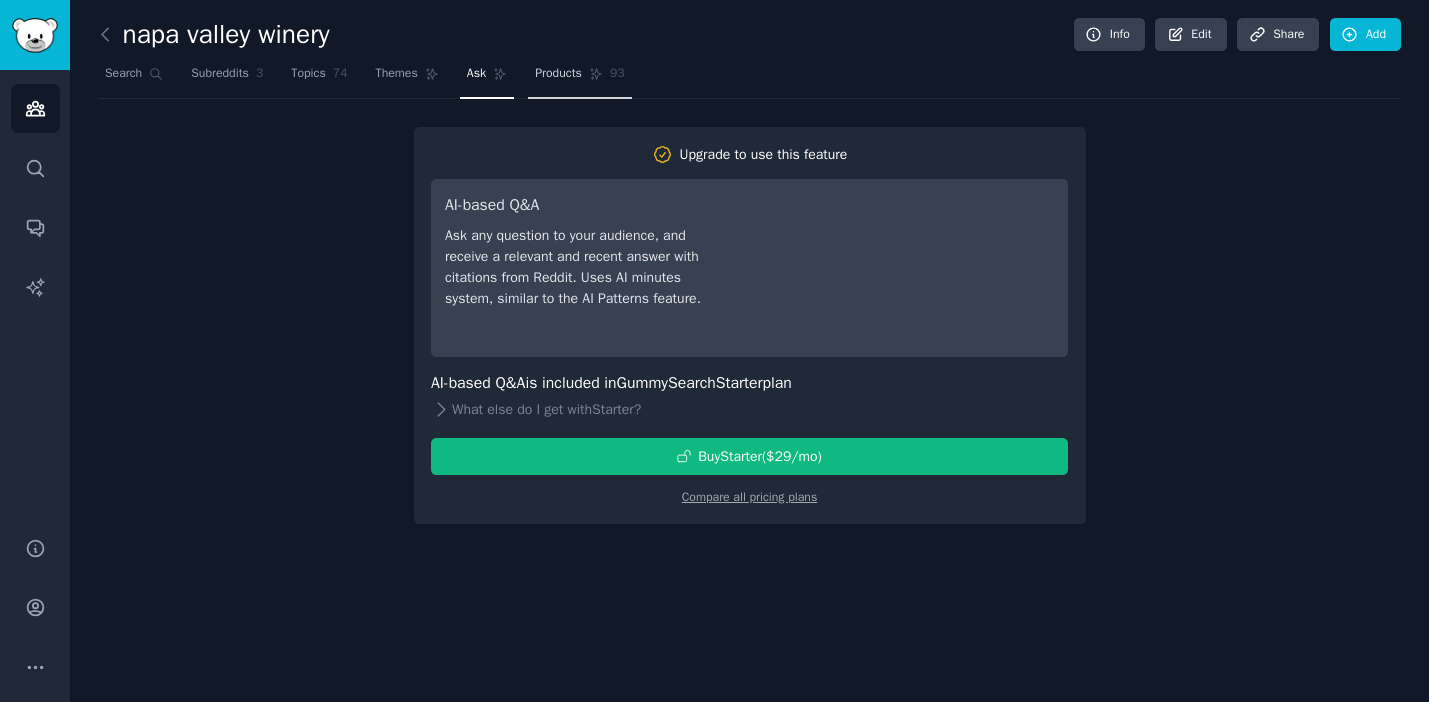 click on "Products 93" at bounding box center [579, 78] 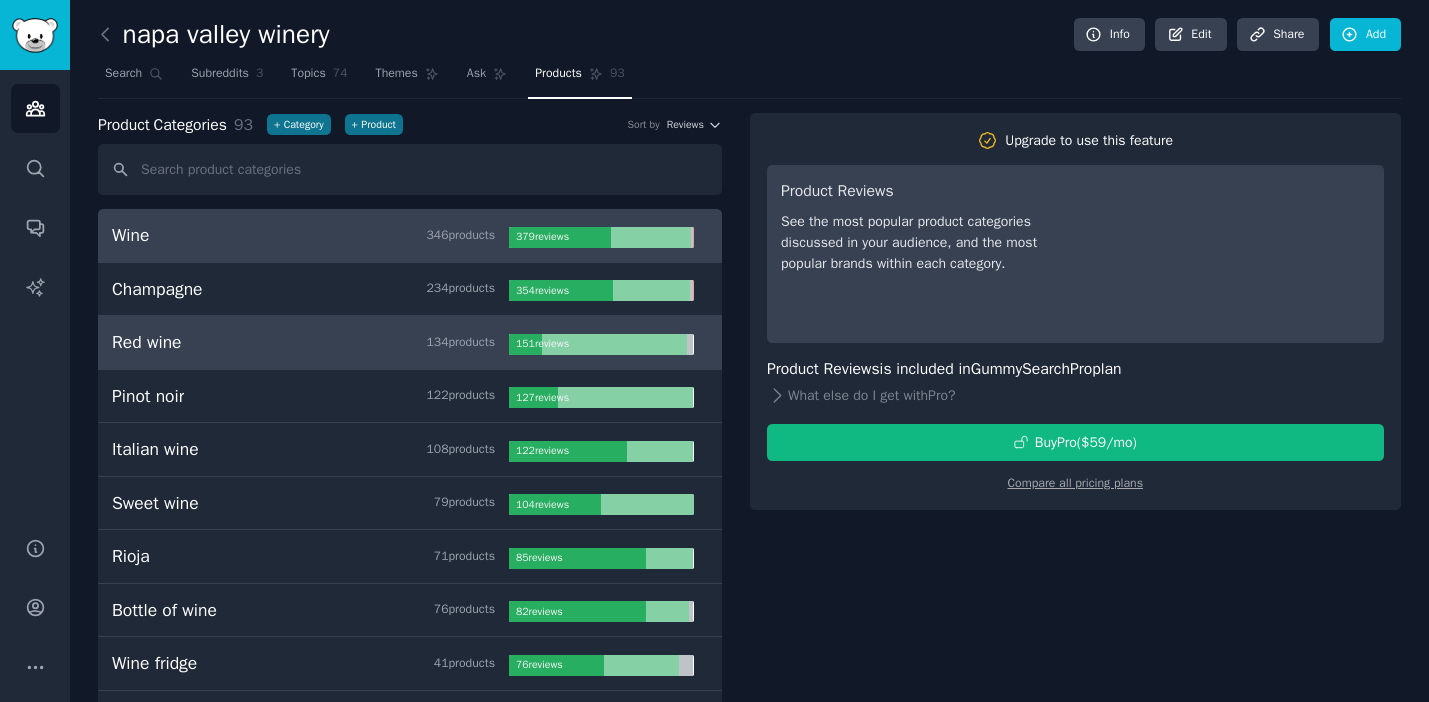 click on "Red wine 134 product s" at bounding box center [310, 342] 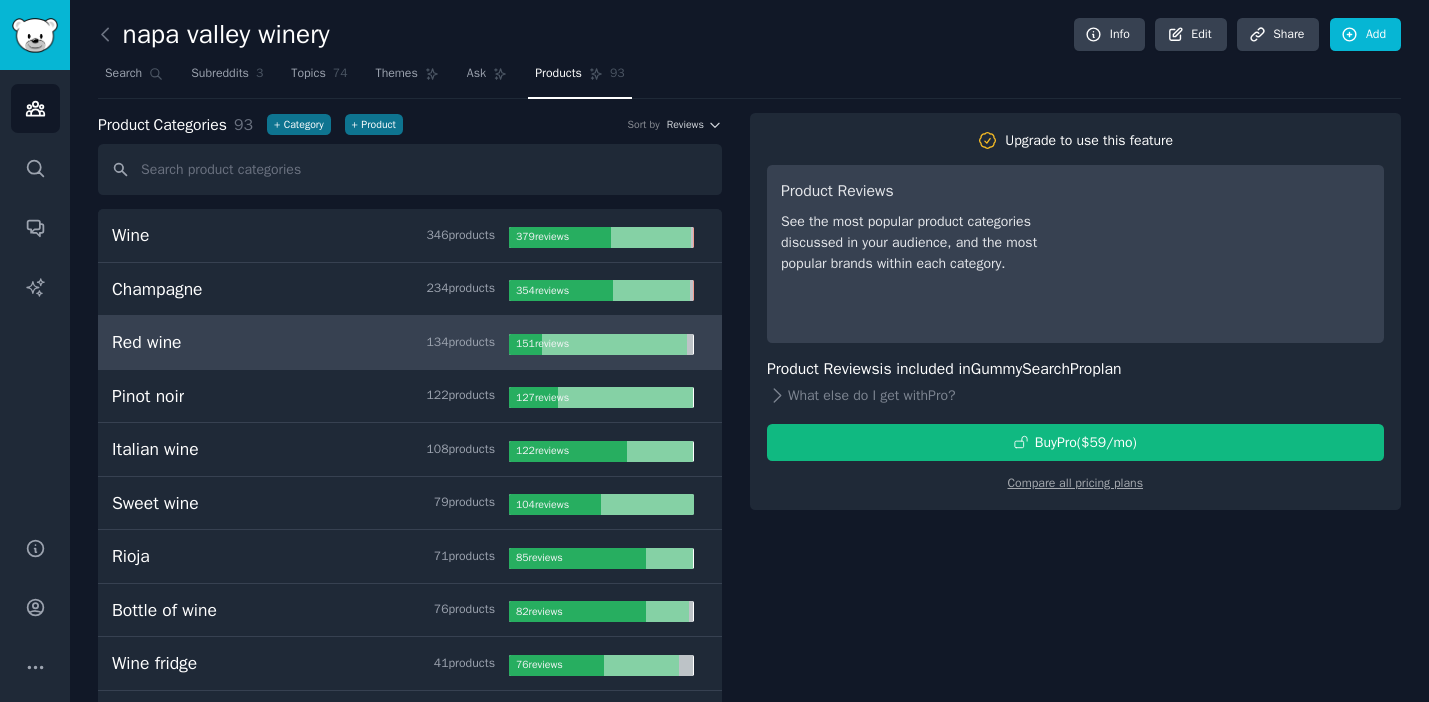 click at bounding box center (614, 344) 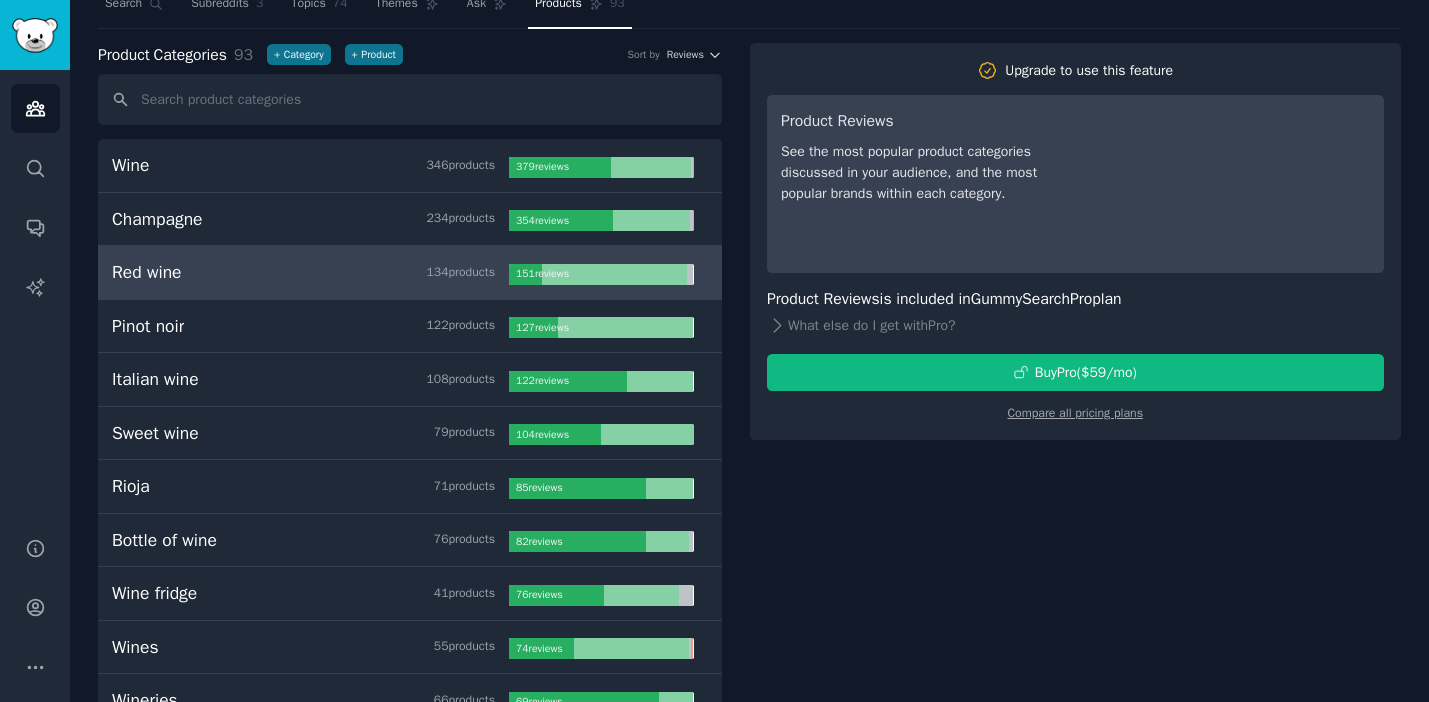 scroll, scrollTop: 0, scrollLeft: 0, axis: both 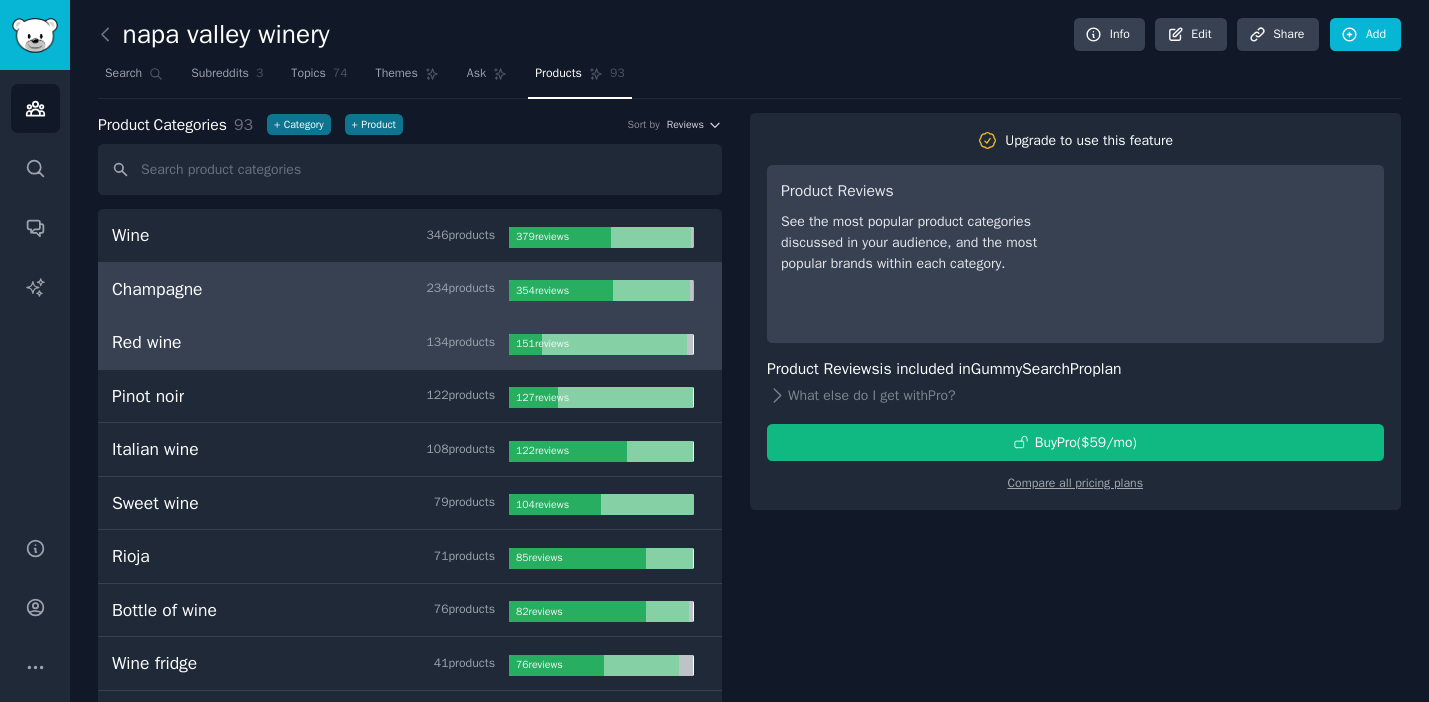 click on "[BRAND] [NUMBER] product s [NUMBER] review s" at bounding box center [410, 290] 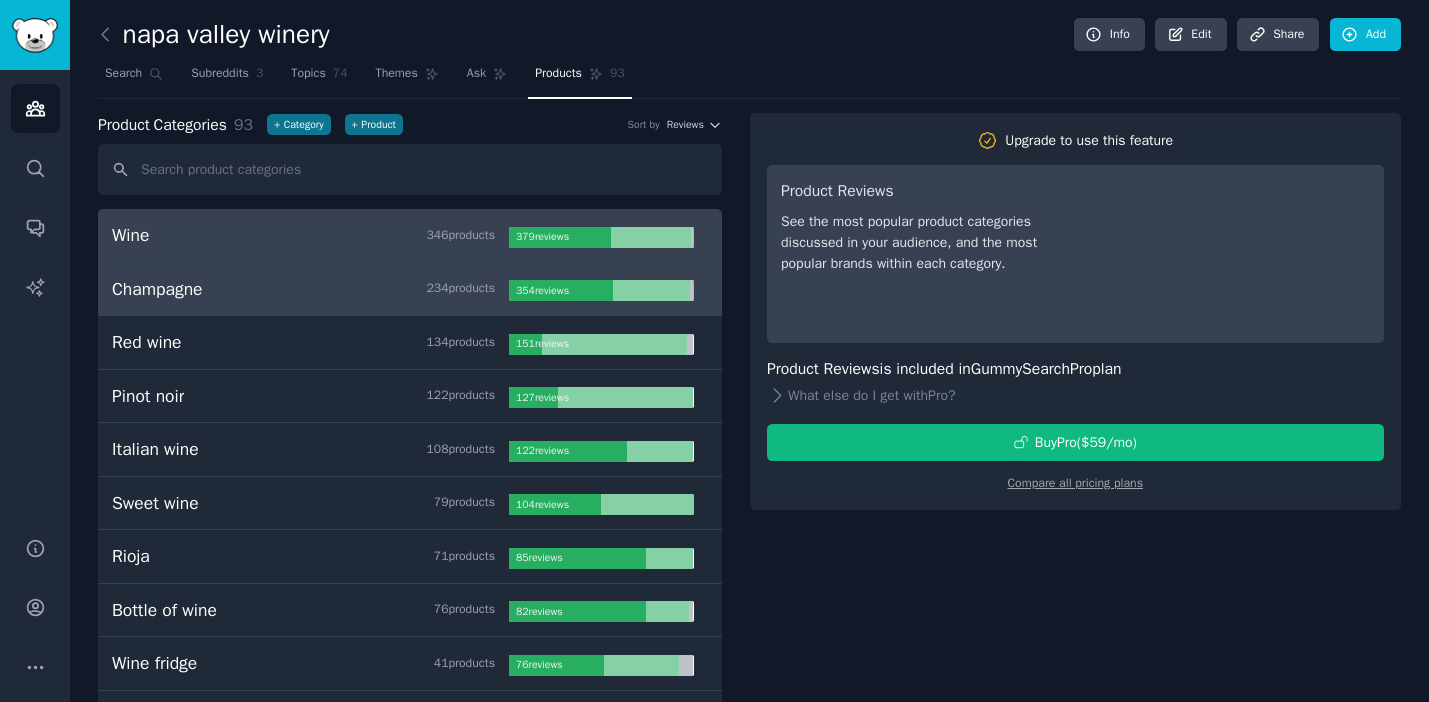 click on "Wine 346 product s" at bounding box center [310, 235] 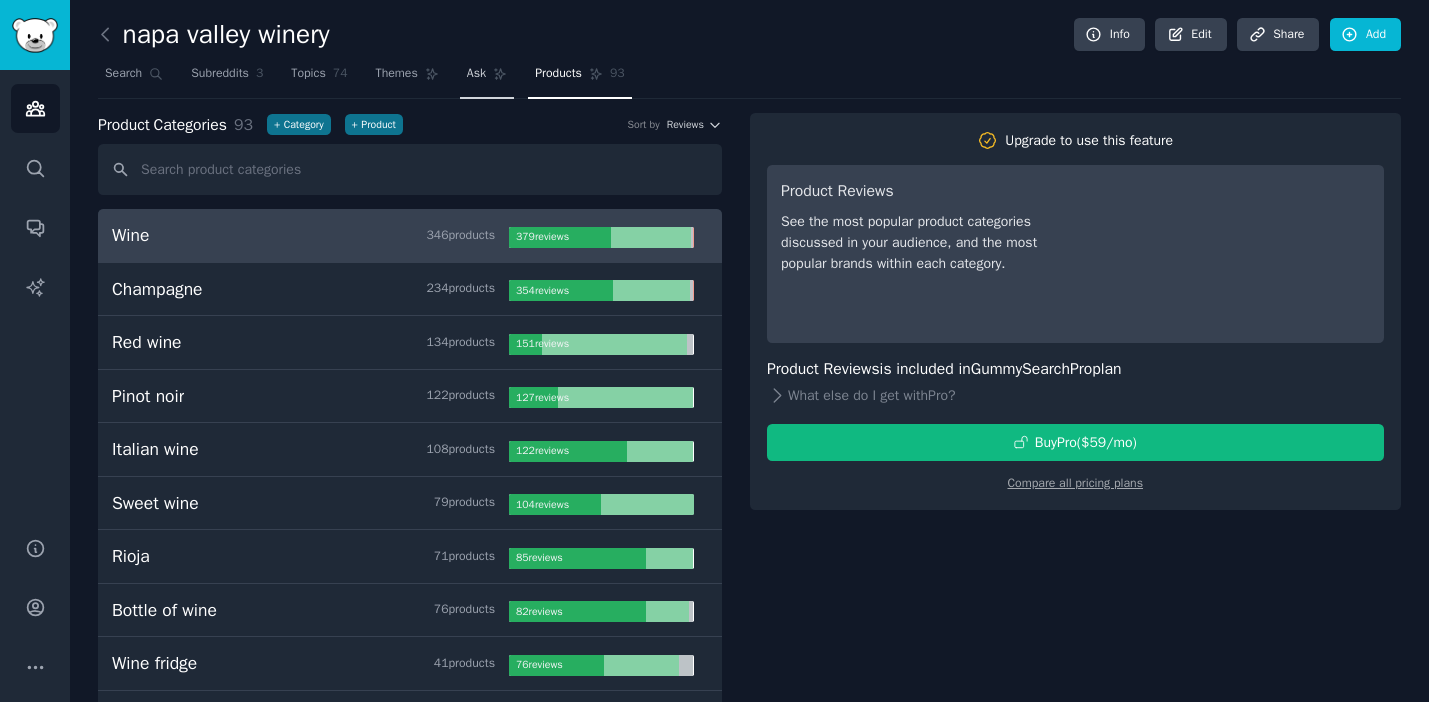click on "Ask" at bounding box center [476, 74] 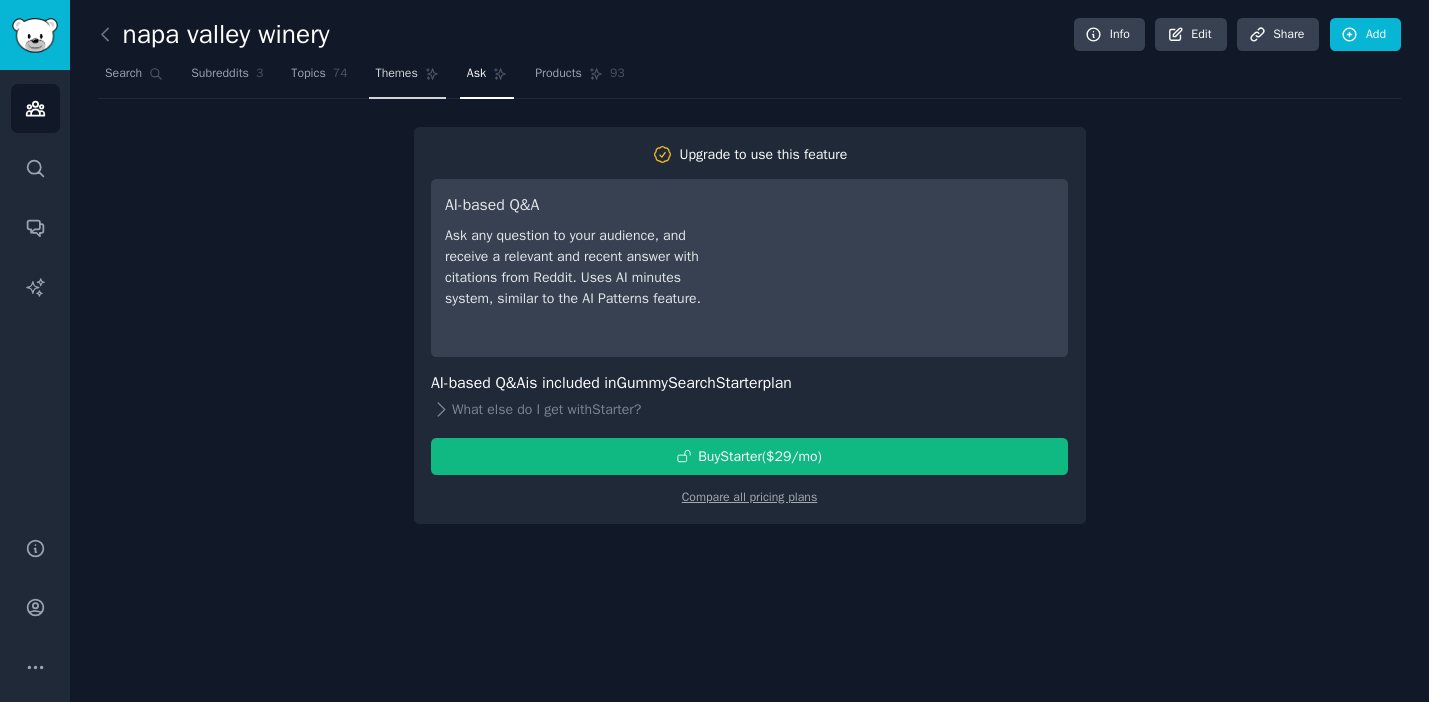 click on "Themes" at bounding box center (397, 74) 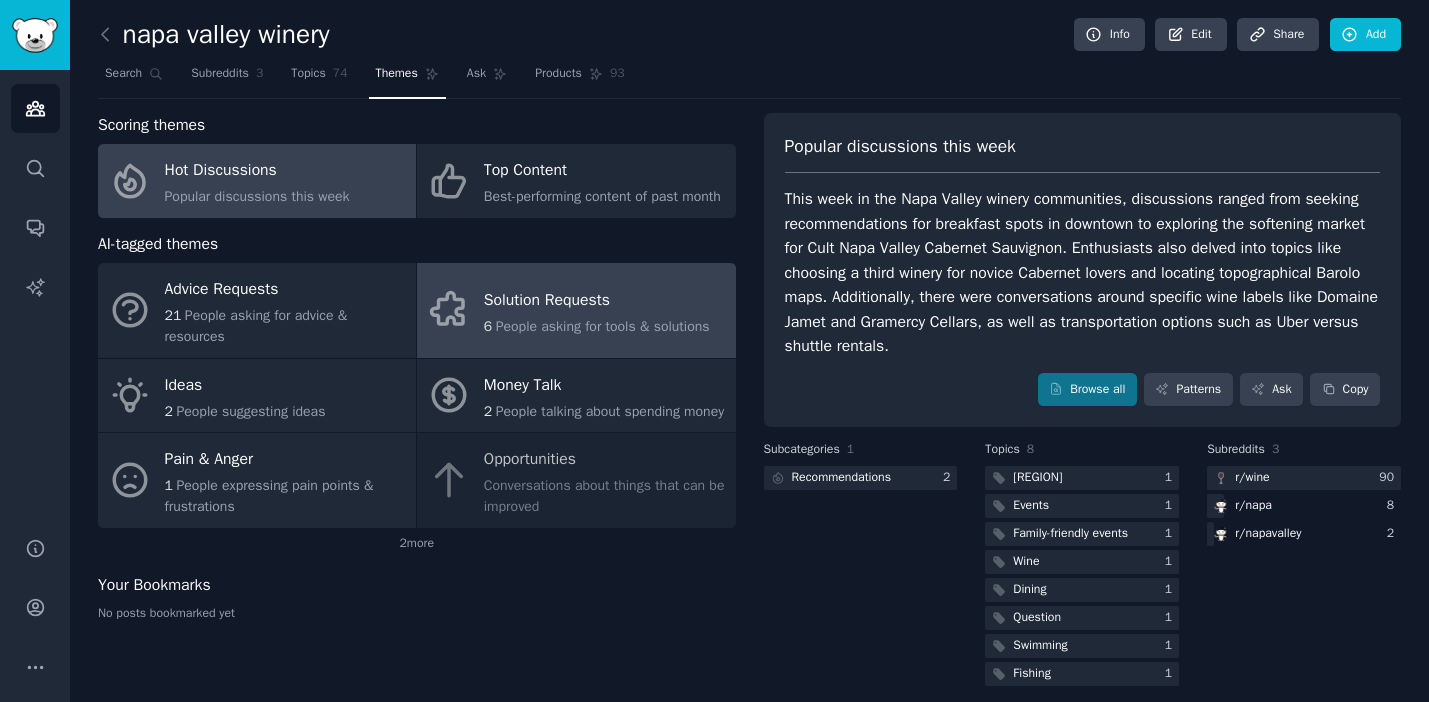 click on "Solution Requests" at bounding box center [597, 300] 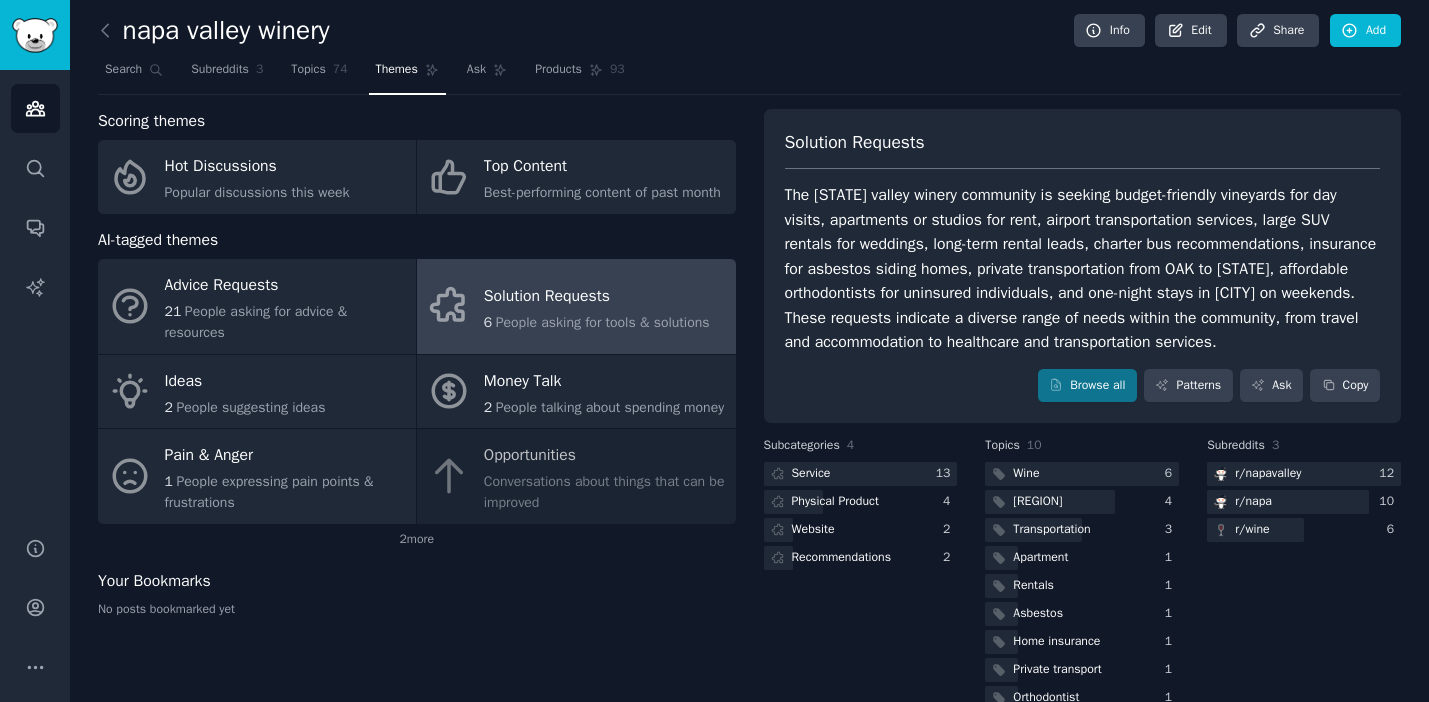 scroll, scrollTop: 0, scrollLeft: 0, axis: both 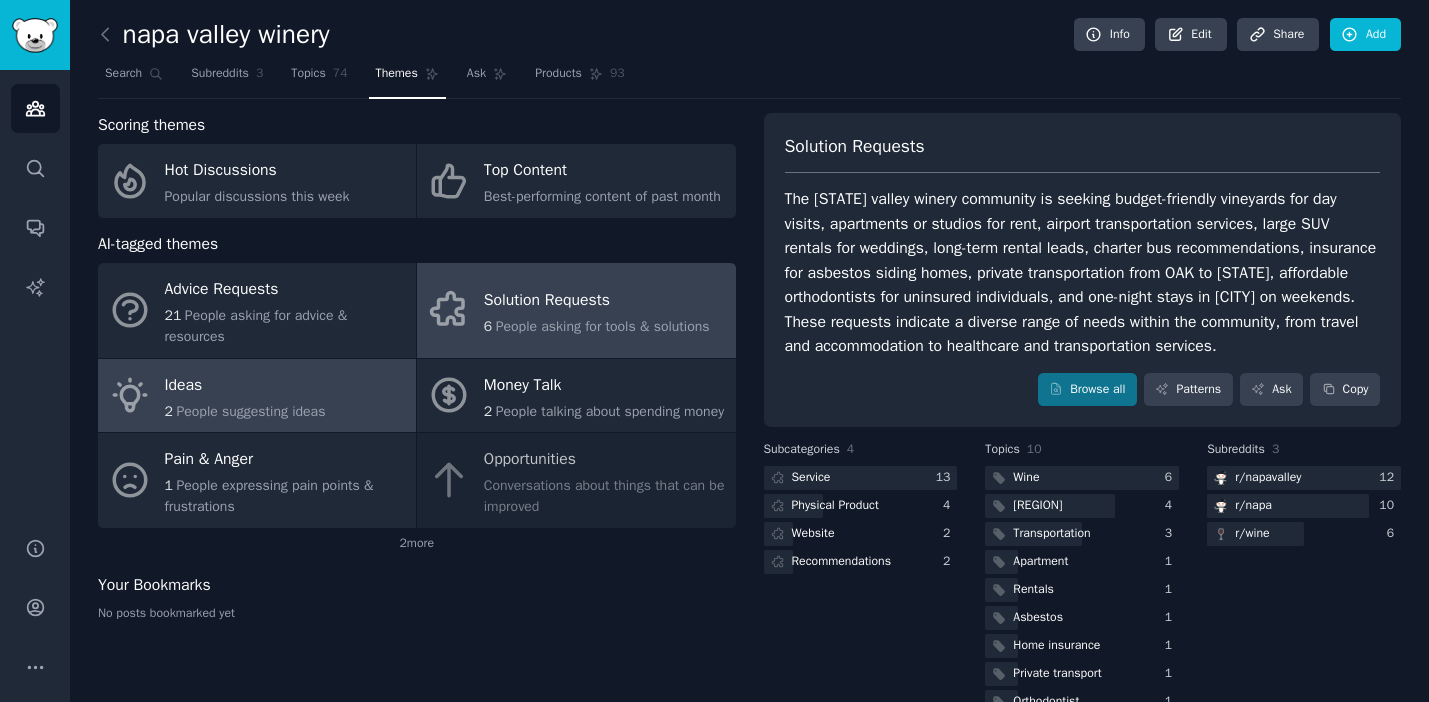 click on "Ideas" at bounding box center [245, 385] 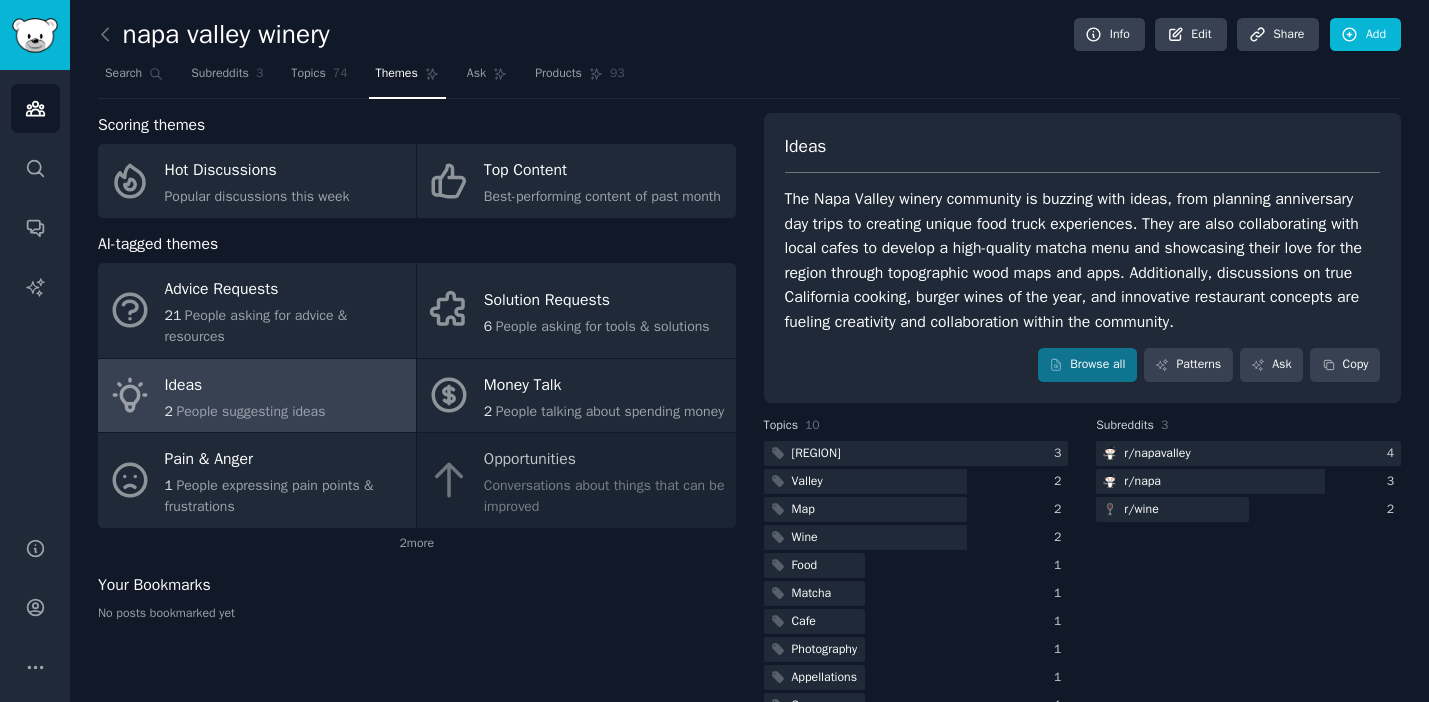 click on "Advice Requests 21 People asking for advice & resources Solution Requests 6 People asking for tools & solutions Ideas 2 People suggesting ideas Money Talk 2 People talking about spending money Pain & Anger 1 People expressing pain points & frustrations Opportunities Conversations about things that can be improved" 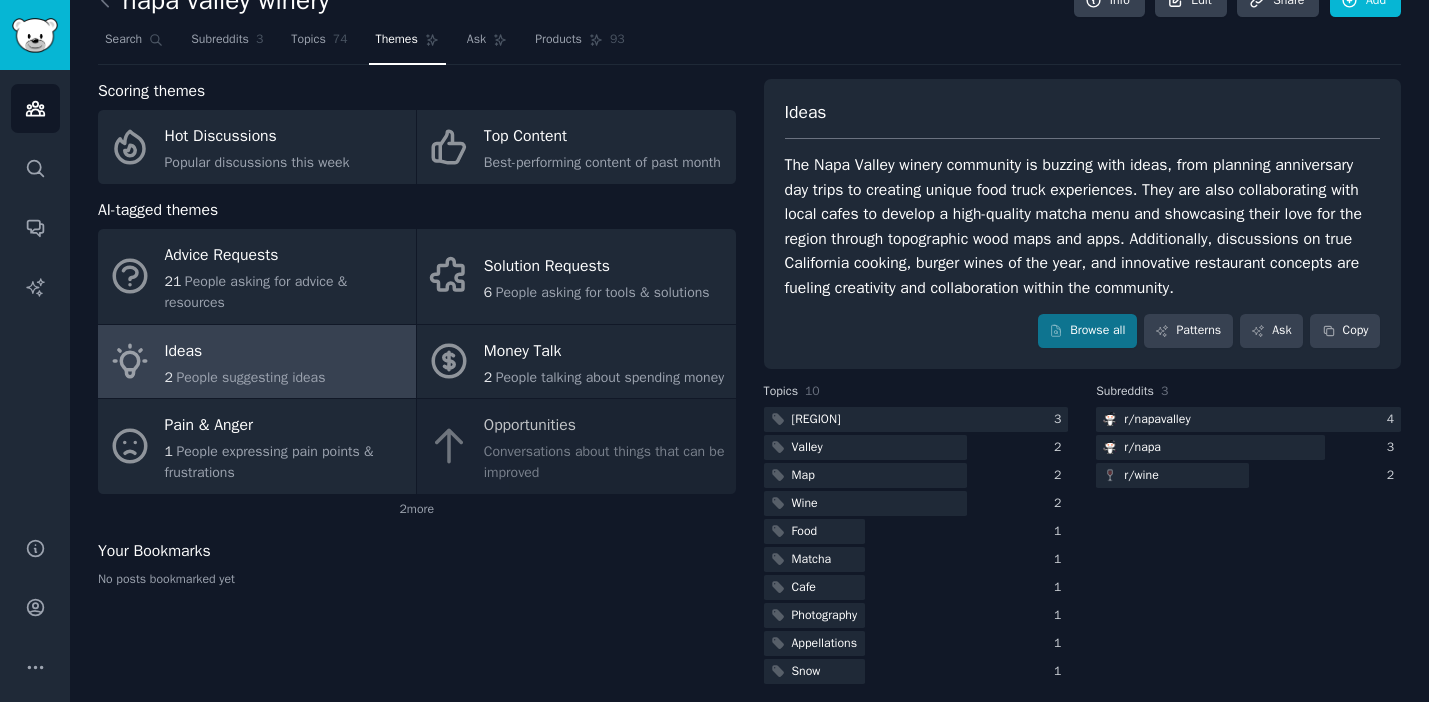 scroll, scrollTop: 0, scrollLeft: 0, axis: both 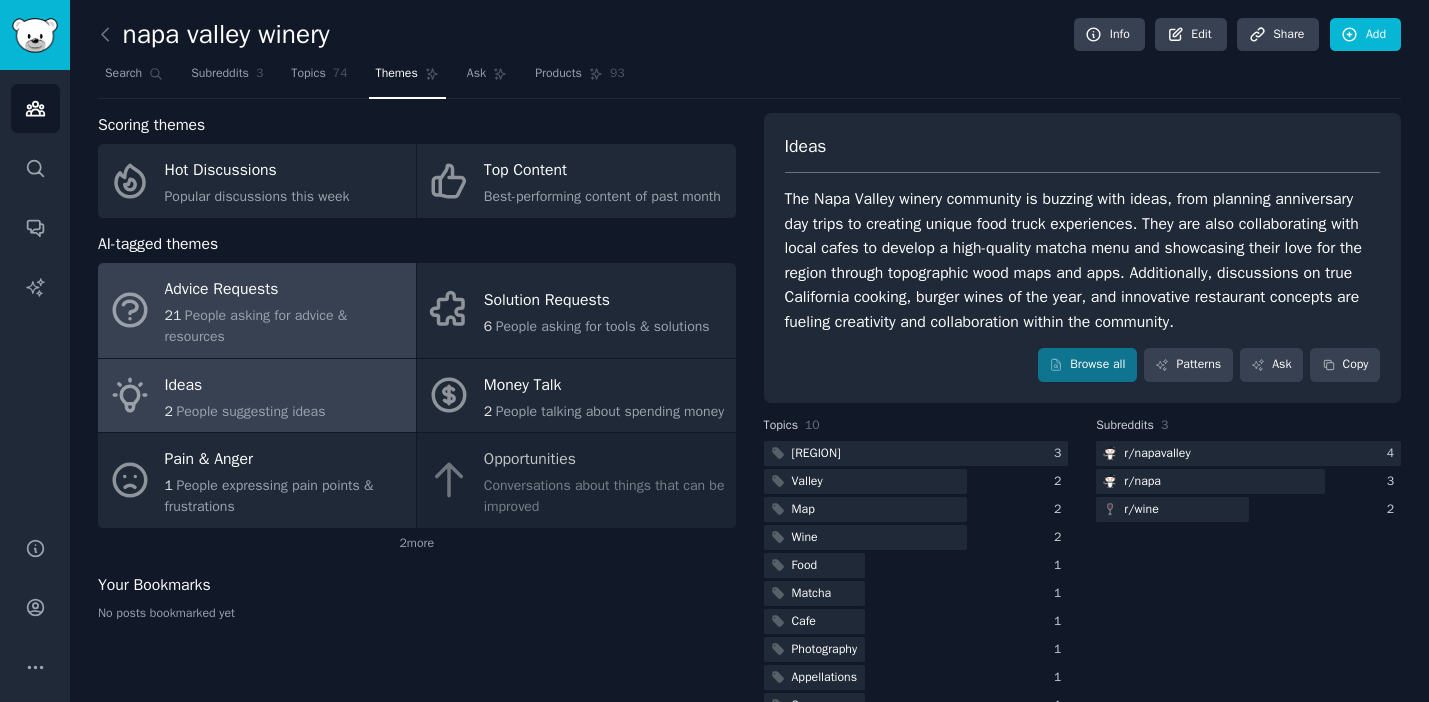 click on "People asking for advice & resources" at bounding box center [256, 326] 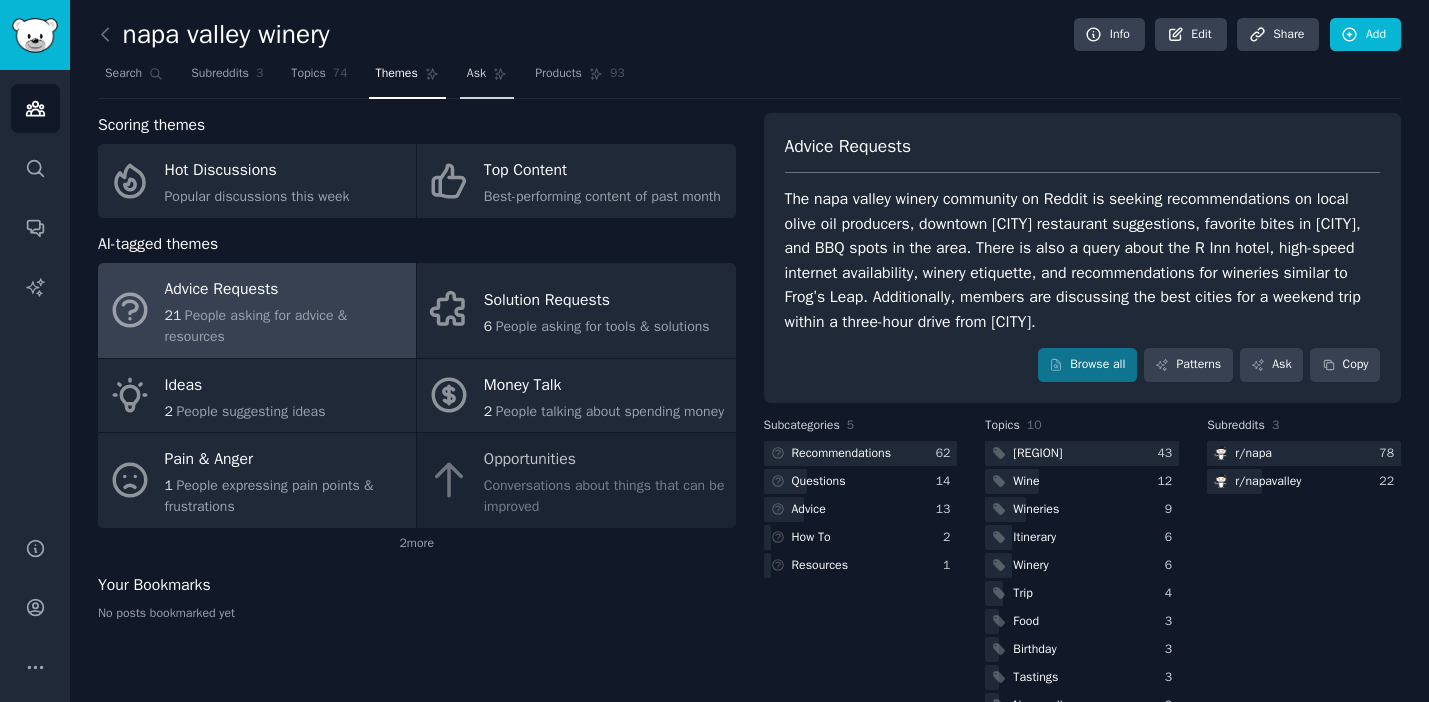 click on "Ask" at bounding box center (476, 74) 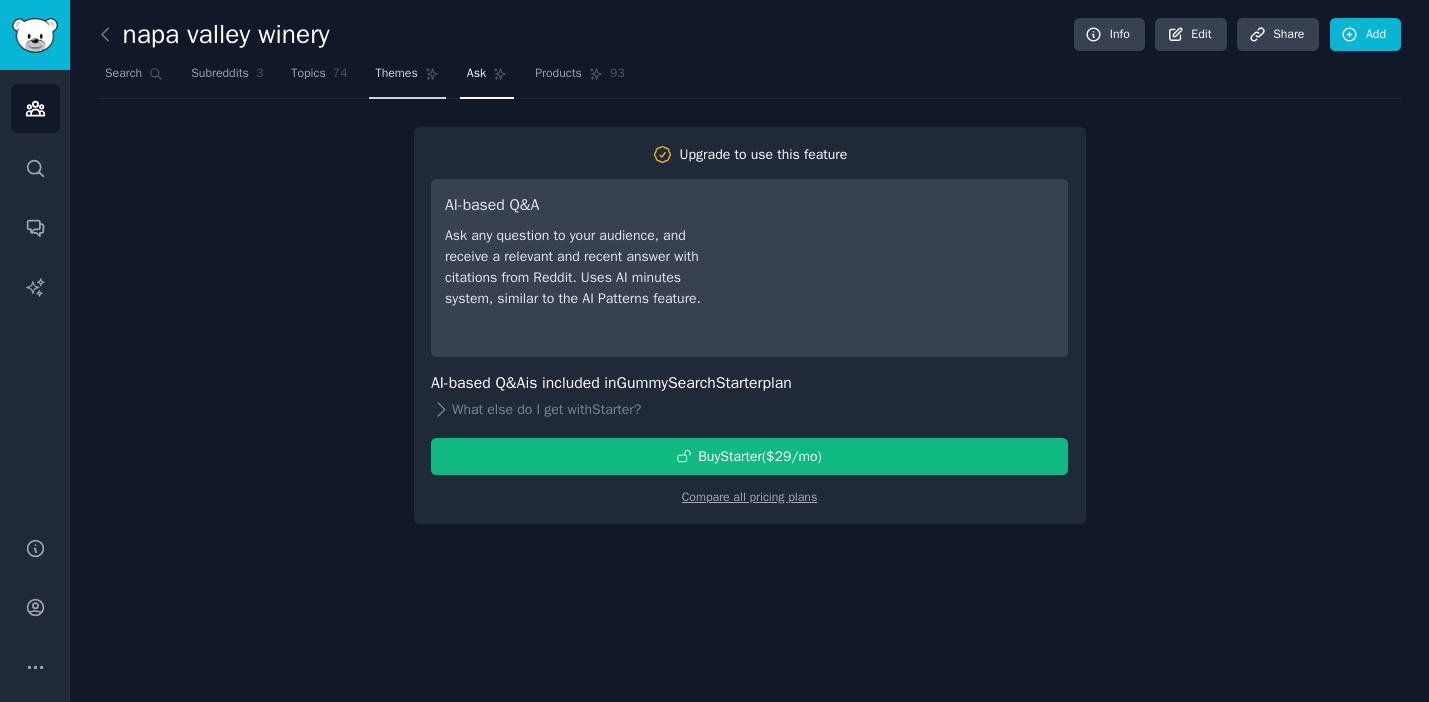 click on "Themes" at bounding box center [397, 74] 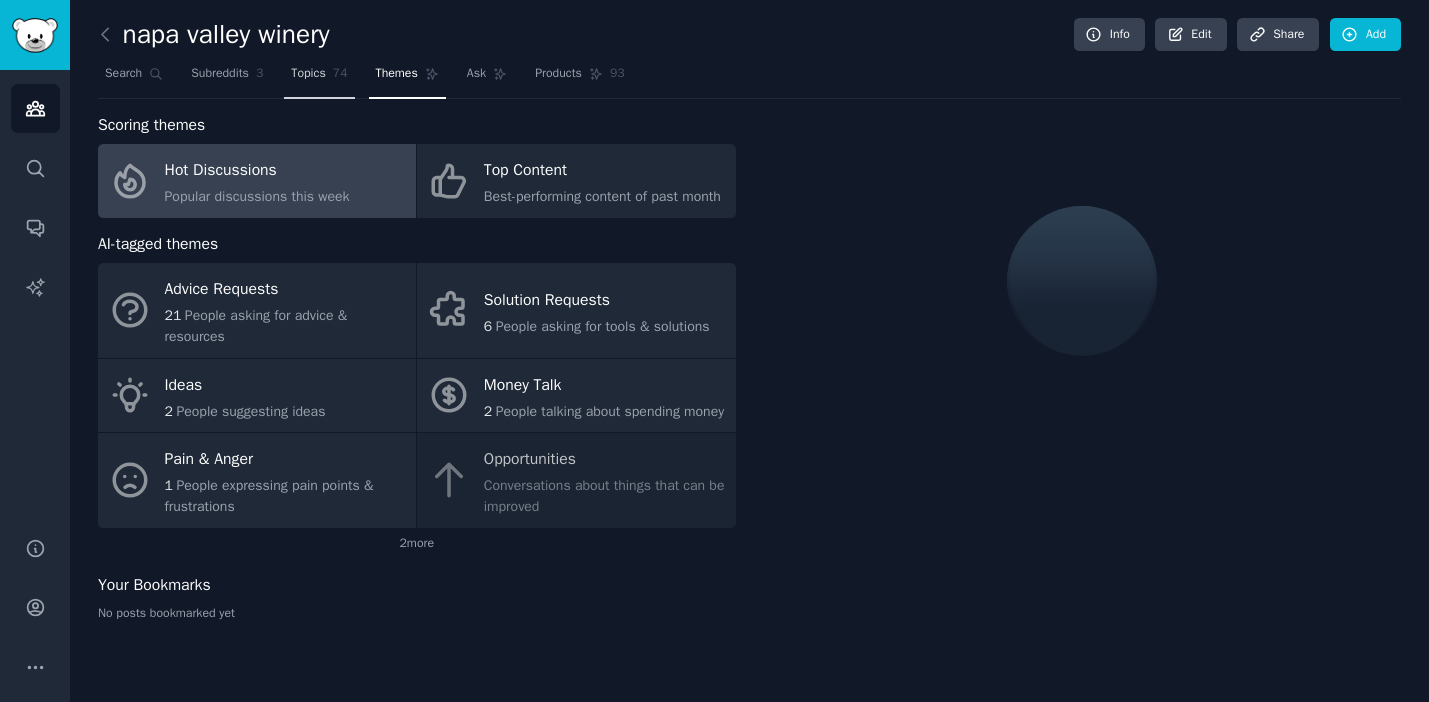 click on "Topics 74" at bounding box center (319, 78) 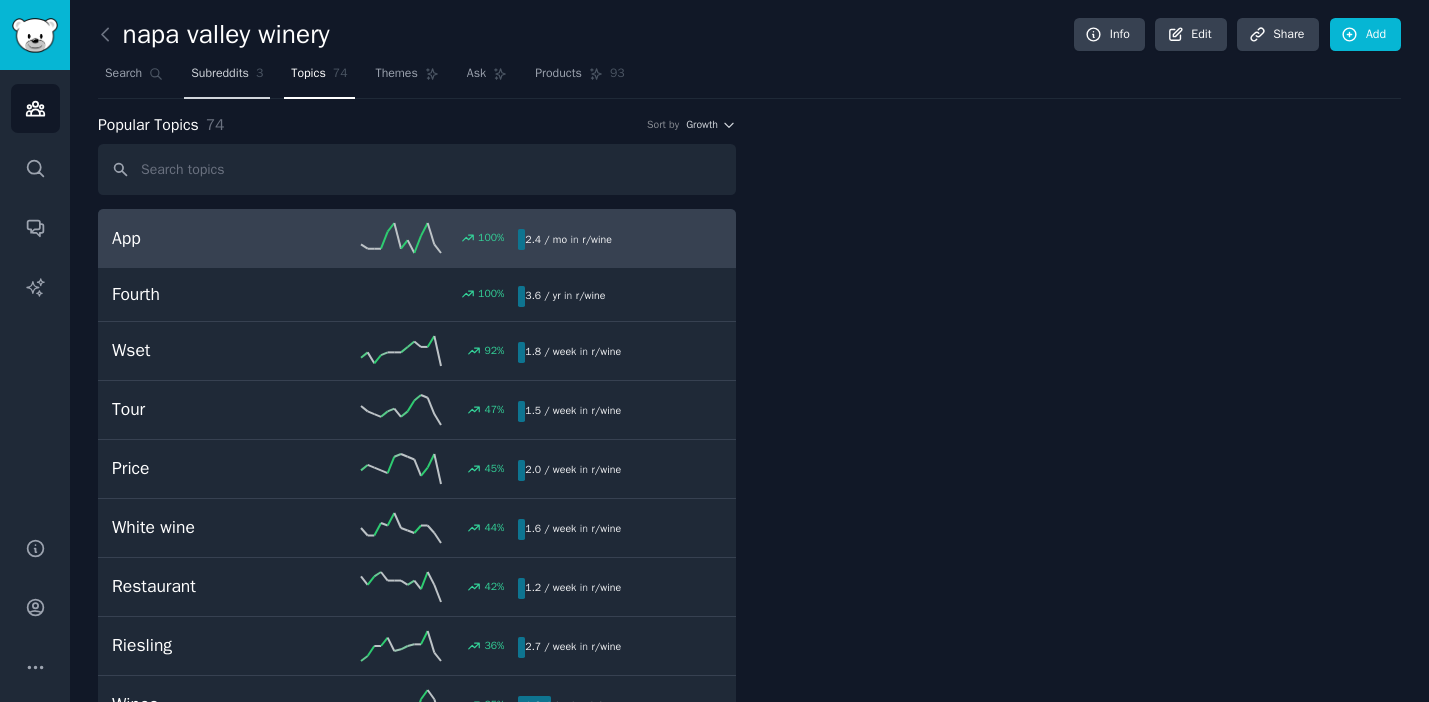 click on "Subreddits" at bounding box center [220, 74] 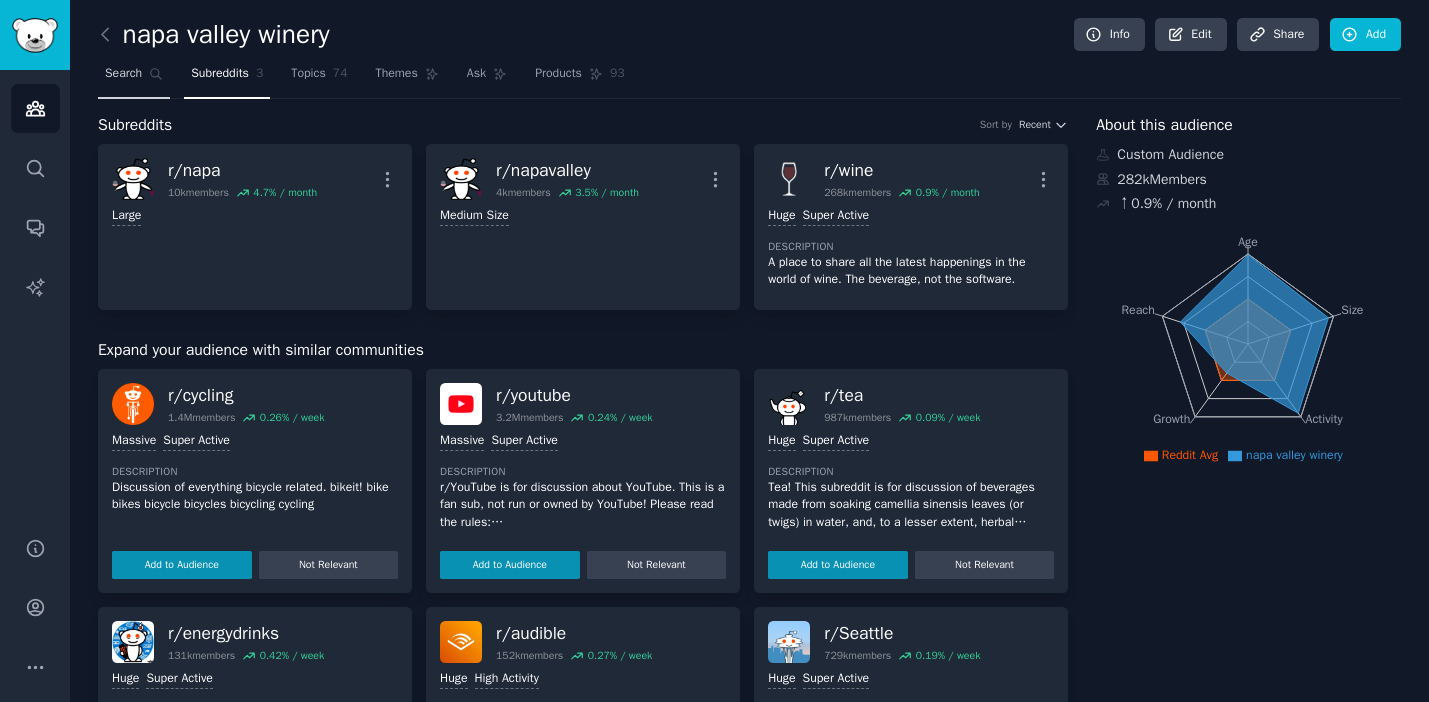 click on "Search" at bounding box center (123, 74) 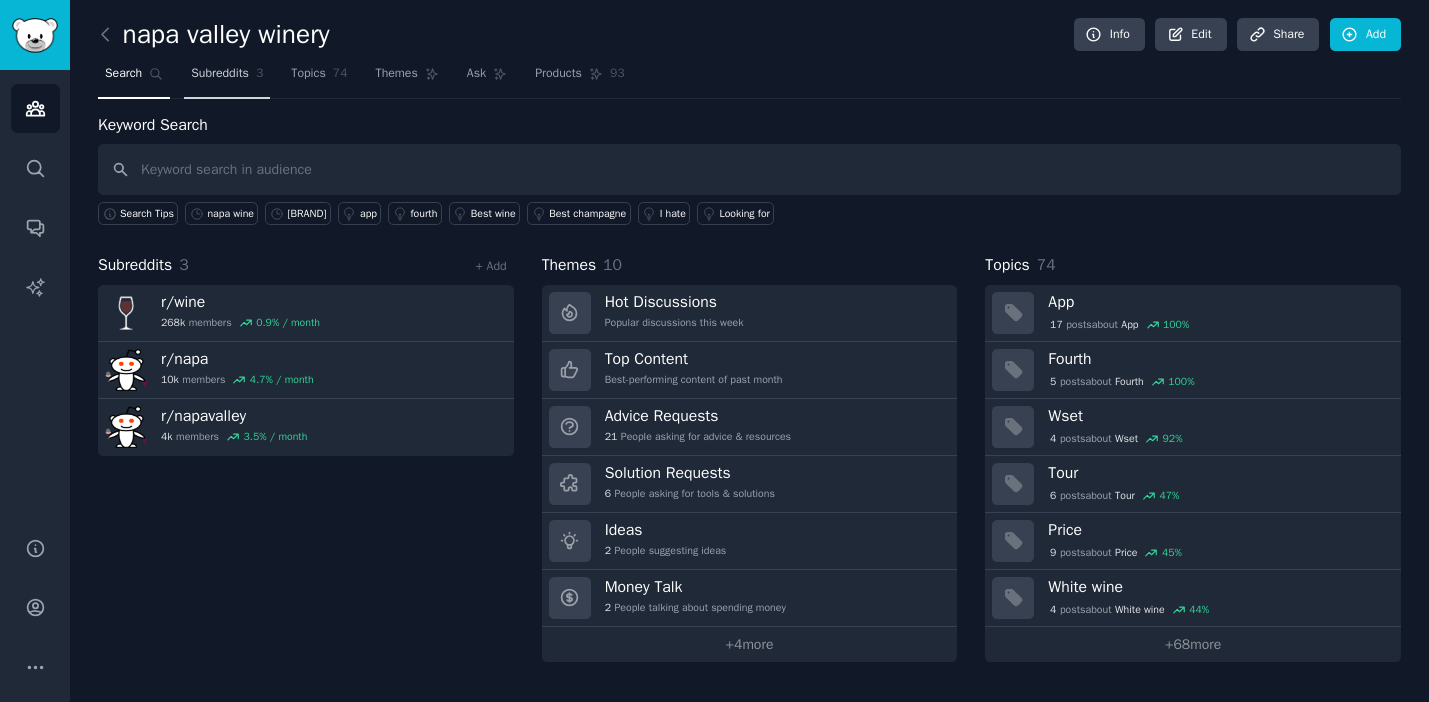 click on "Subreddits" at bounding box center [220, 74] 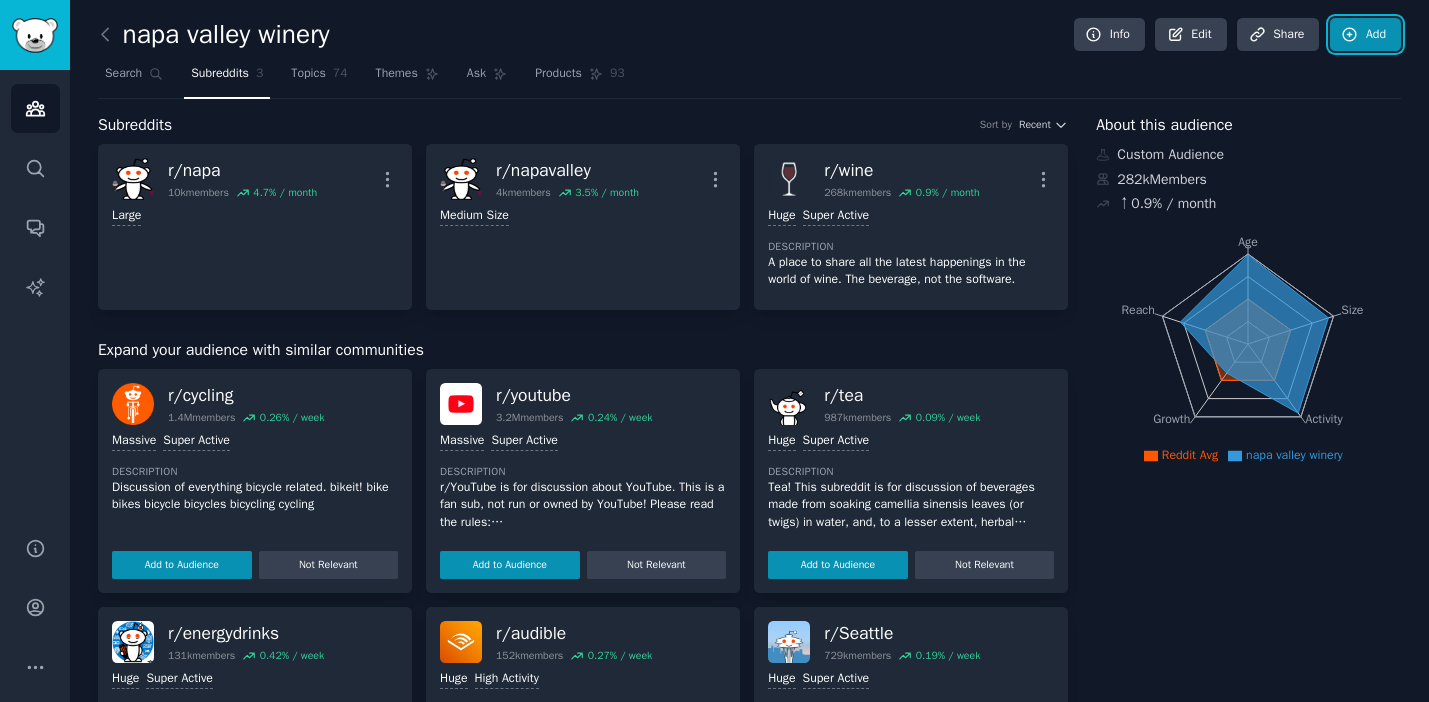click on "Add" at bounding box center [1365, 35] 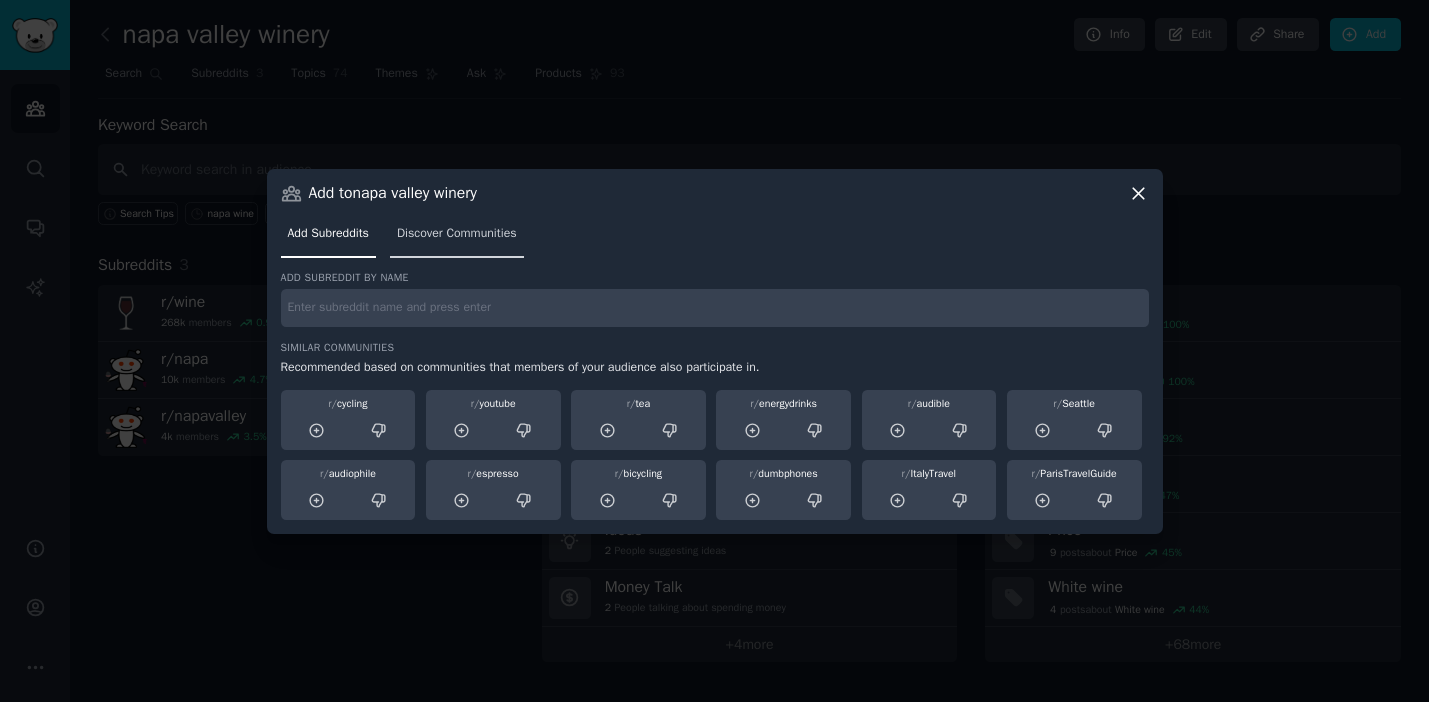 click on "Discover Communities" at bounding box center (457, 234) 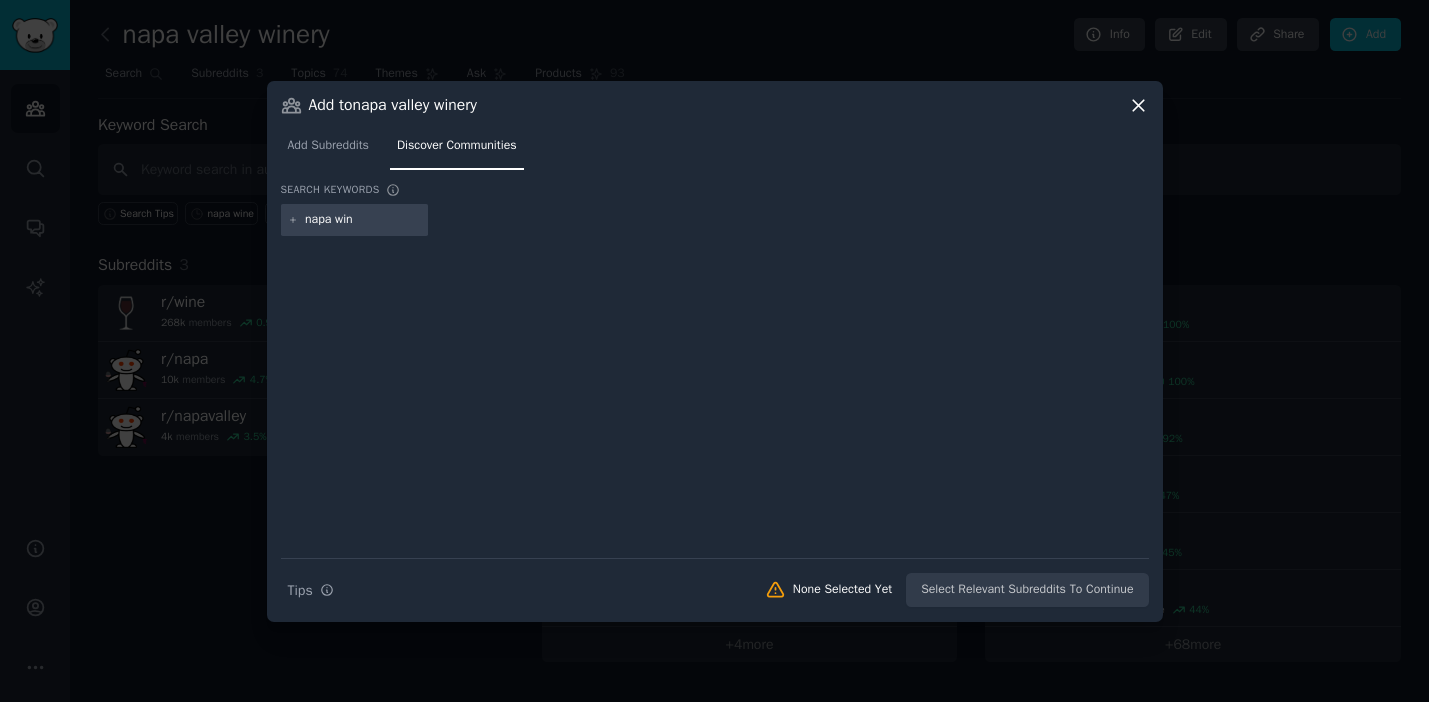 type on "napa wine" 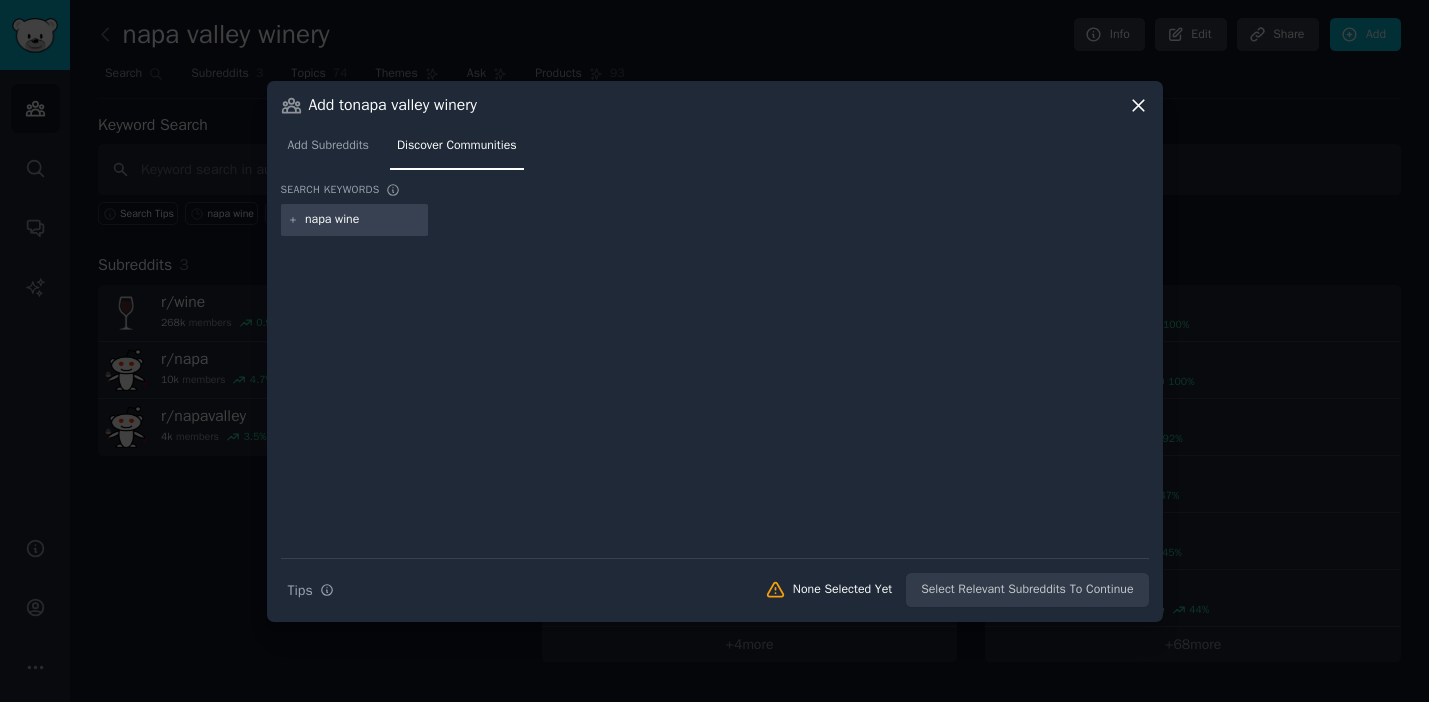 type 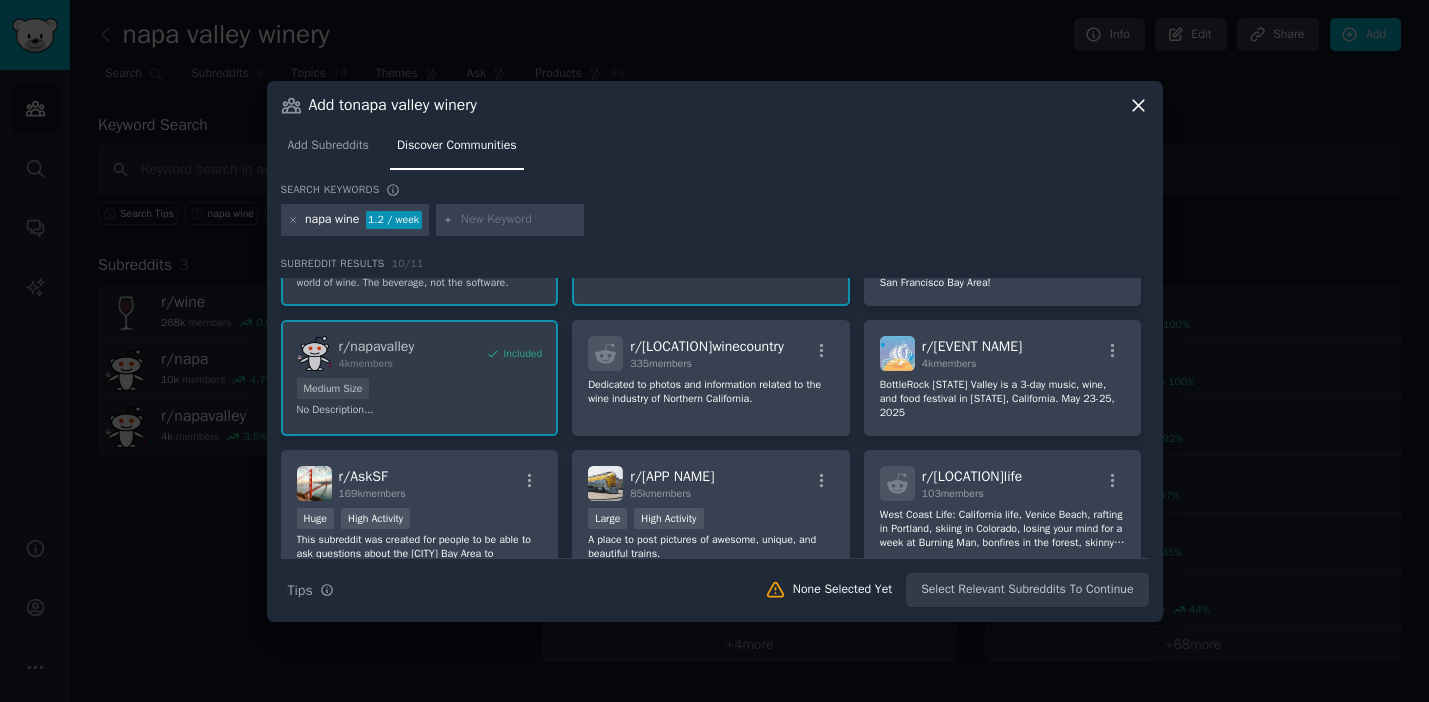 scroll, scrollTop: 111, scrollLeft: 0, axis: vertical 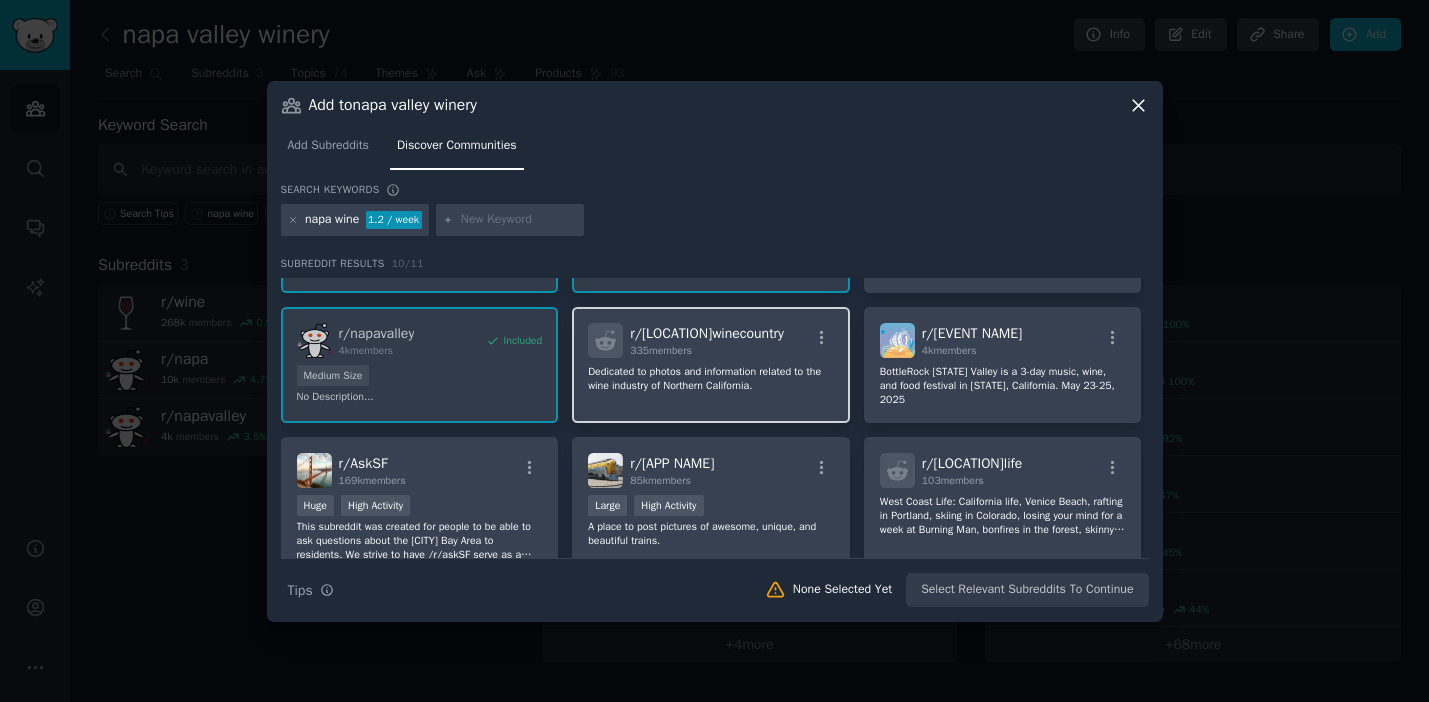 click on "Dedicated to photos and information related to the wine industry of Northern California." 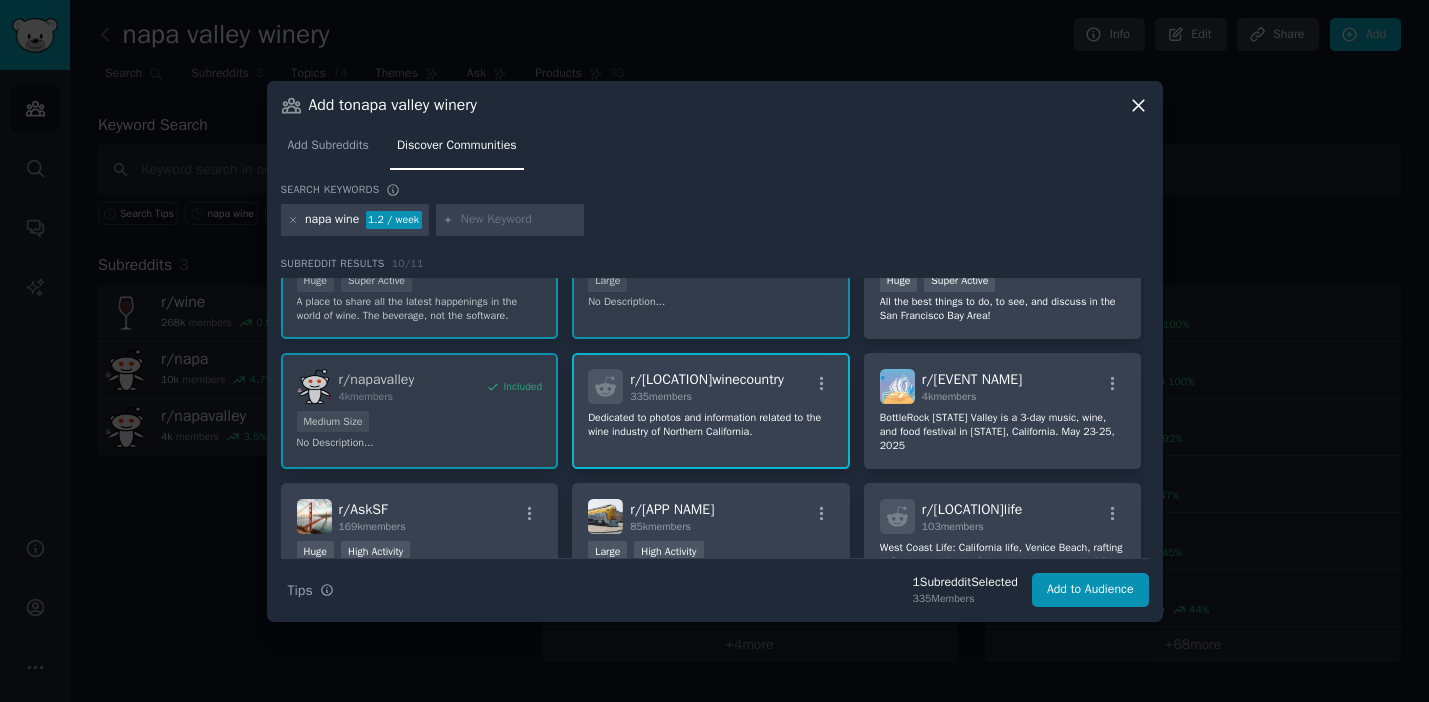 scroll, scrollTop: 0, scrollLeft: 0, axis: both 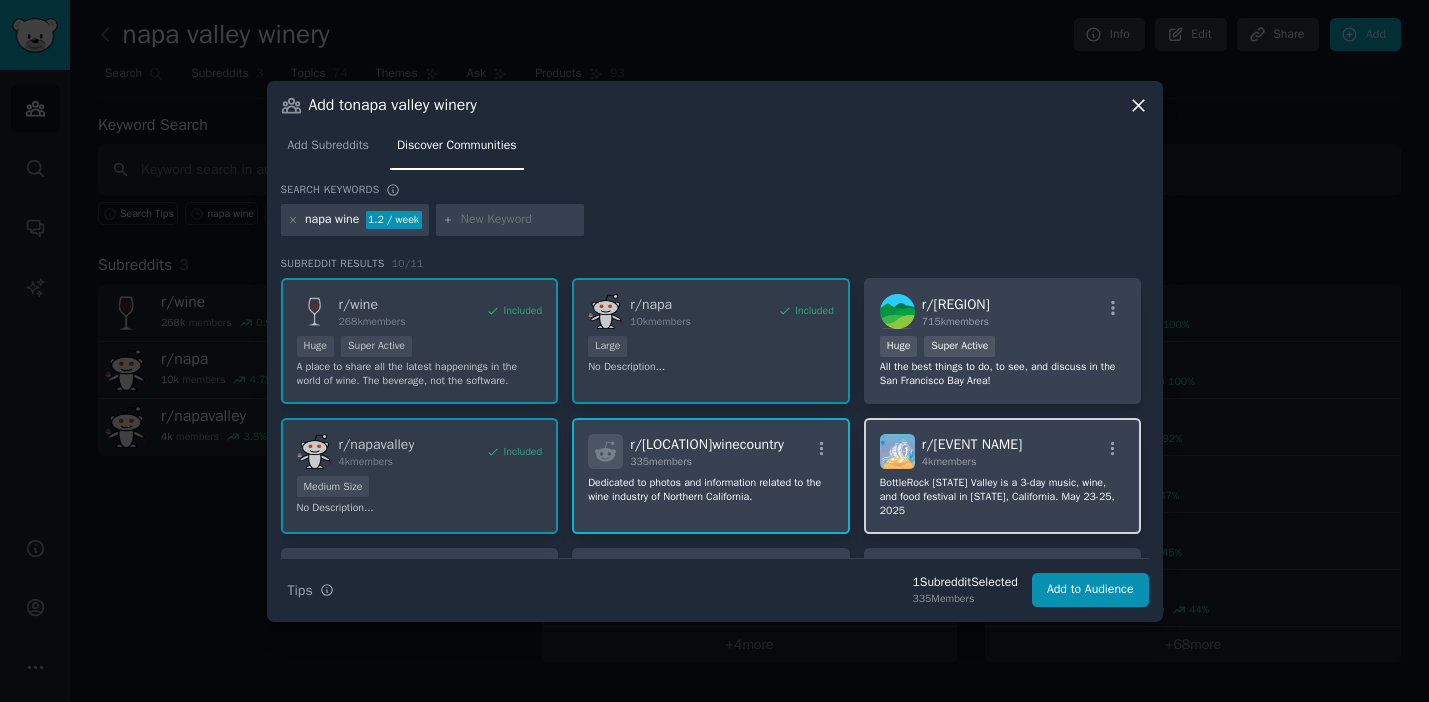 click on "r/ bottlerock 4k  members" at bounding box center (1003, 451) 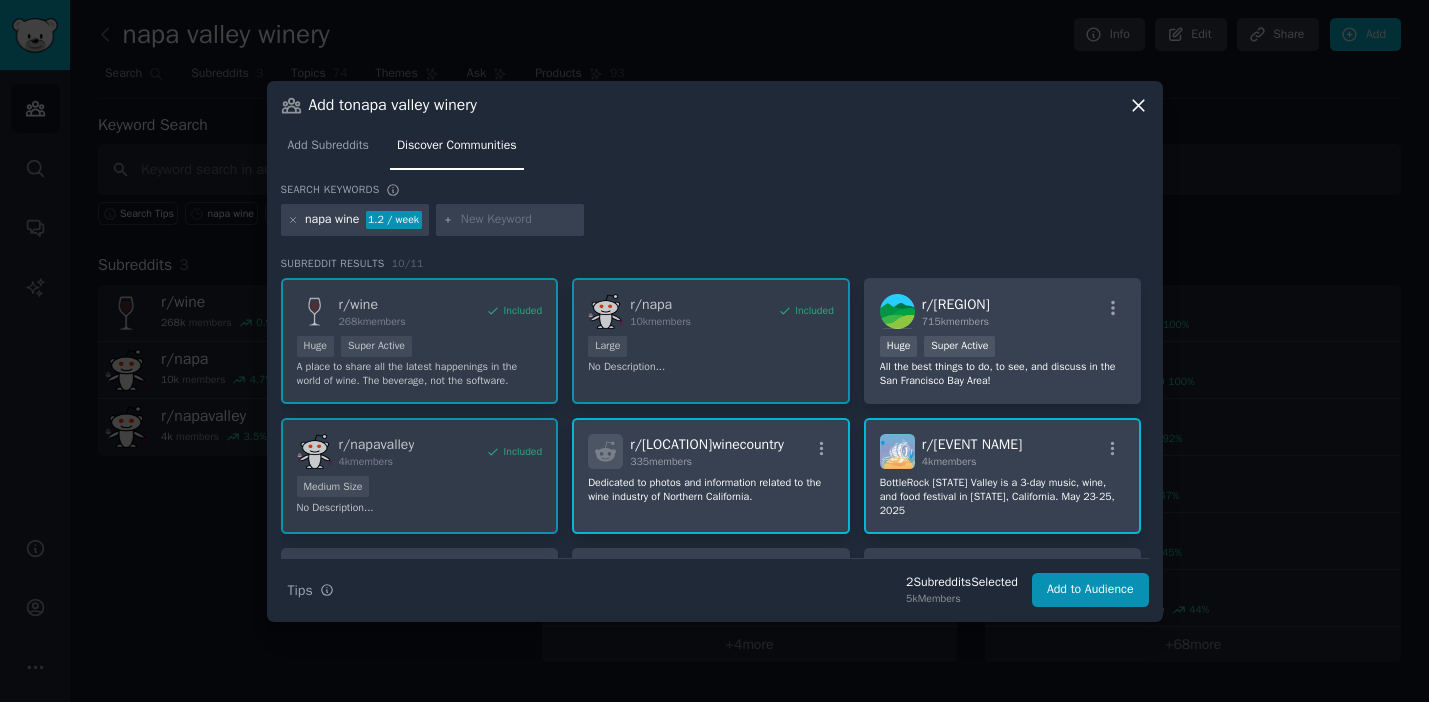 scroll, scrollTop: 0, scrollLeft: 0, axis: both 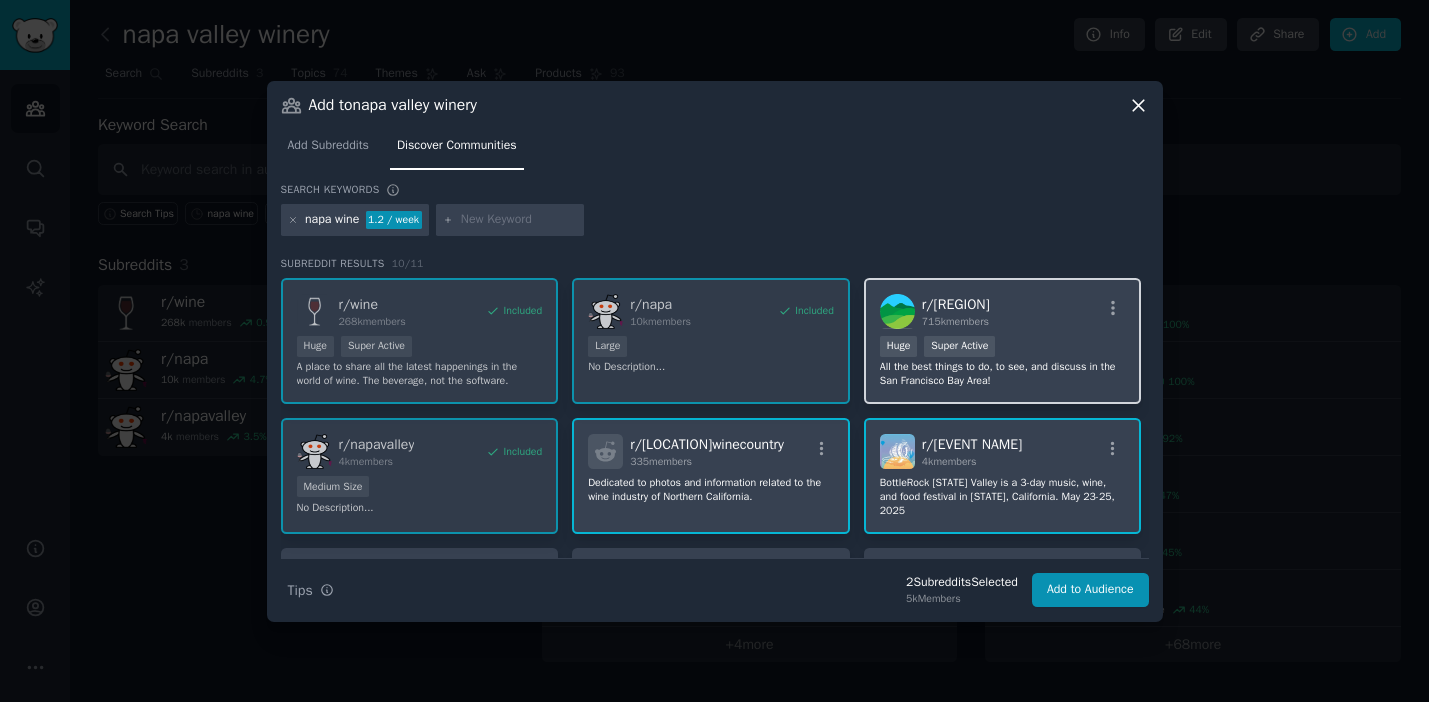 click on "100,000 - 1,000,000 members Huge Super Active" at bounding box center [1003, 348] 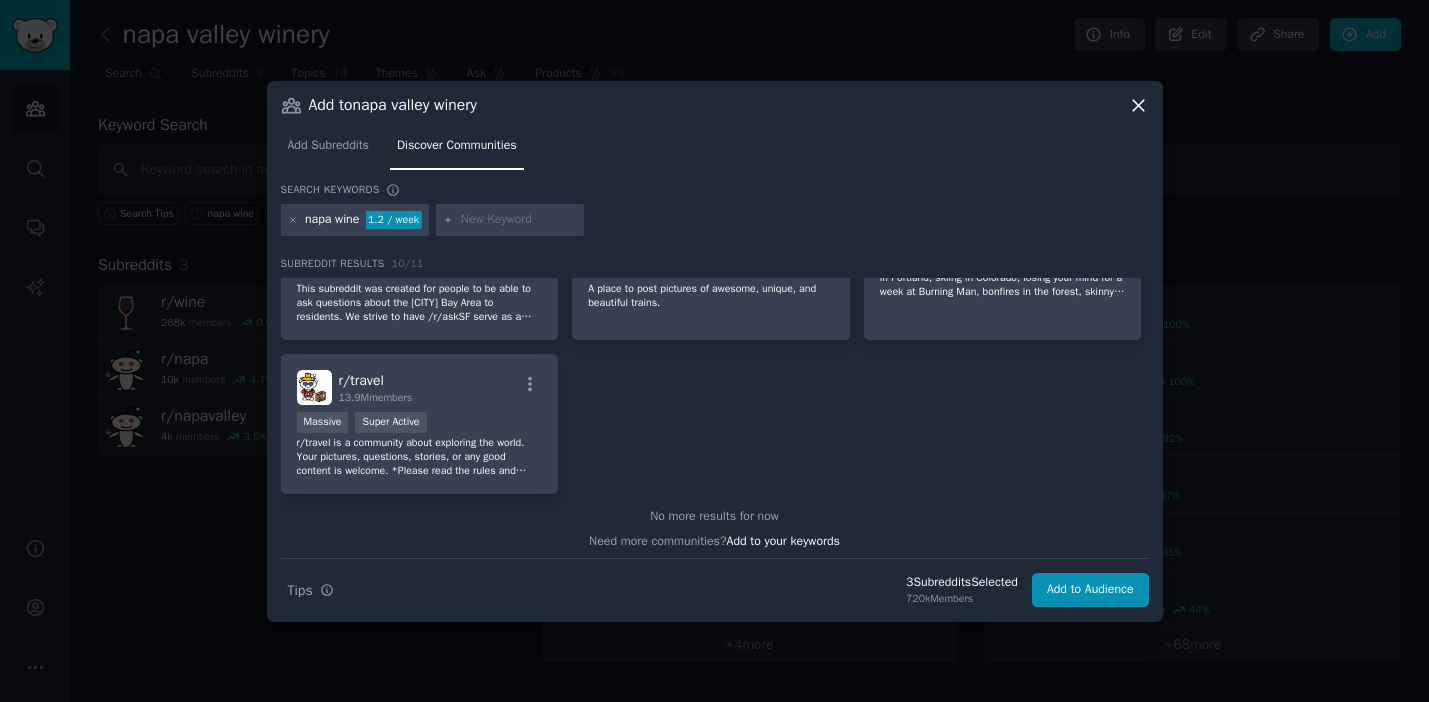 scroll, scrollTop: 355, scrollLeft: 0, axis: vertical 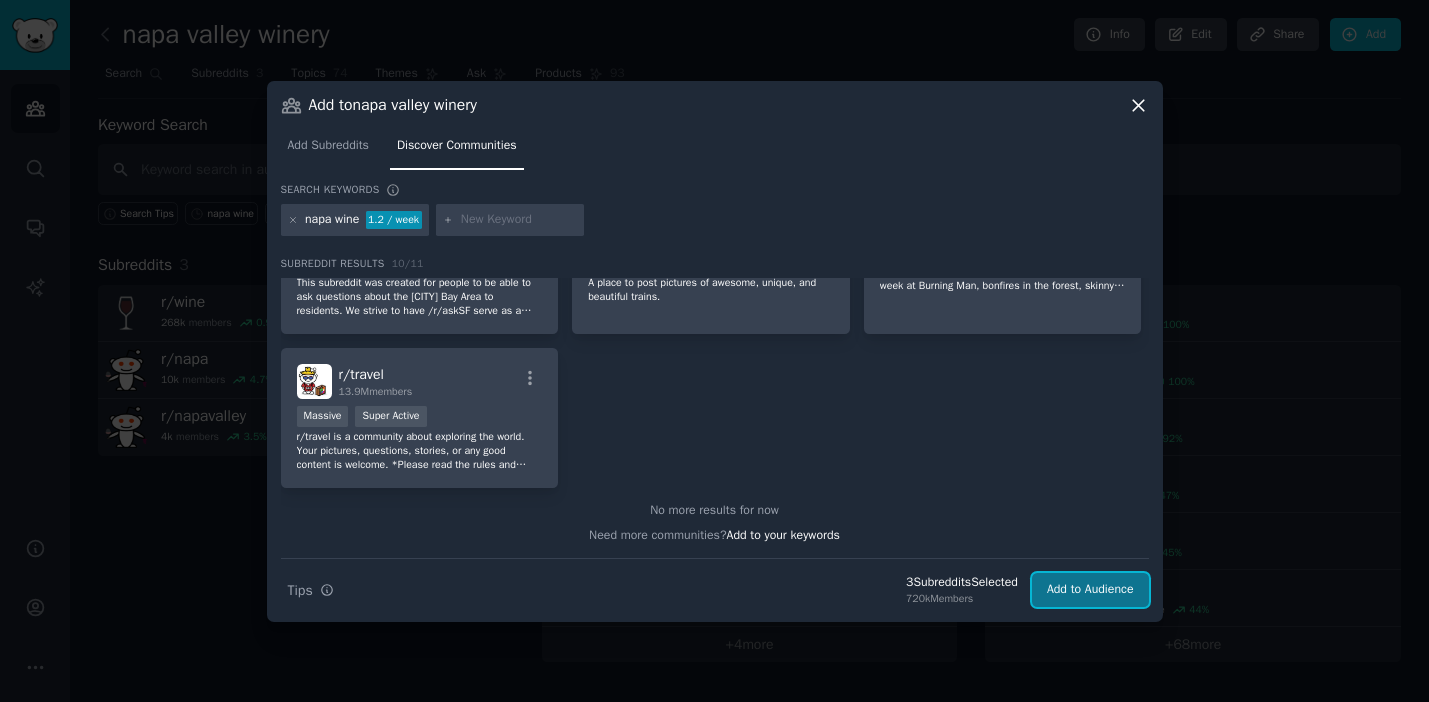 click on "Add to Audience" at bounding box center (1090, 590) 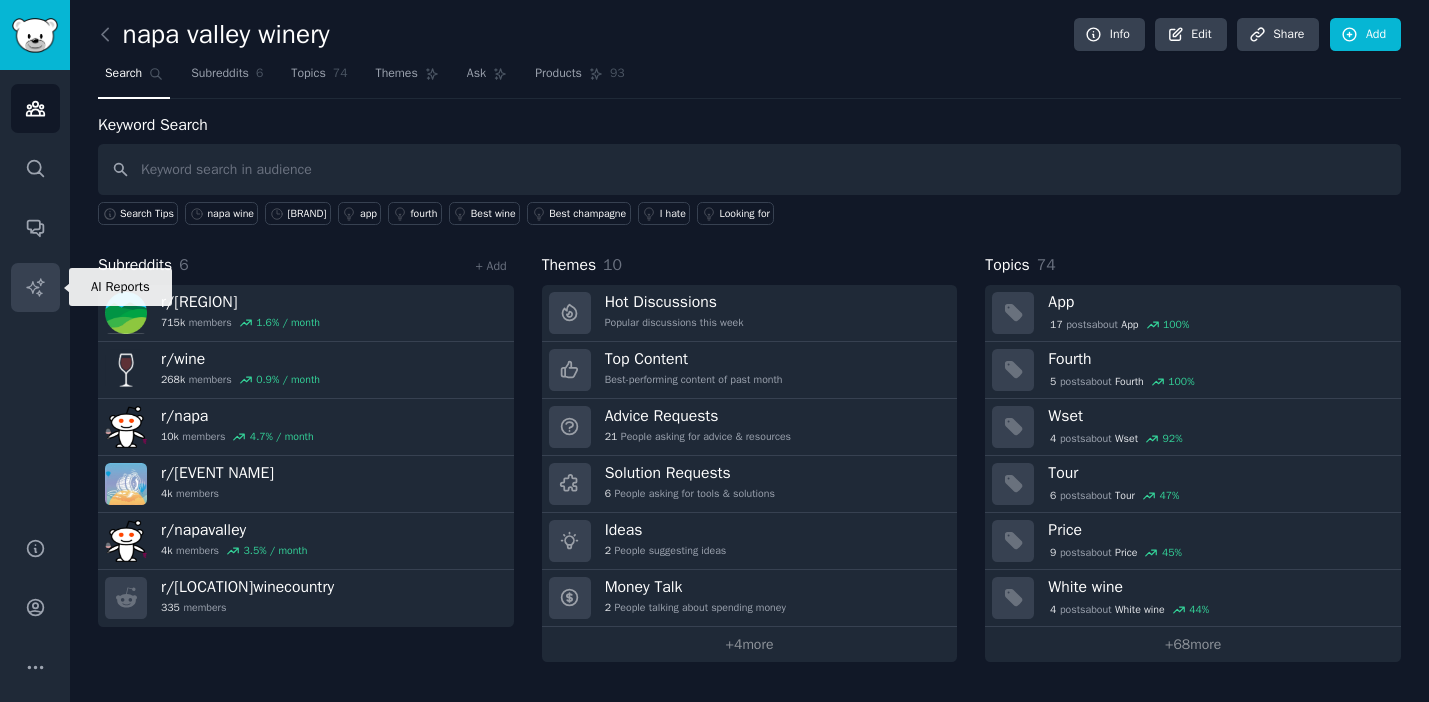 click on "AI Reports" at bounding box center [35, 287] 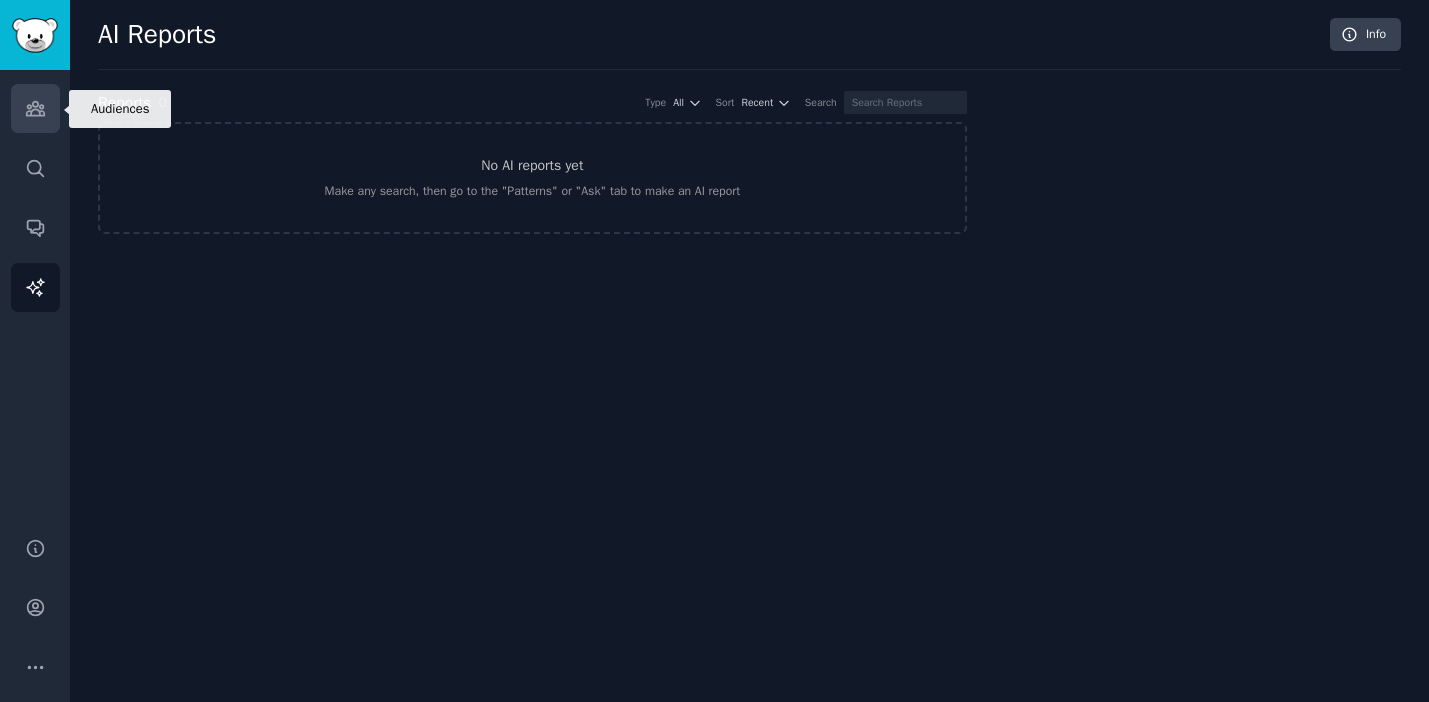click on "Audiences" at bounding box center (35, 108) 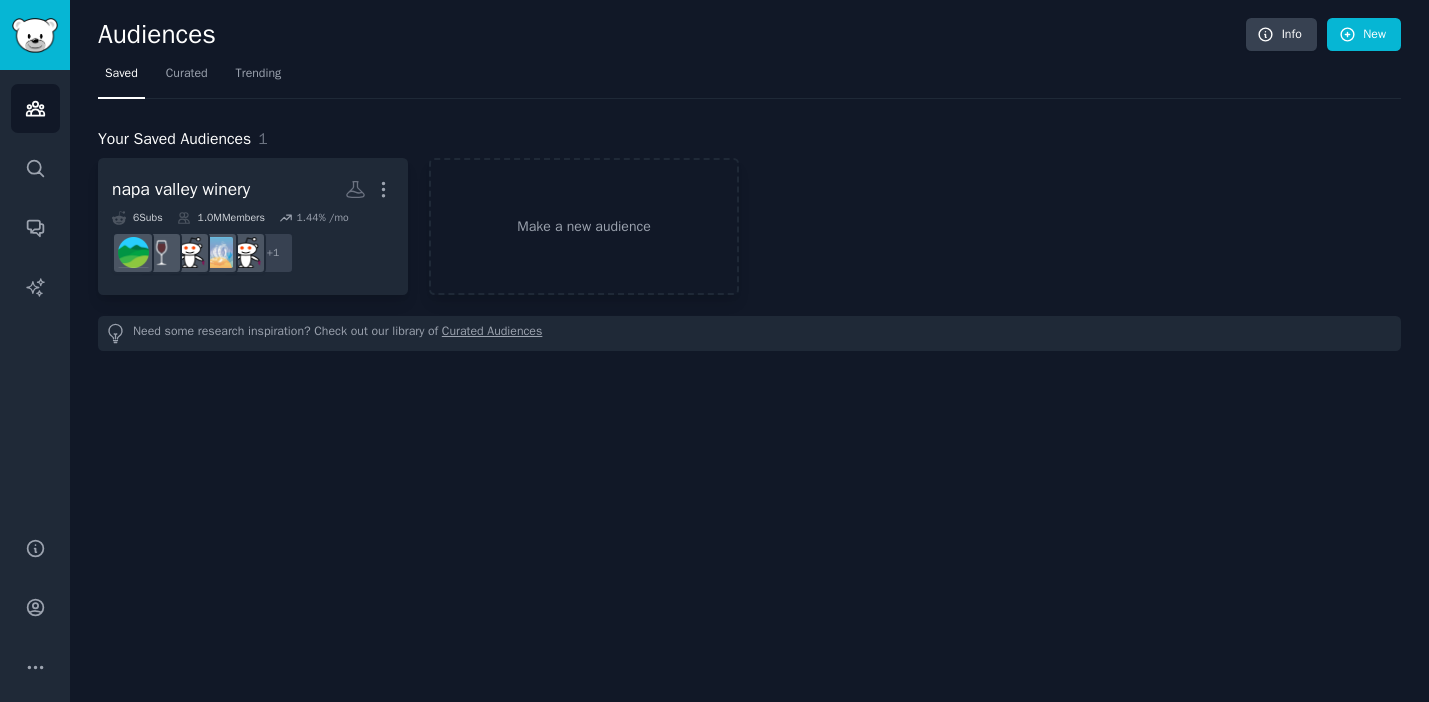 click on "Your Saved Audiences 1 [STATE] valley winery More 6  Sub s 1.0M  Members 1.44 % /mo r/wine + 1 Make a new audience Need some research inspiration? Check out our library of  Curated Audiences" at bounding box center [749, 239] 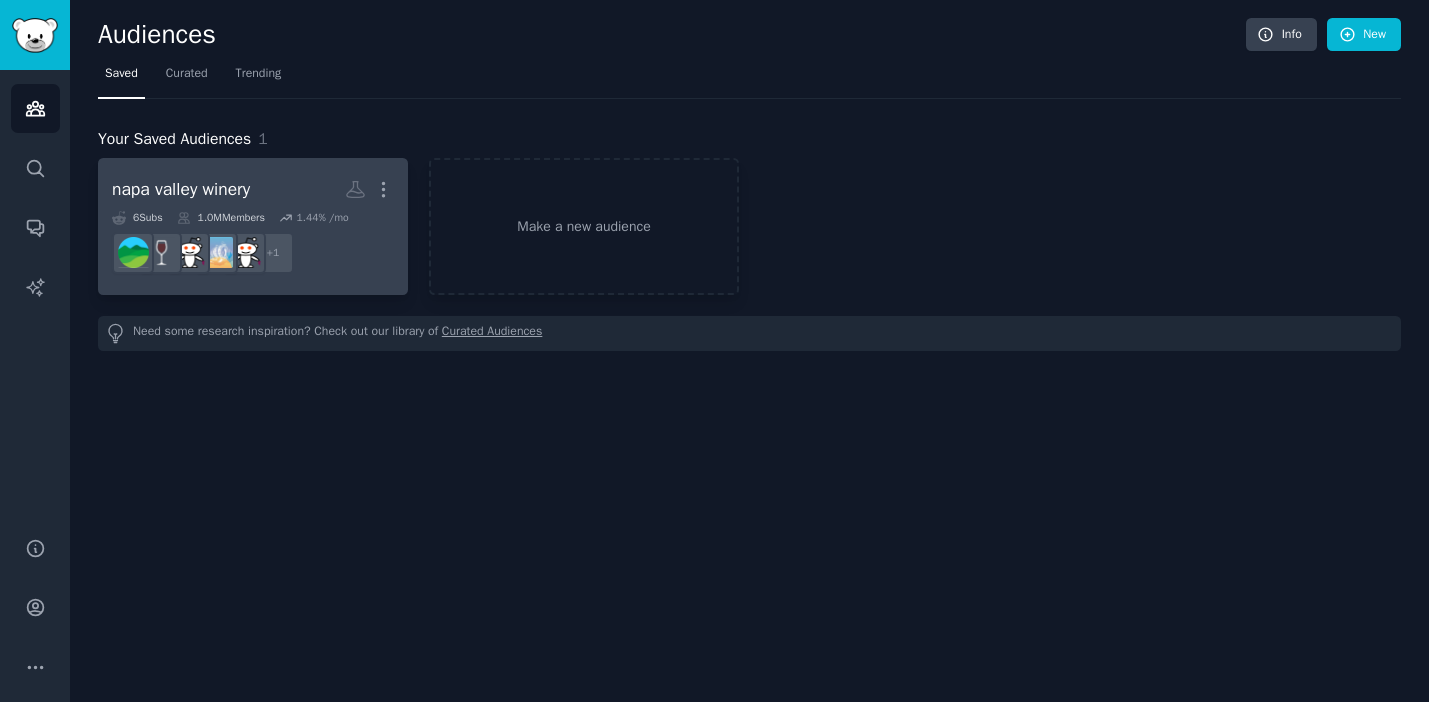 click on "napa valley winery" at bounding box center (181, 189) 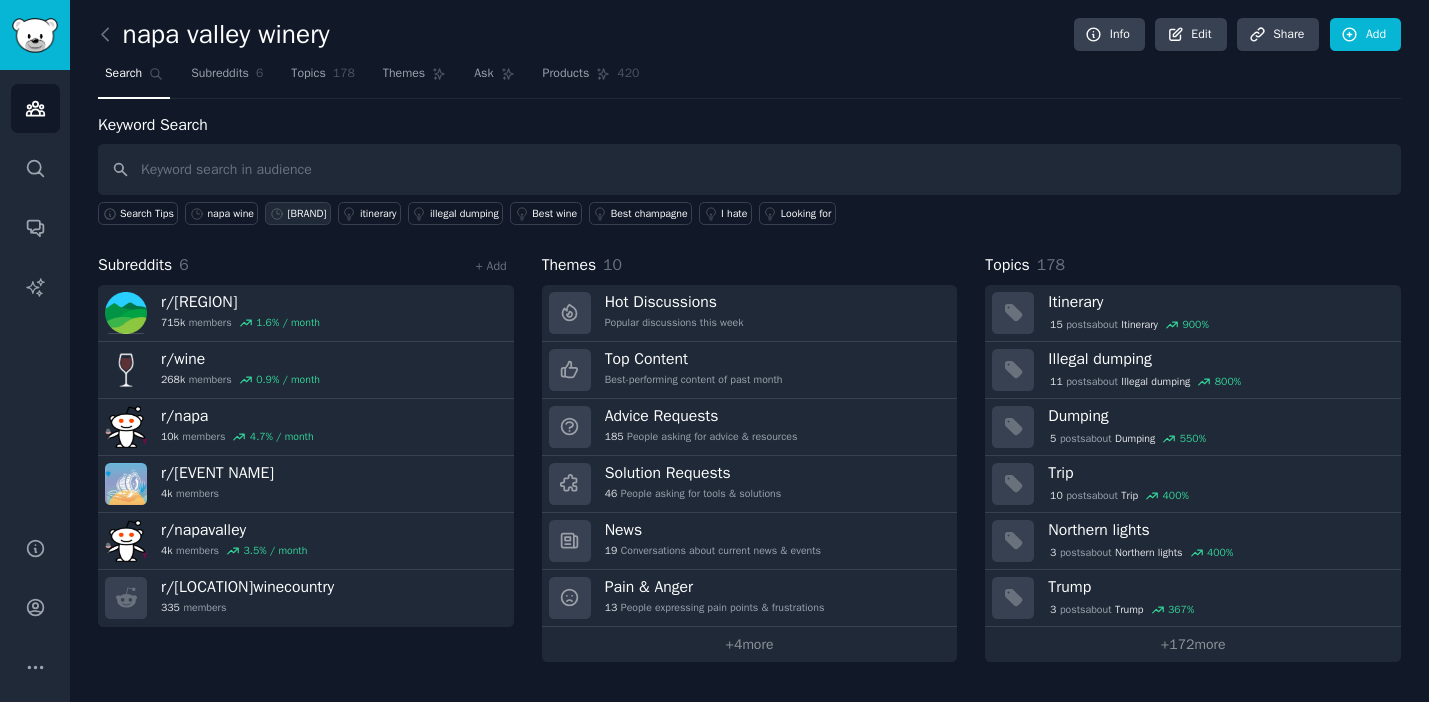 click on "[BRAND]" at bounding box center [306, 214] 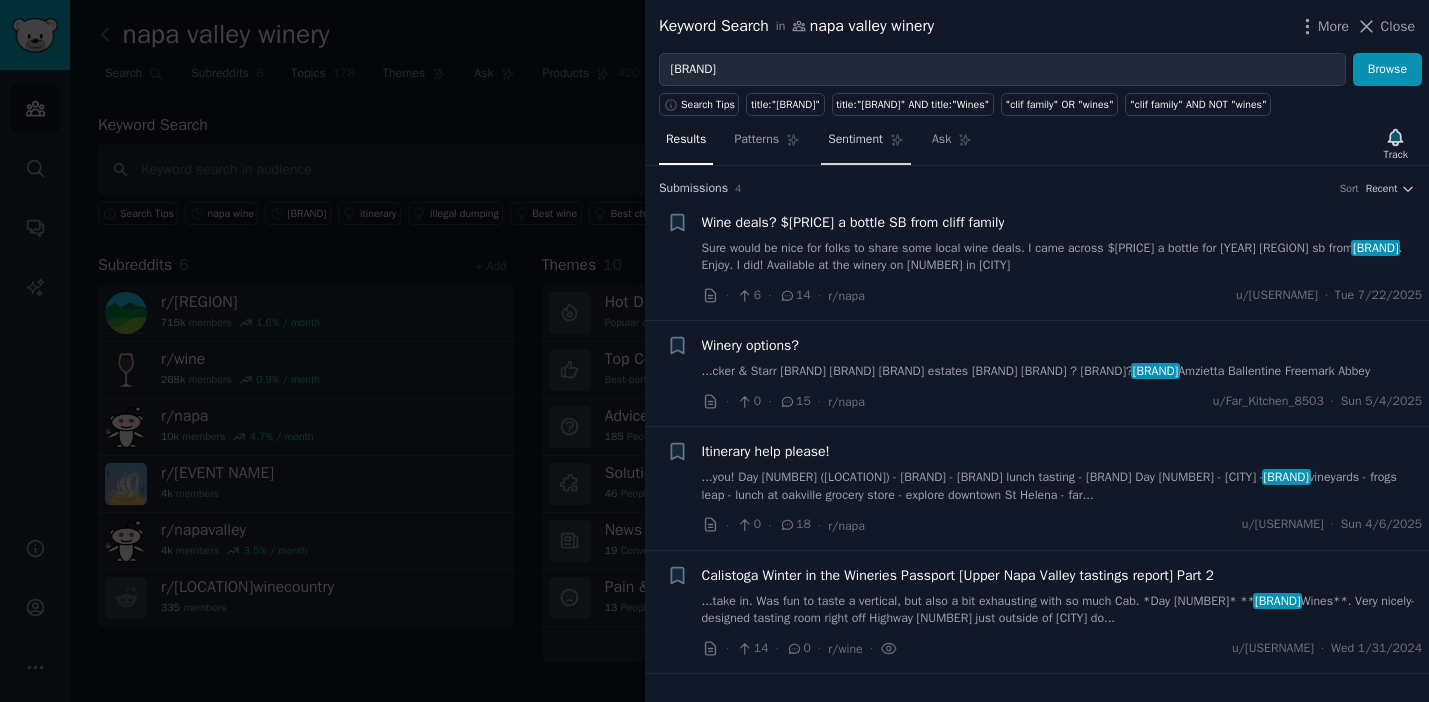 click on "Sentiment" at bounding box center (855, 140) 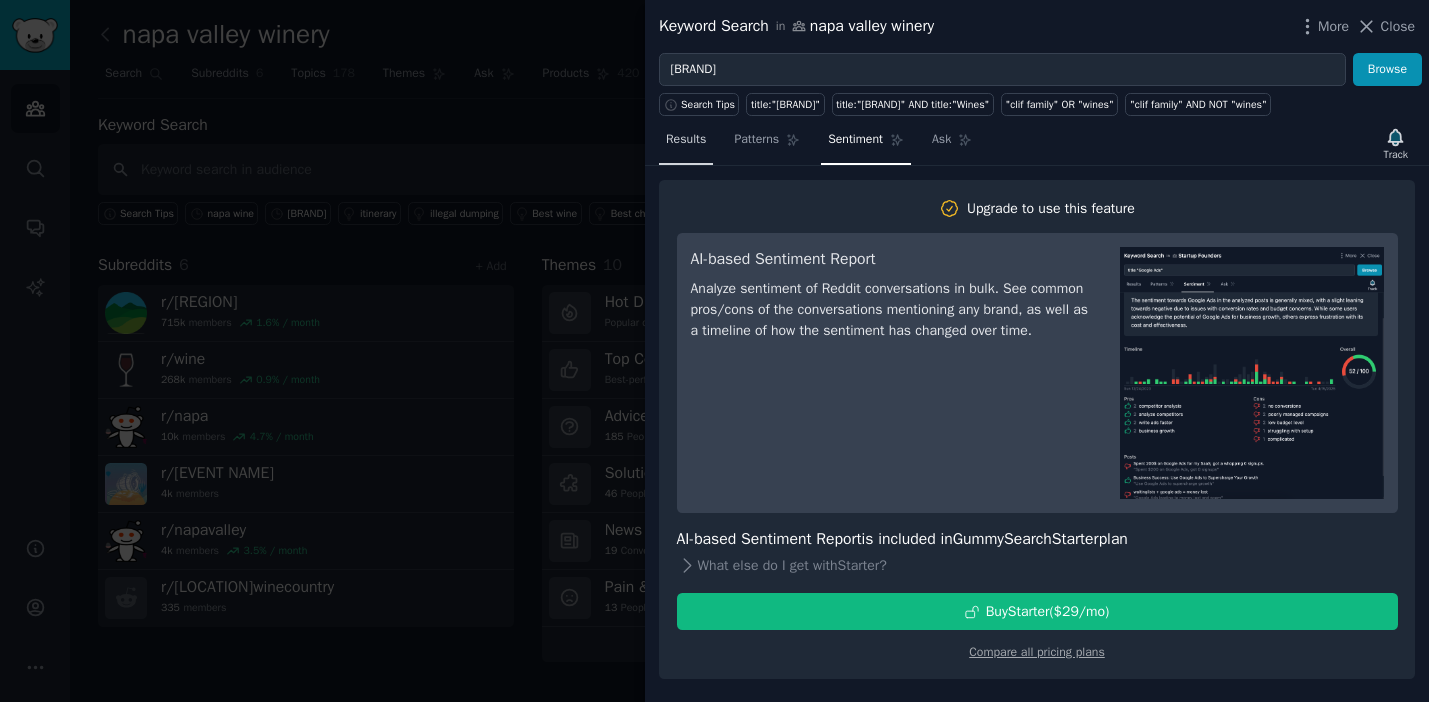 click on "Results" at bounding box center (686, 140) 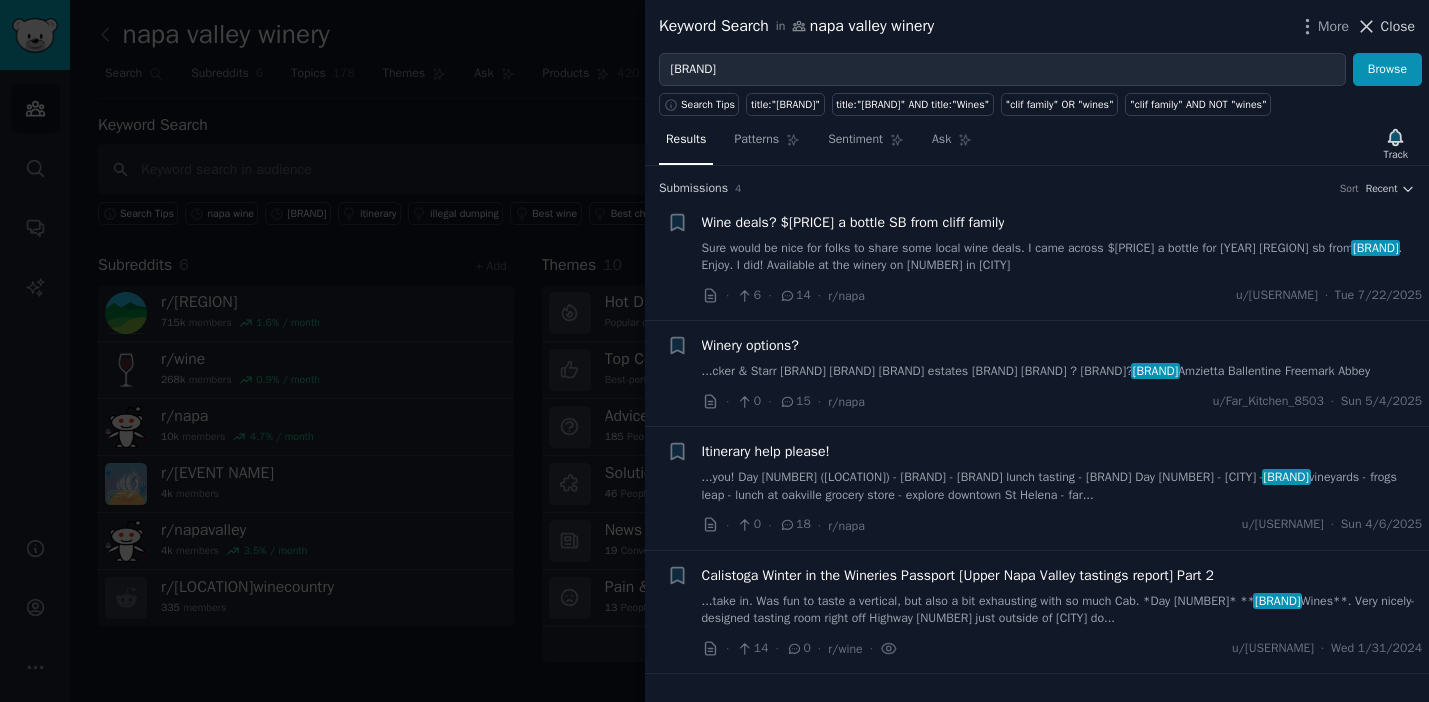 click on "Close" at bounding box center (1398, 26) 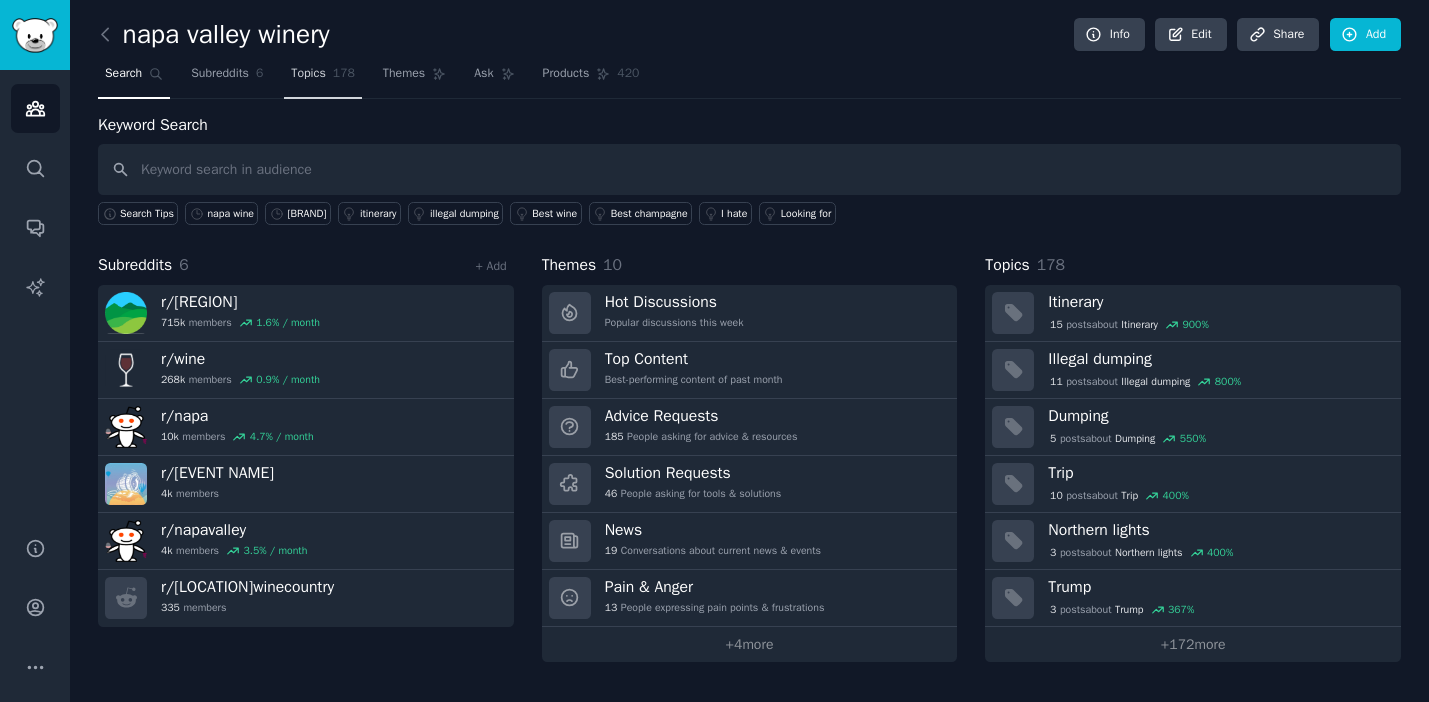click on "Topics" at bounding box center [308, 74] 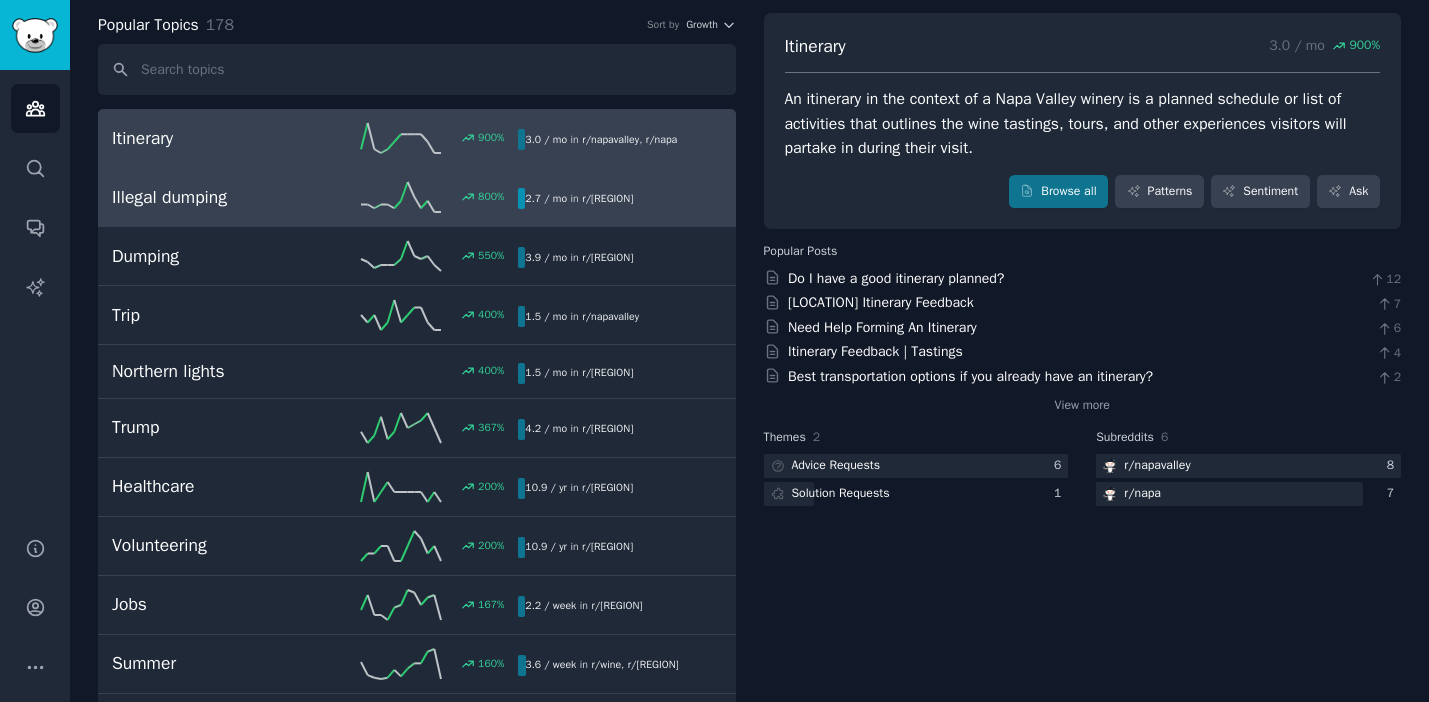 scroll, scrollTop: 0, scrollLeft: 0, axis: both 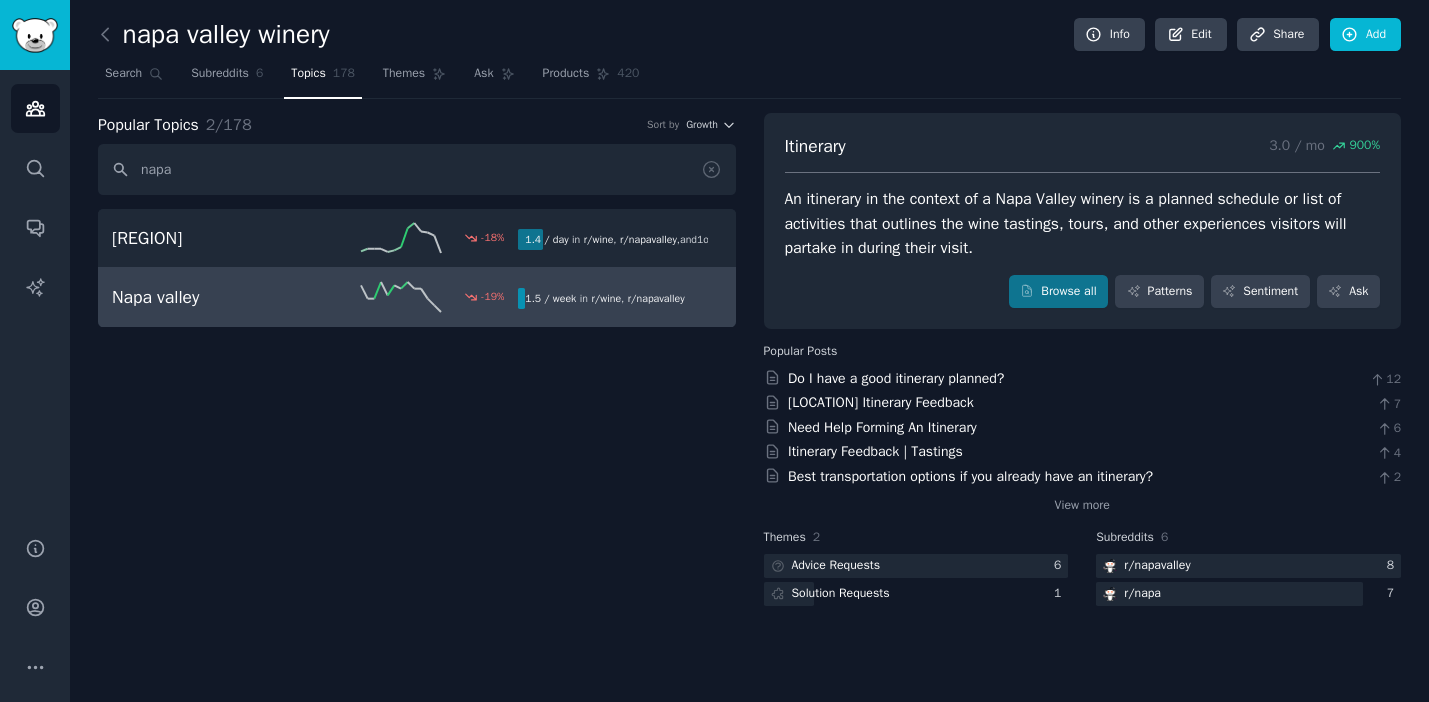 type on "napa" 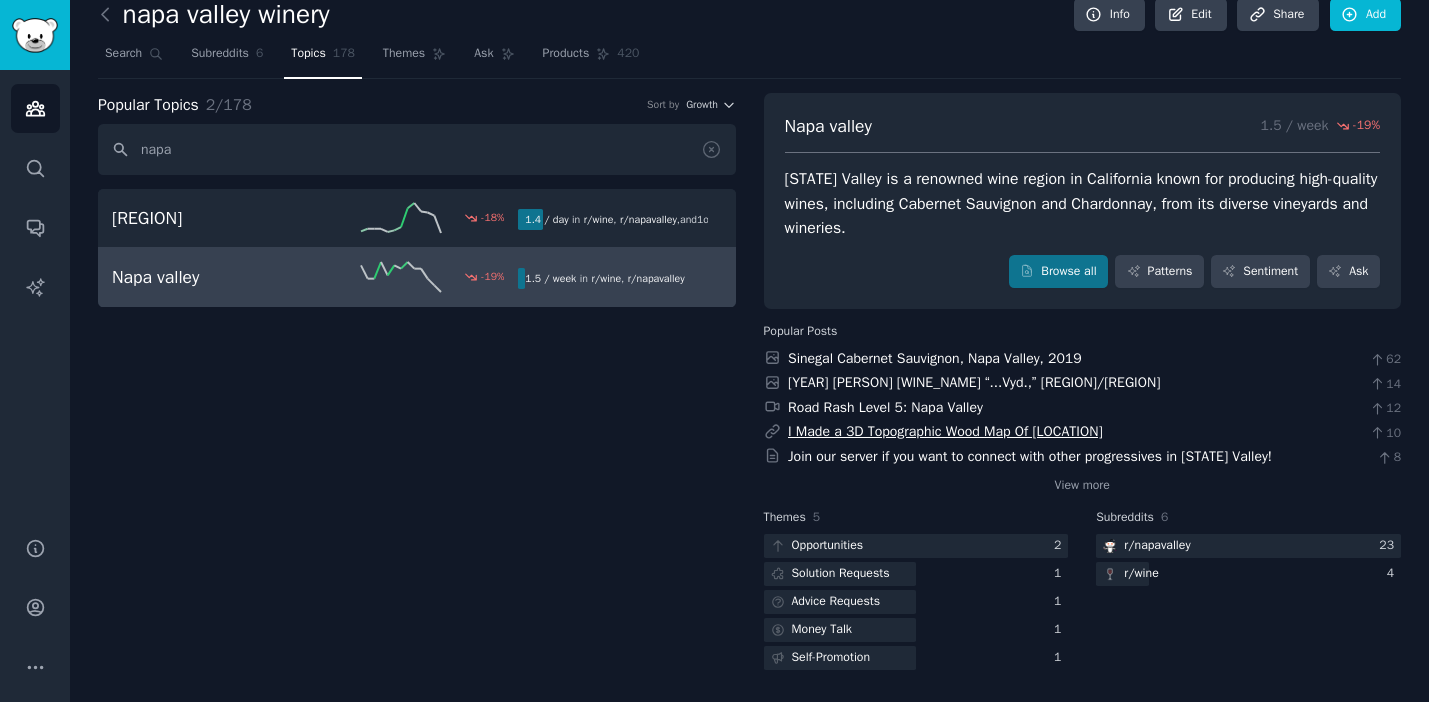 scroll, scrollTop: 0, scrollLeft: 0, axis: both 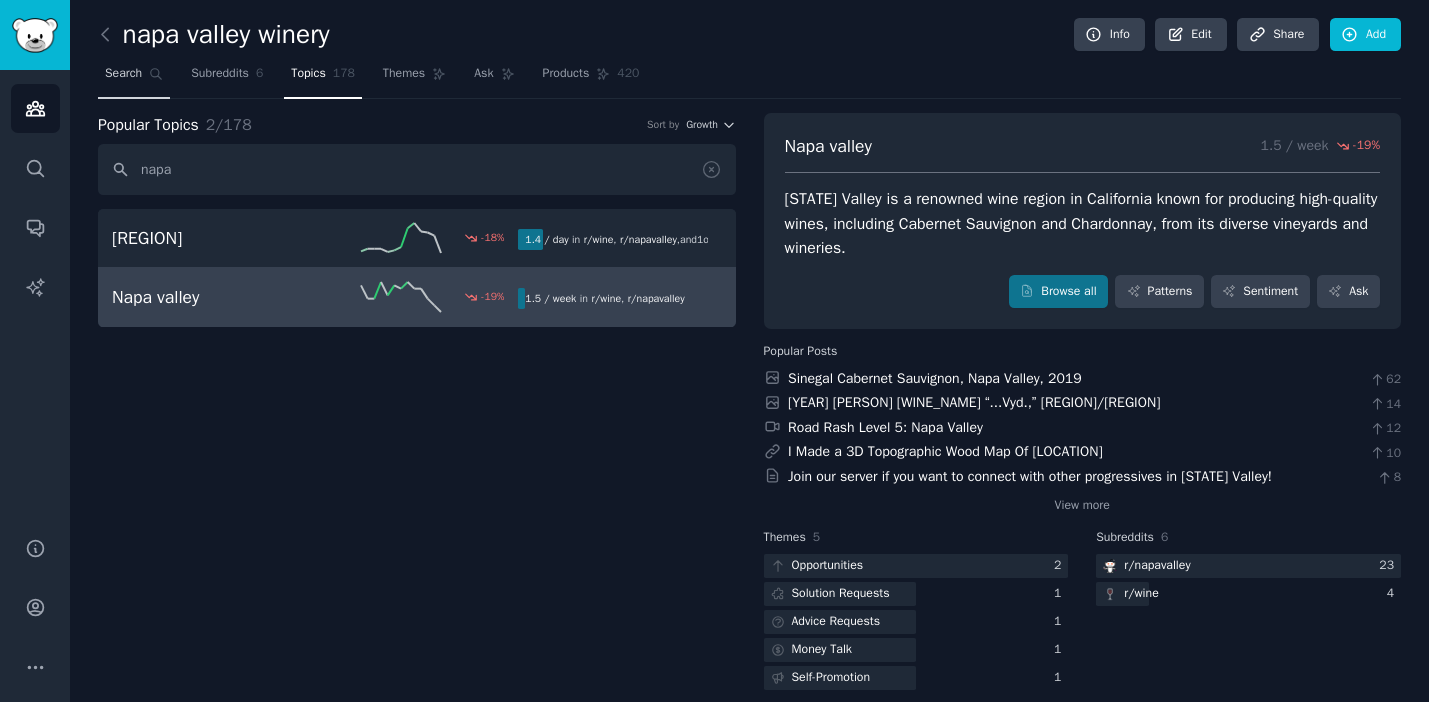 click on "Search" at bounding box center (123, 74) 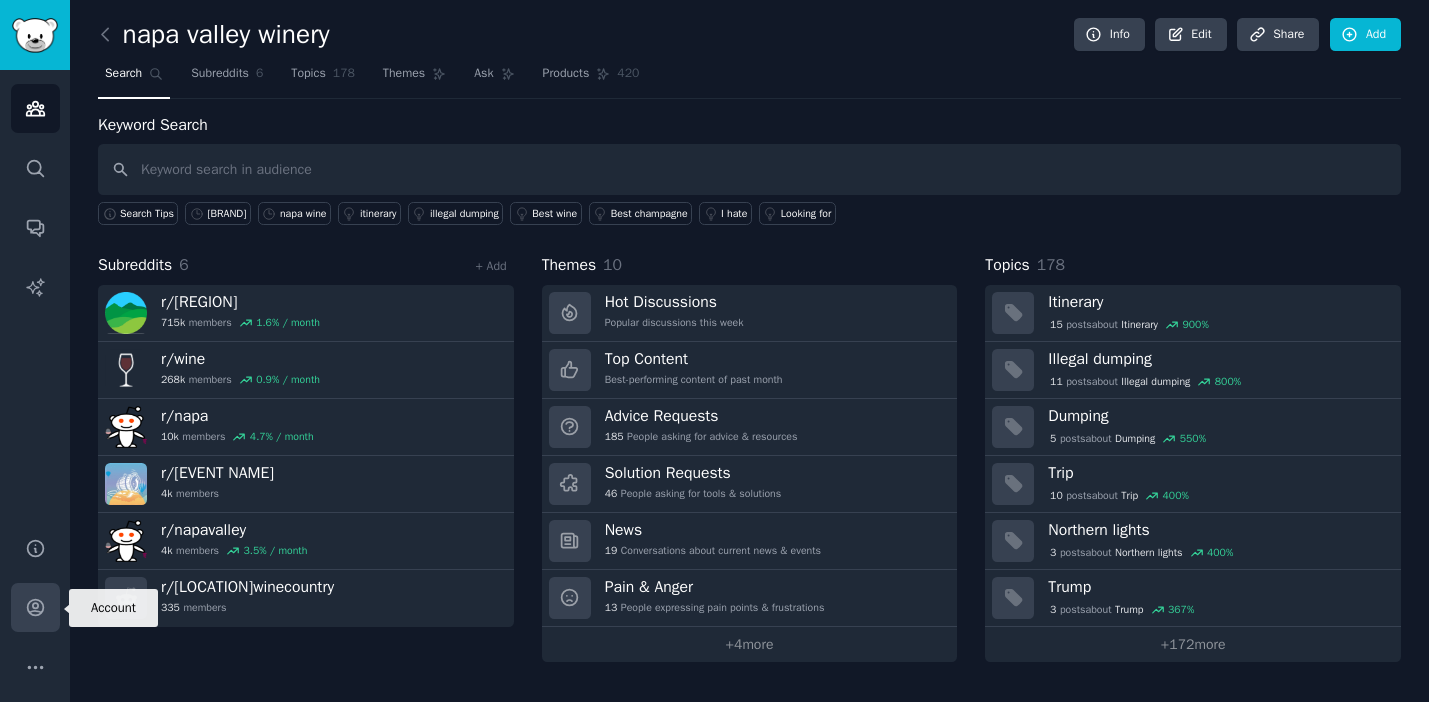click on "Account" at bounding box center [35, 607] 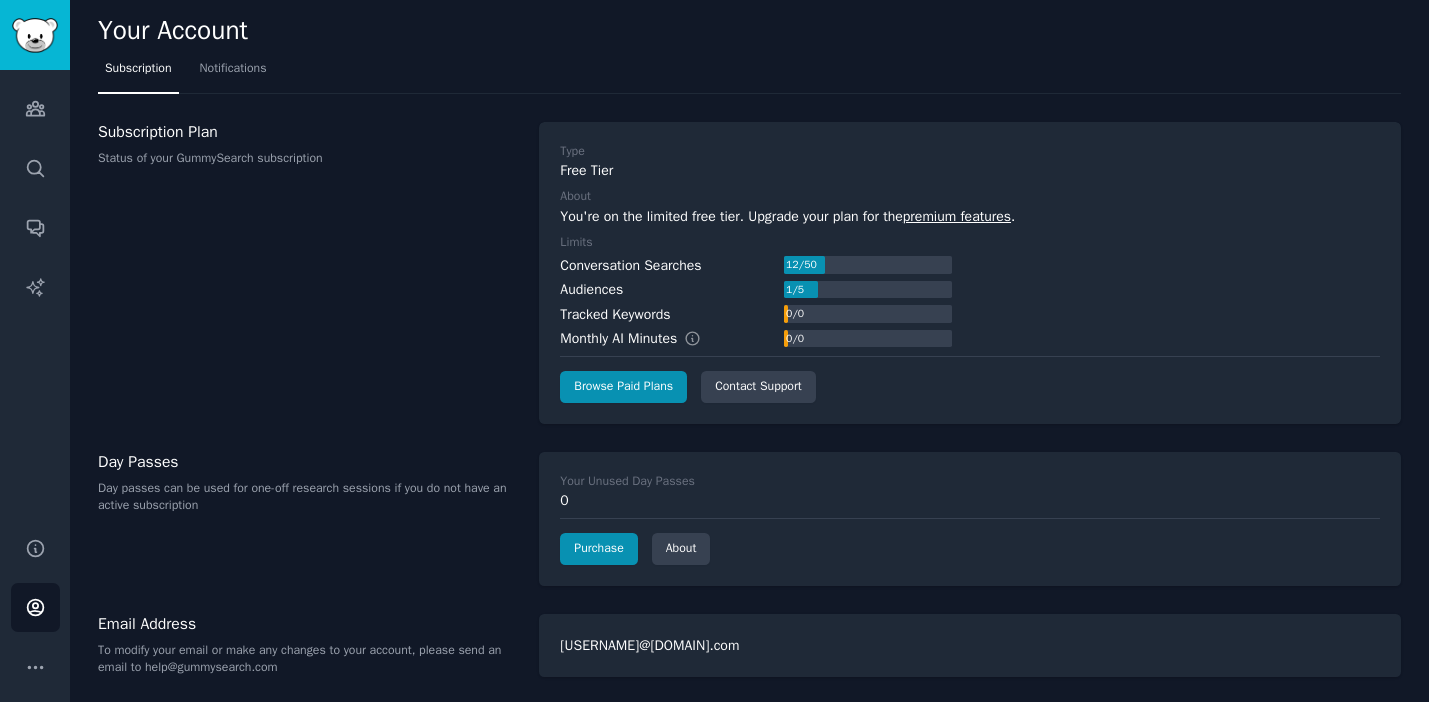 scroll, scrollTop: 5, scrollLeft: 0, axis: vertical 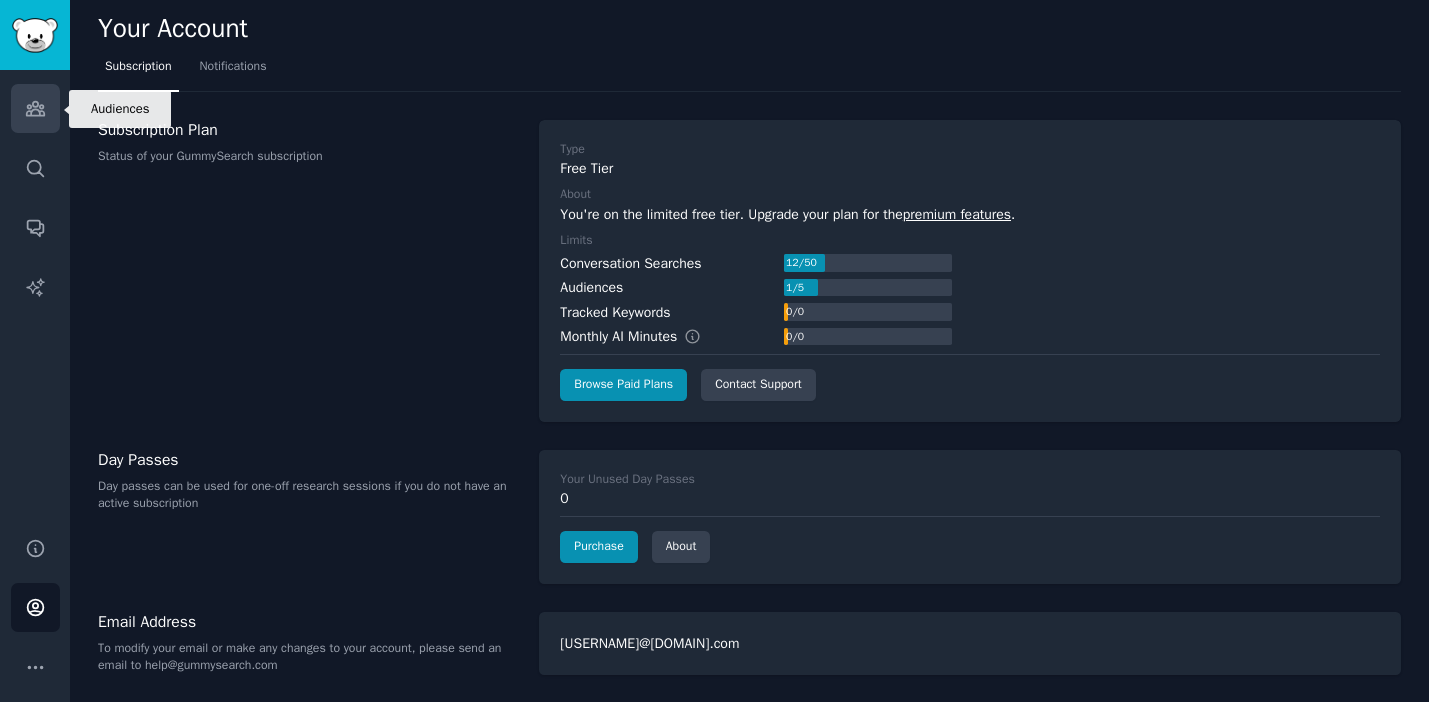 click 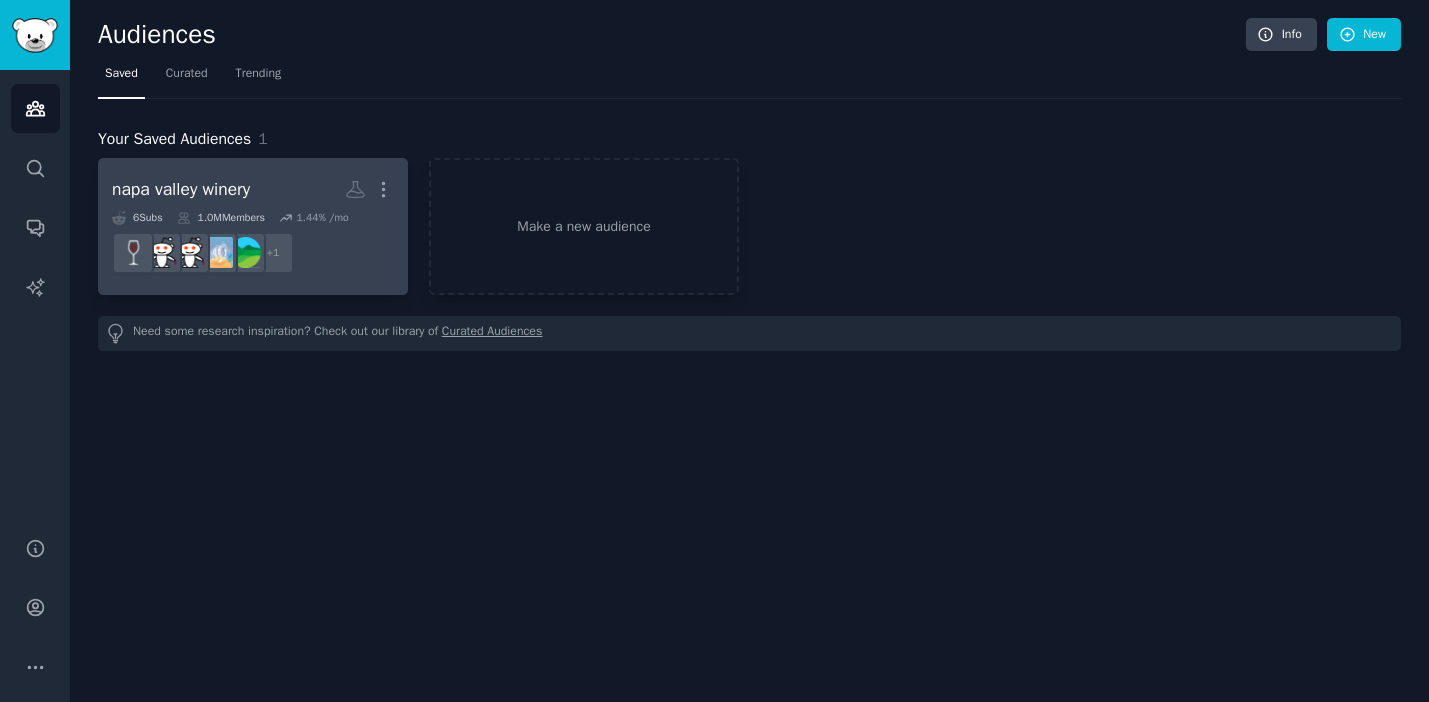click on "[CITY] winery More" at bounding box center (253, 189) 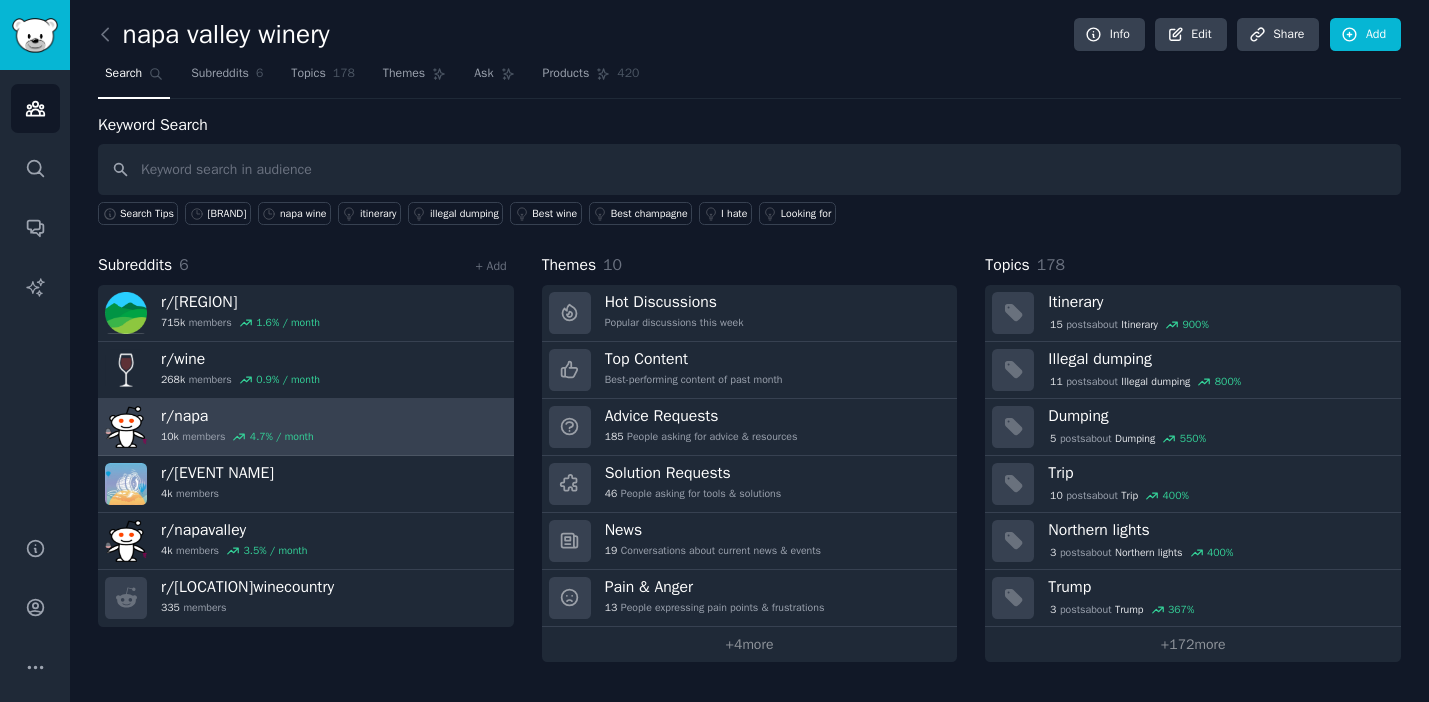 click on "10k  members 4.7 % / month" at bounding box center [237, 437] 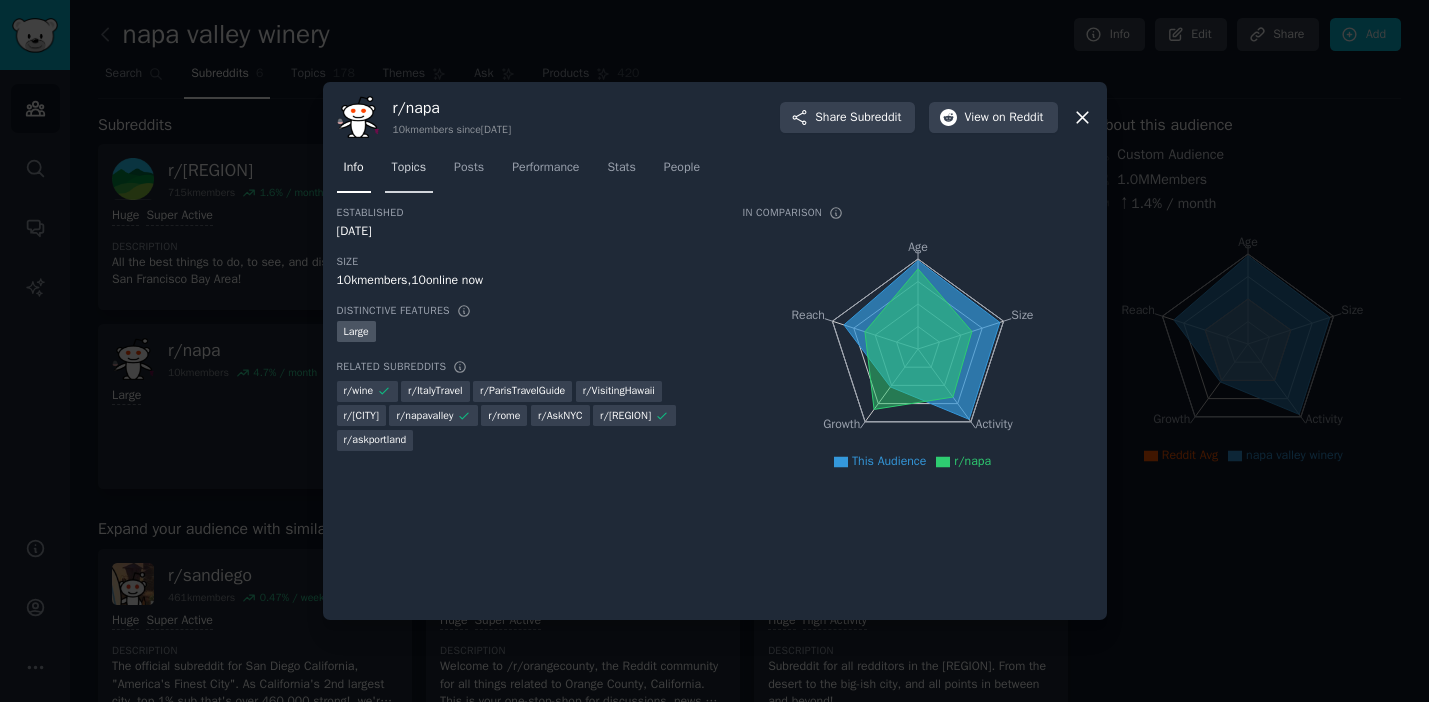 click on "Topics" at bounding box center (409, 168) 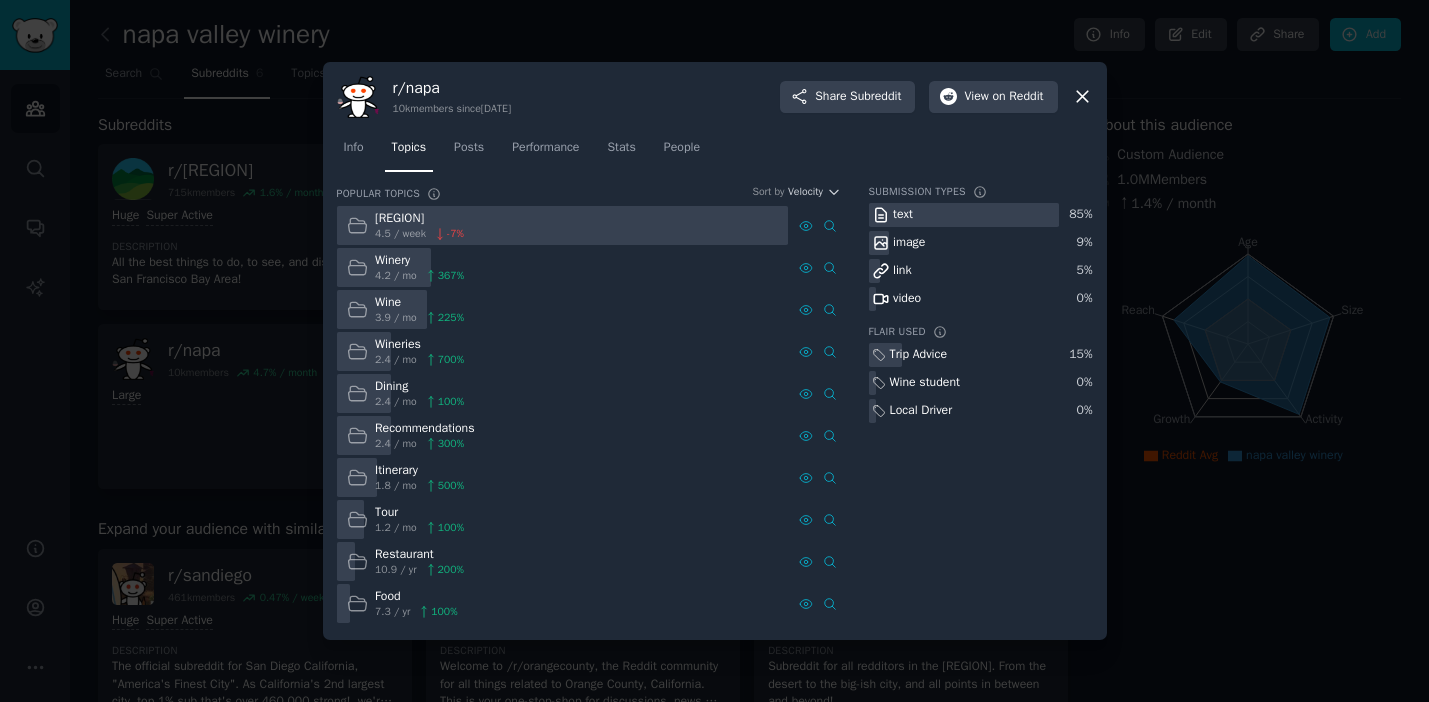 click 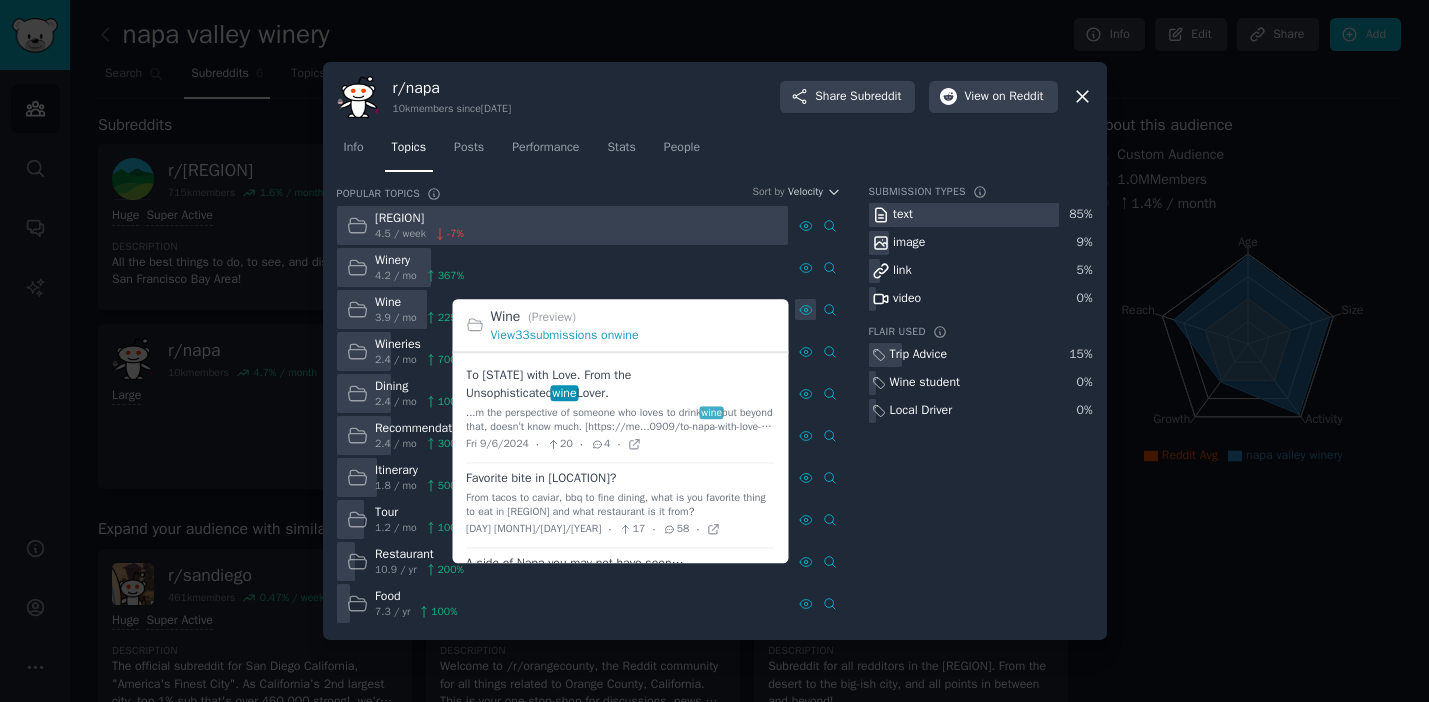 click 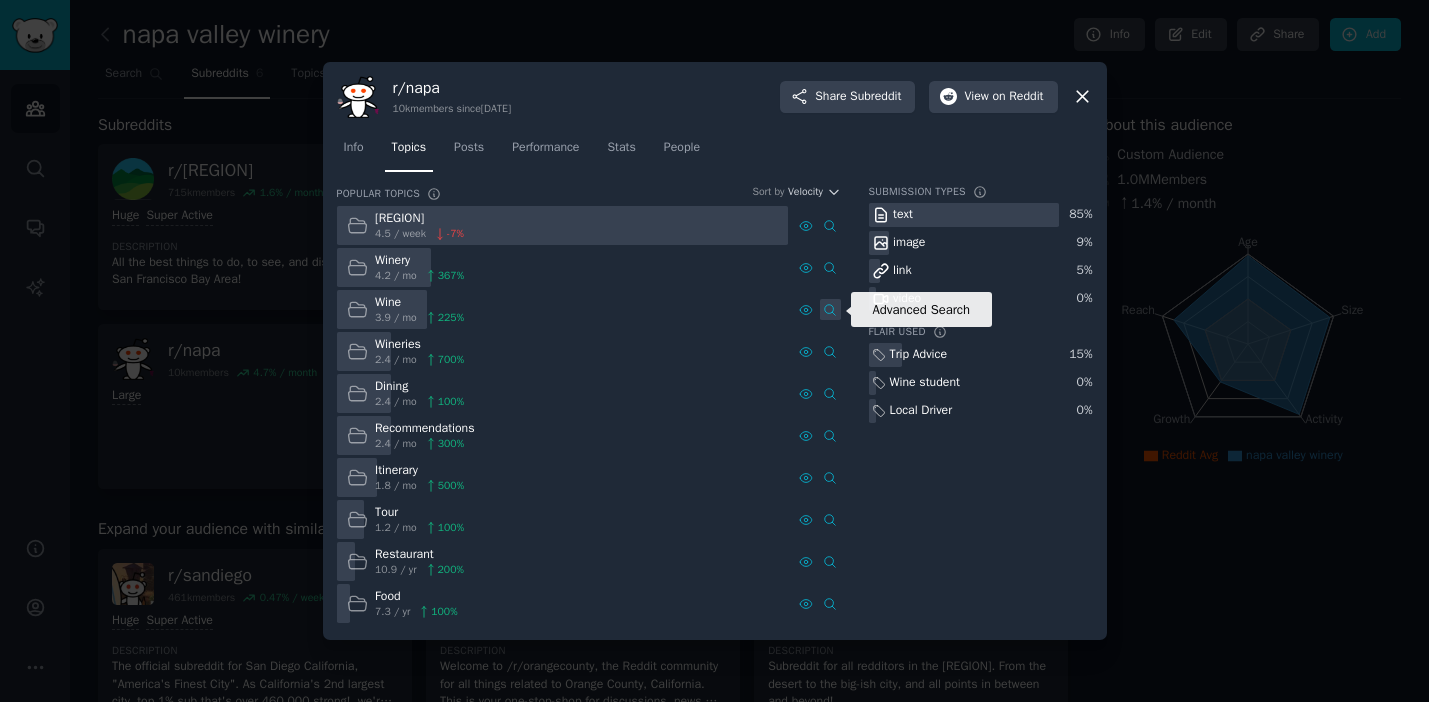 click 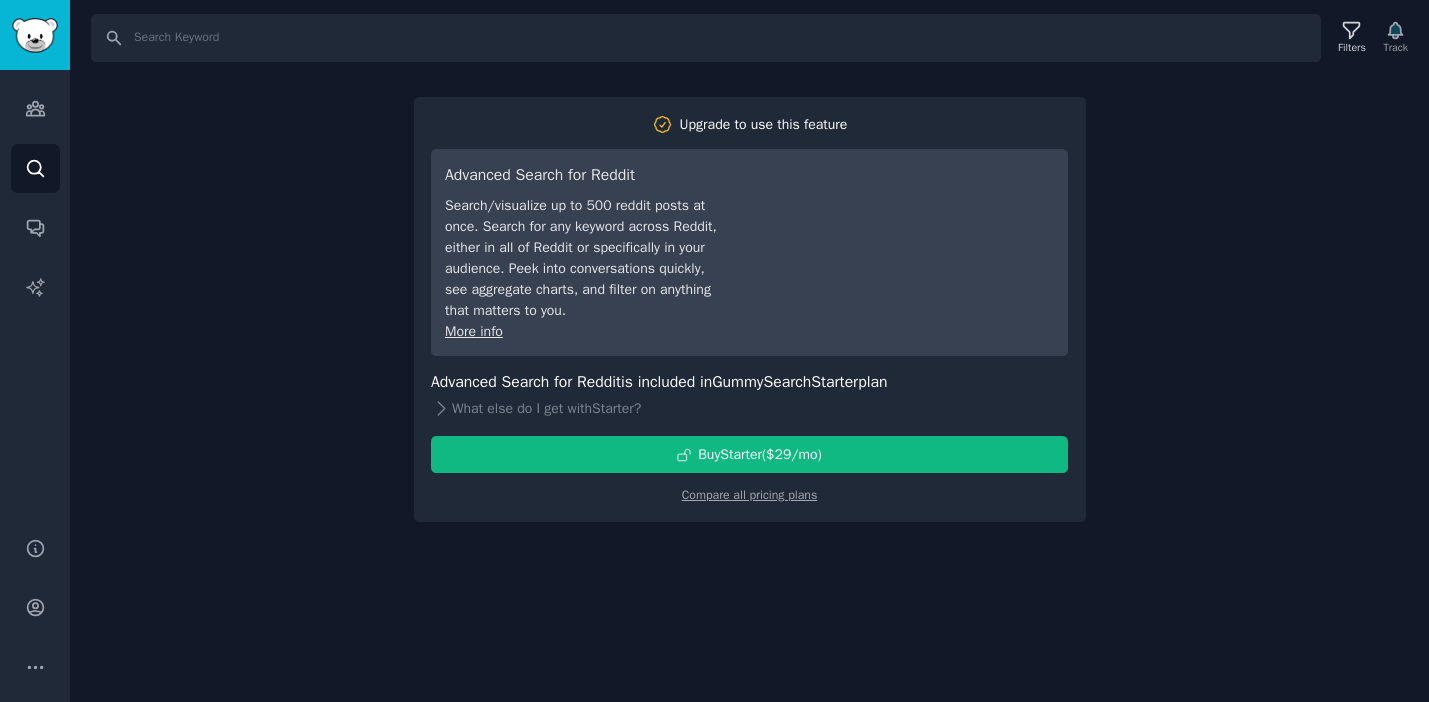 click on "Search Filters Track Upgrade to use this feature Advanced Search for Reddit Search/visualize up to 500 reddit posts at once. Search for any keyword across Reddit, either in all of Reddit or specifically in your audience. Peek into conversations quickly, see aggregate charts, and filter on anything that matters to you. More info Advanced Search for Reddit  is included in  GummySearch  Starter  plan What else do I get with  Starter ? Buy  Starter  ($ 29 /mo ) Compare all pricing plans" at bounding box center (749, 351) 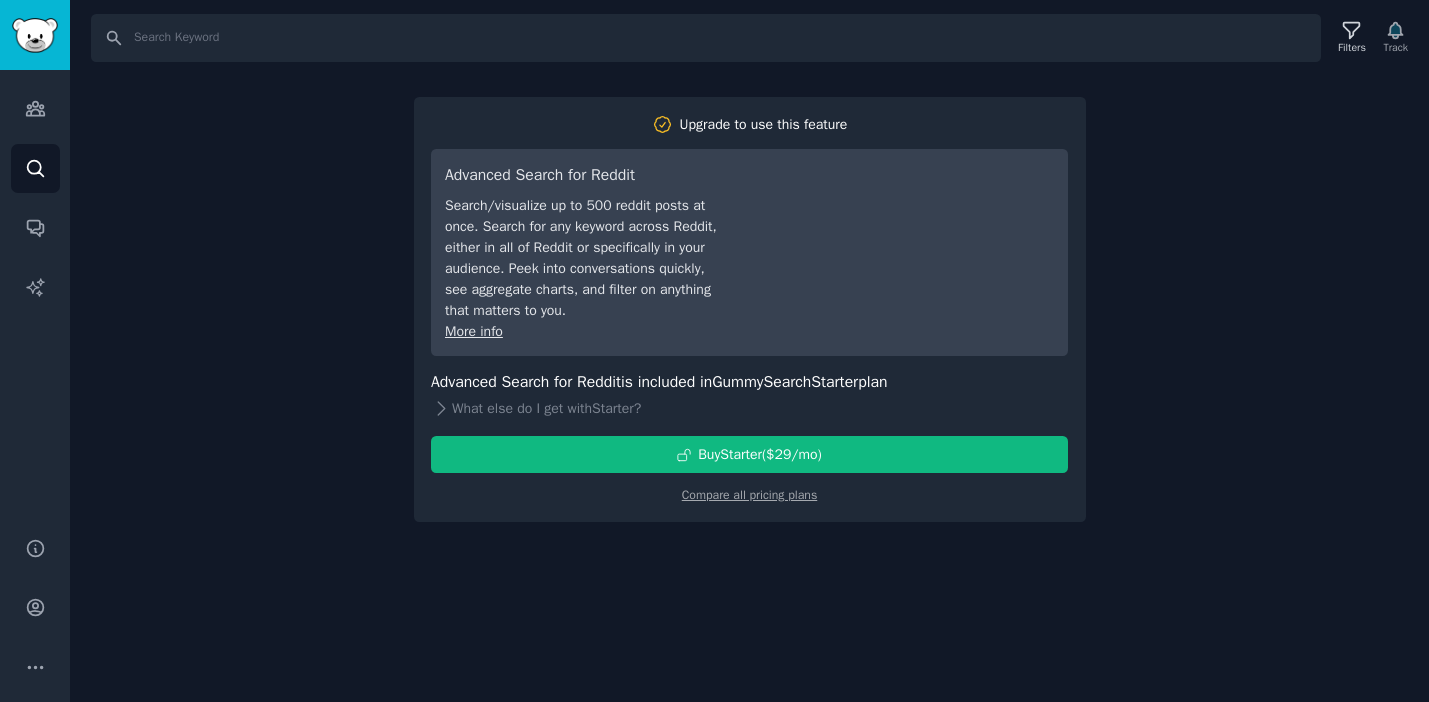 click on "Search Filters Track Upgrade to use this feature Advanced Search for Reddit Search/visualize up to 500 reddit posts at once. Search for any keyword across Reddit, either in all of Reddit or specifically in your audience. Peek into conversations quickly, see aggregate charts, and filter on anything that matters to you. More info Advanced Search for Reddit  is included in  GummySearch  Starter  plan What else do I get with  Starter ? Buy  Starter  ($ 29 /mo ) Compare all pricing plans" at bounding box center (749, 351) 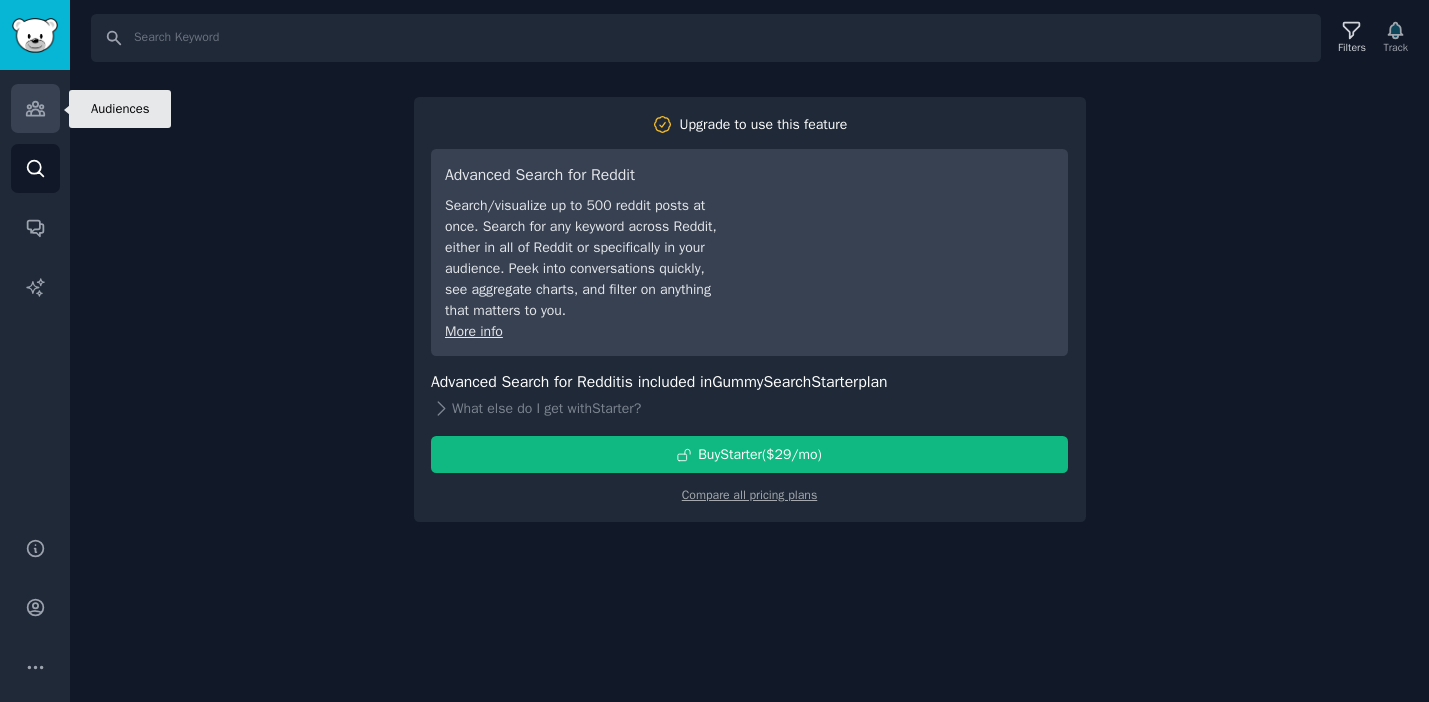 click 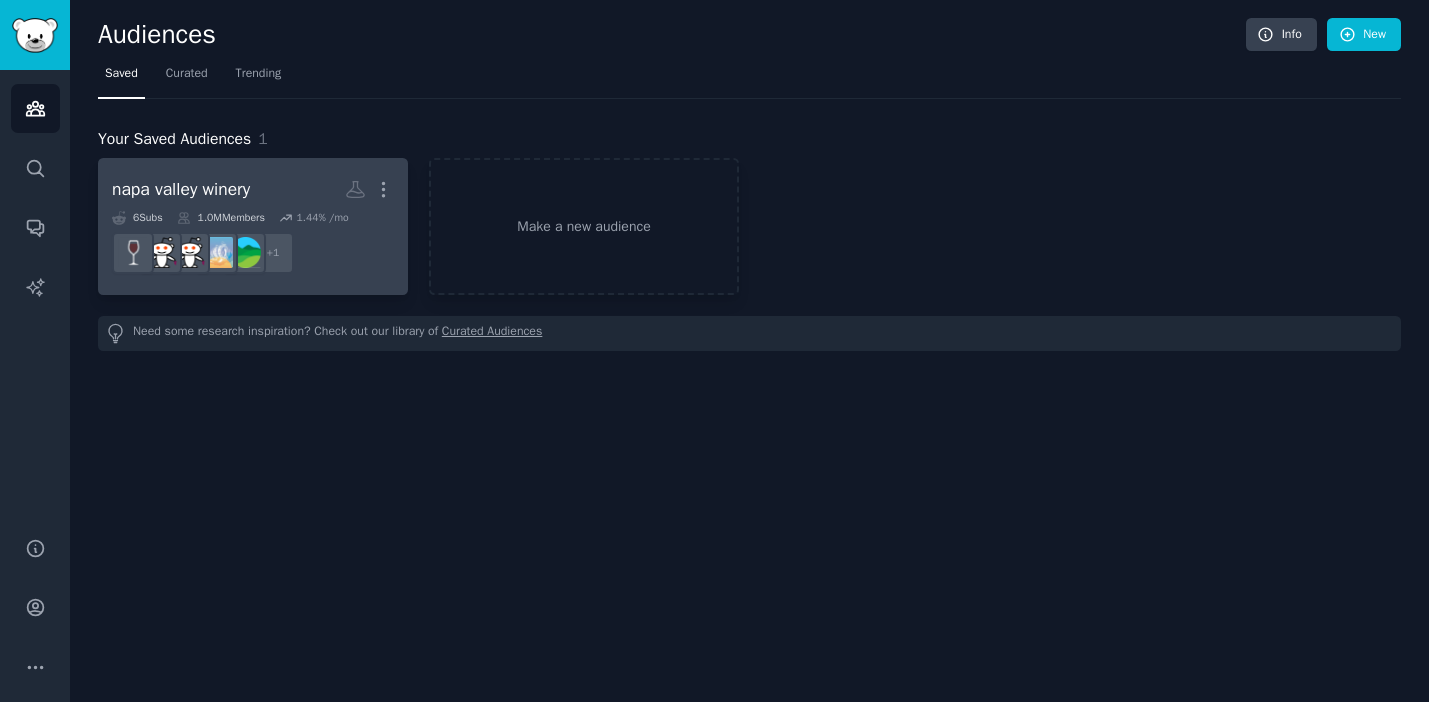 click on "napa valley winery" at bounding box center (181, 189) 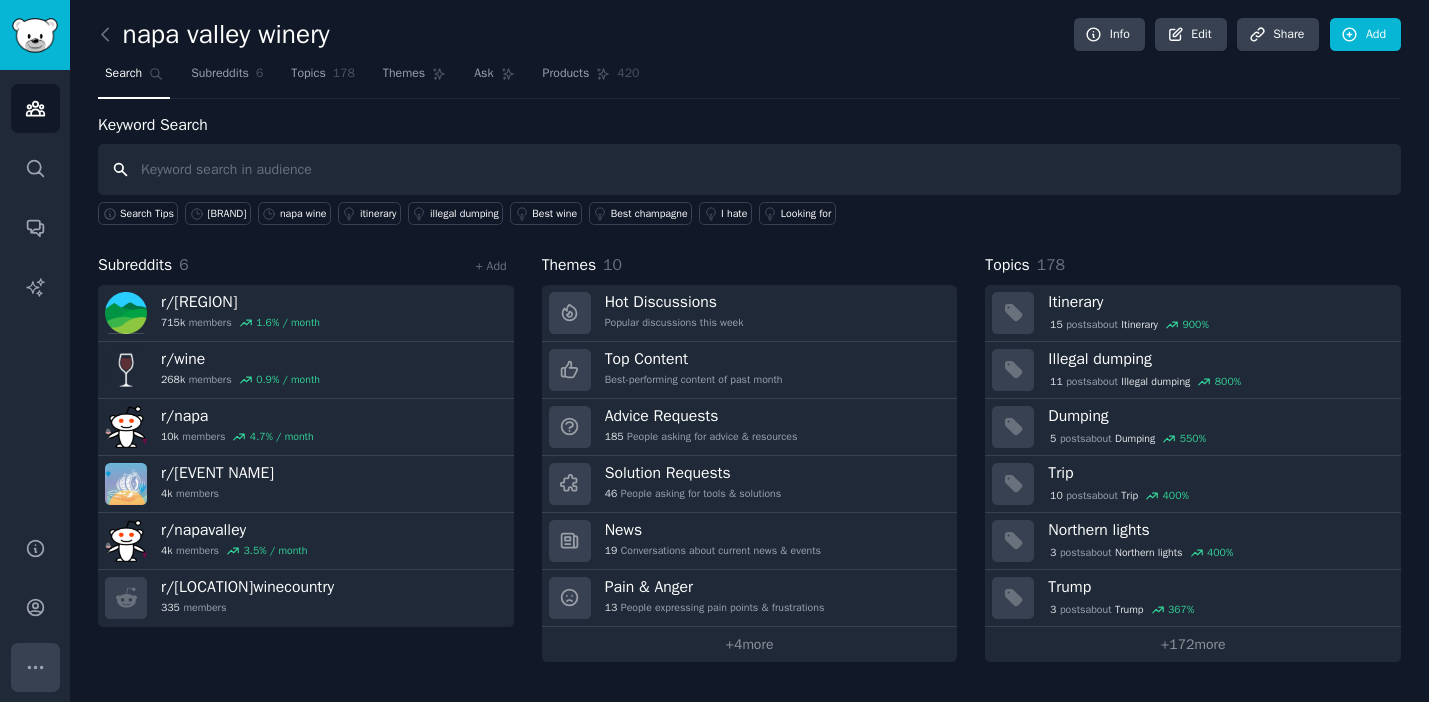 click 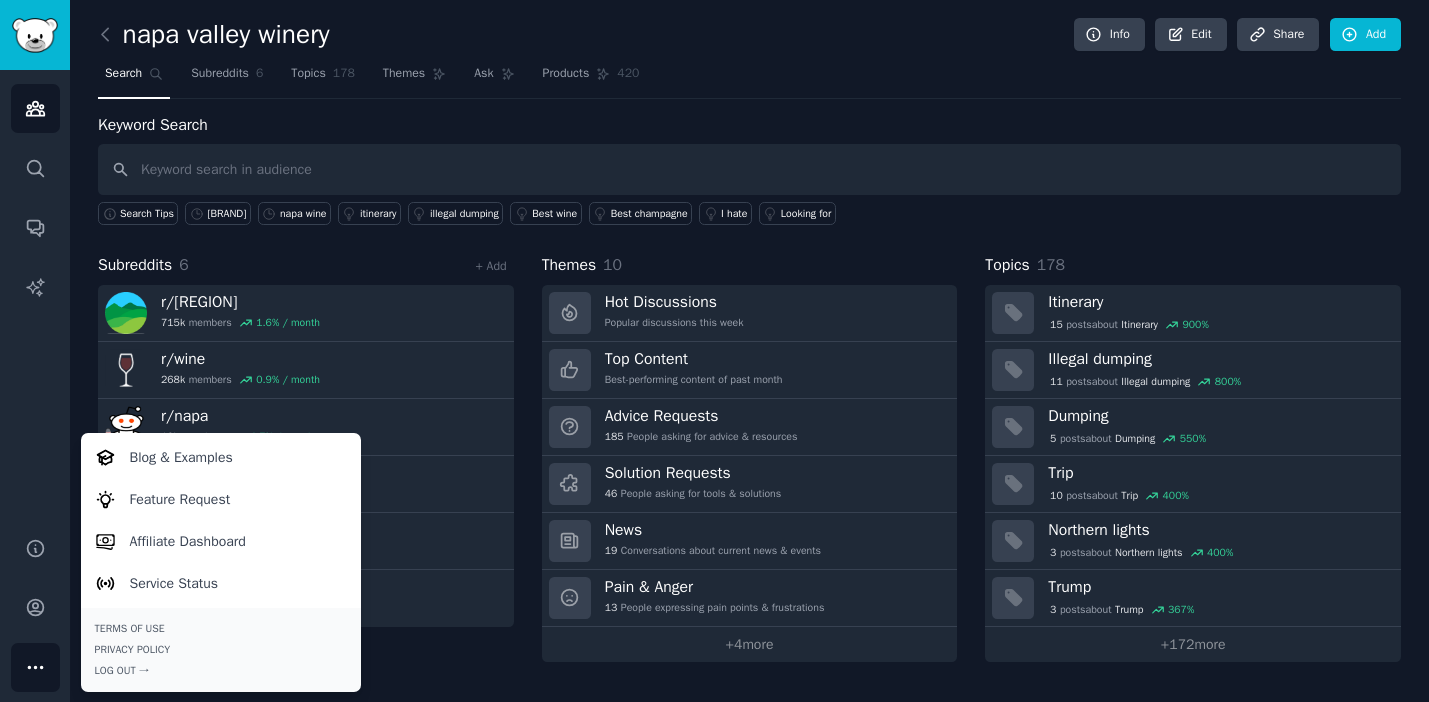 click on "napa valley winery Info Edit Share Add Search Subreddits 6 Topics 178 Themes Ask Products 420 Keyword Search Search Tips clif family napa wine itinerary illegal dumping Best wine Best champagne I hate Looking for Subreddits 6 + Add r/ bayarea 715k members 1.6 % / month r/ wine 268k members 0.9 % / month r/ napa 10k members 4.7 % / month r/ bottlerock 4k members r/ napavalley 4k members 3.5 % / month r/ winecountry 335 members Themes 10 Hot Discussions Popular discussions this week Top Content Best-performing content of past month Advice Requests 185 People asking for advice & resources Solution Requests 46 People asking for tools & solutions News 19 Conversations about current news & events Pain & Anger 13 People expressing pain points & frustrations + 4 more Topics 178 Itinerary 15 posts about Itinerary 900 % Illegal dumping 11 posts about Illegal dumping 800 % Dumping 5 posts about Dumping 550 % Trip 10 posts about Trip 400 % Northern lights 3 posts about Northern lights 400 % 3" 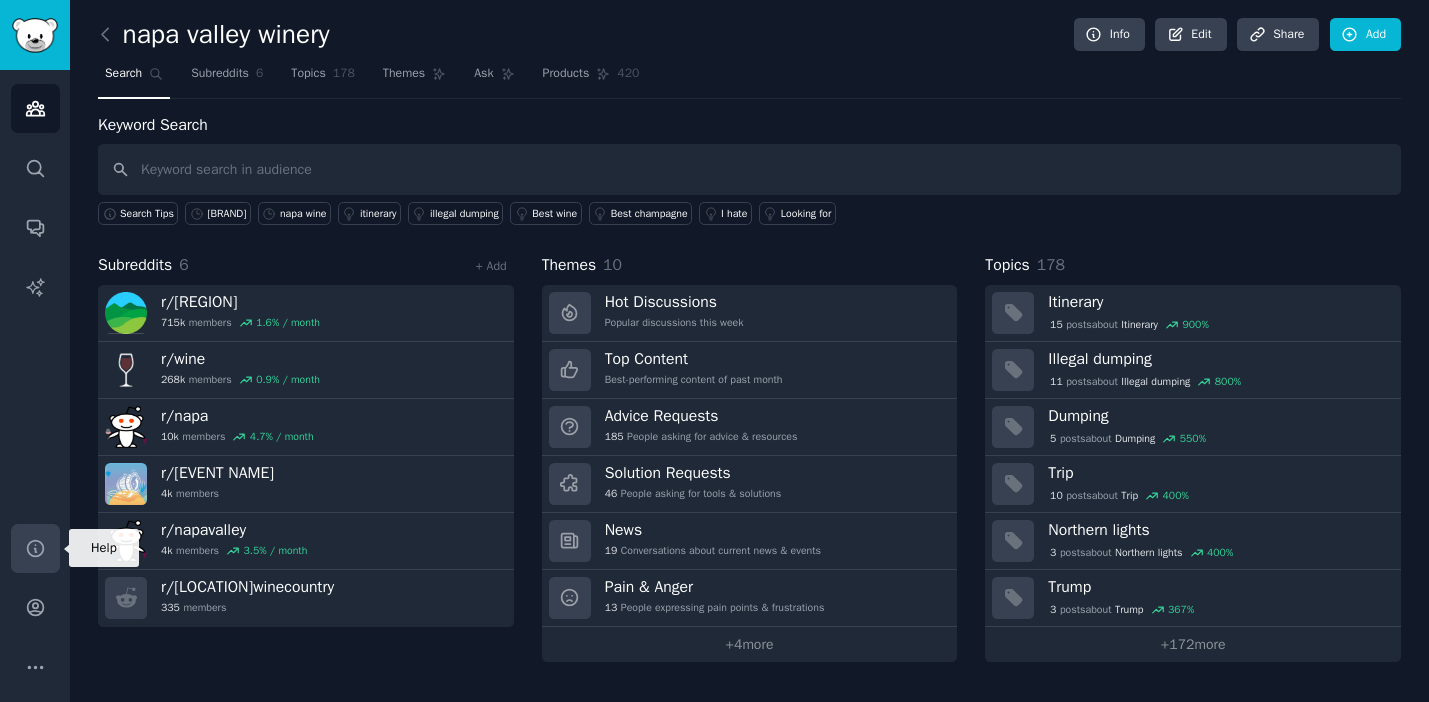 click 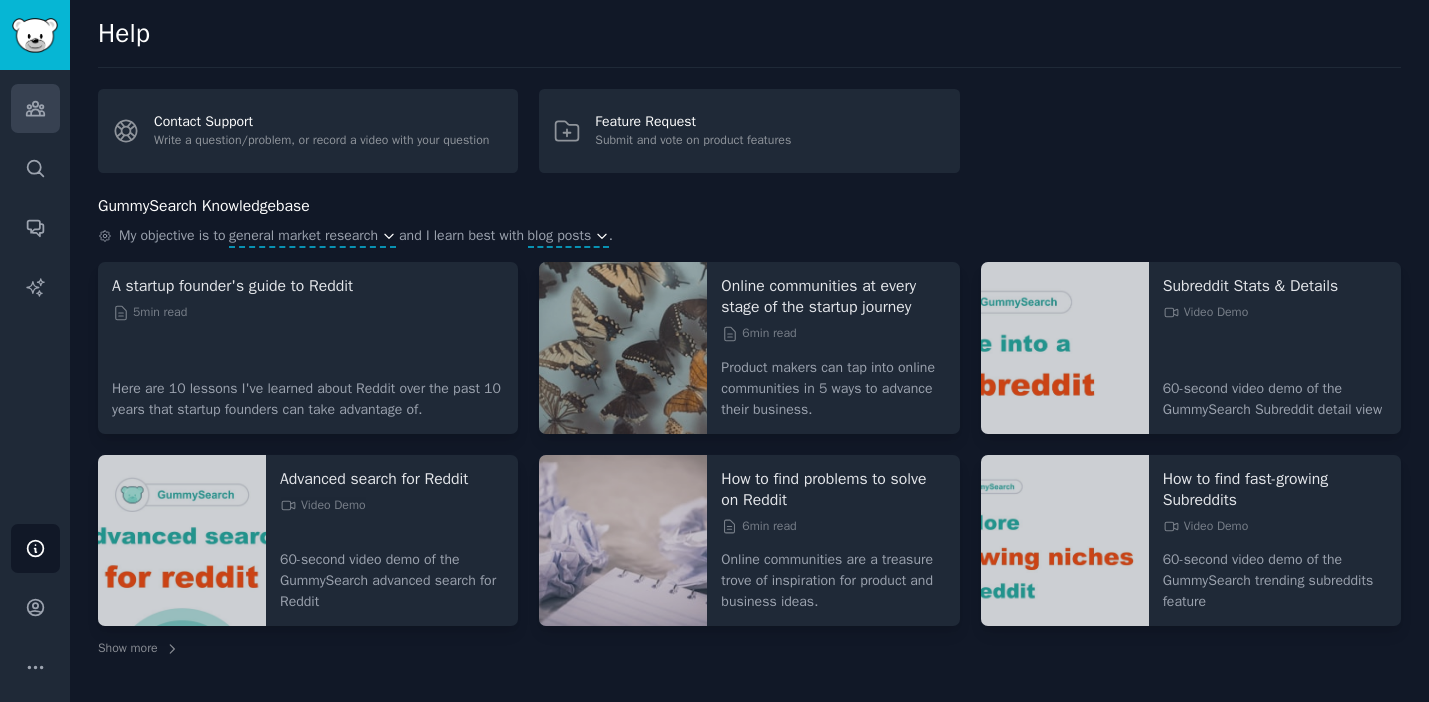 click on "Audiences" at bounding box center (35, 108) 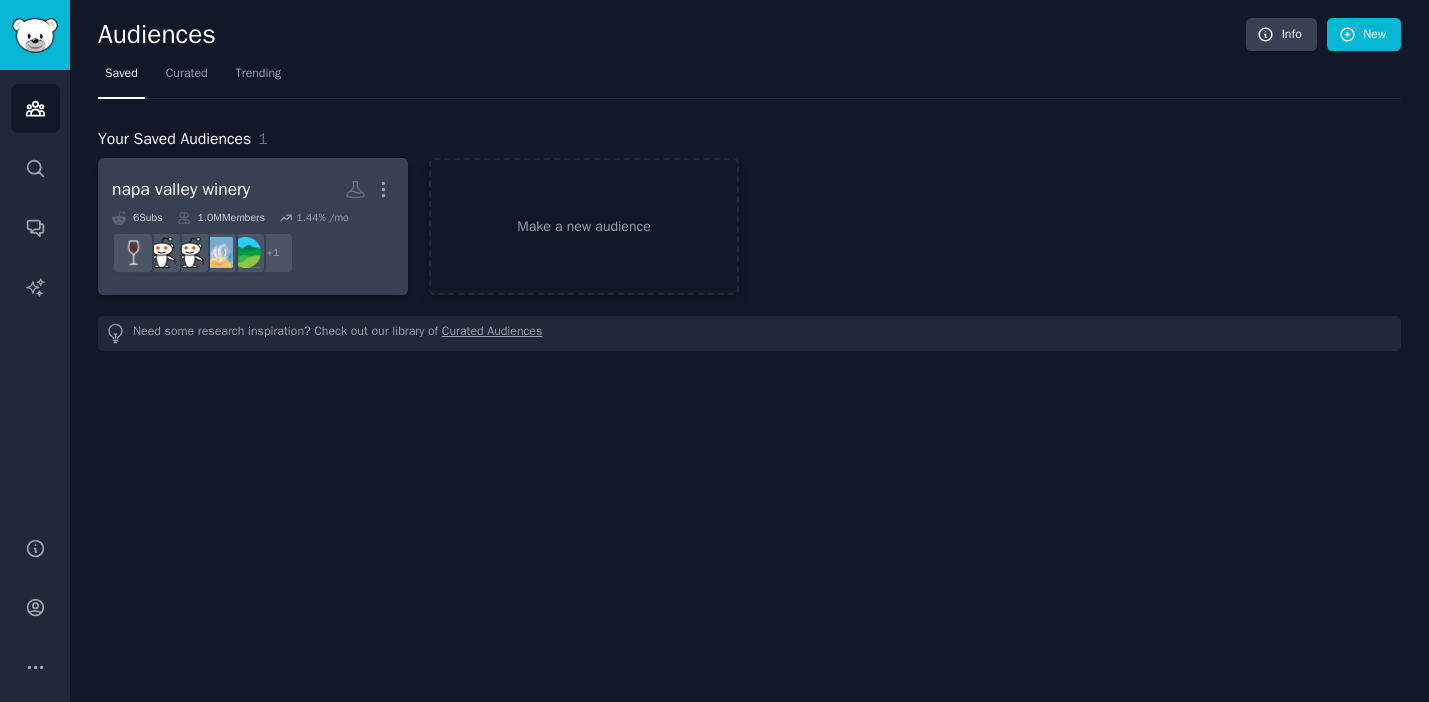 click on "napa valley winery More 6 Sub s 1.0M Members 1.44 % /mo + 1" at bounding box center (253, 226) 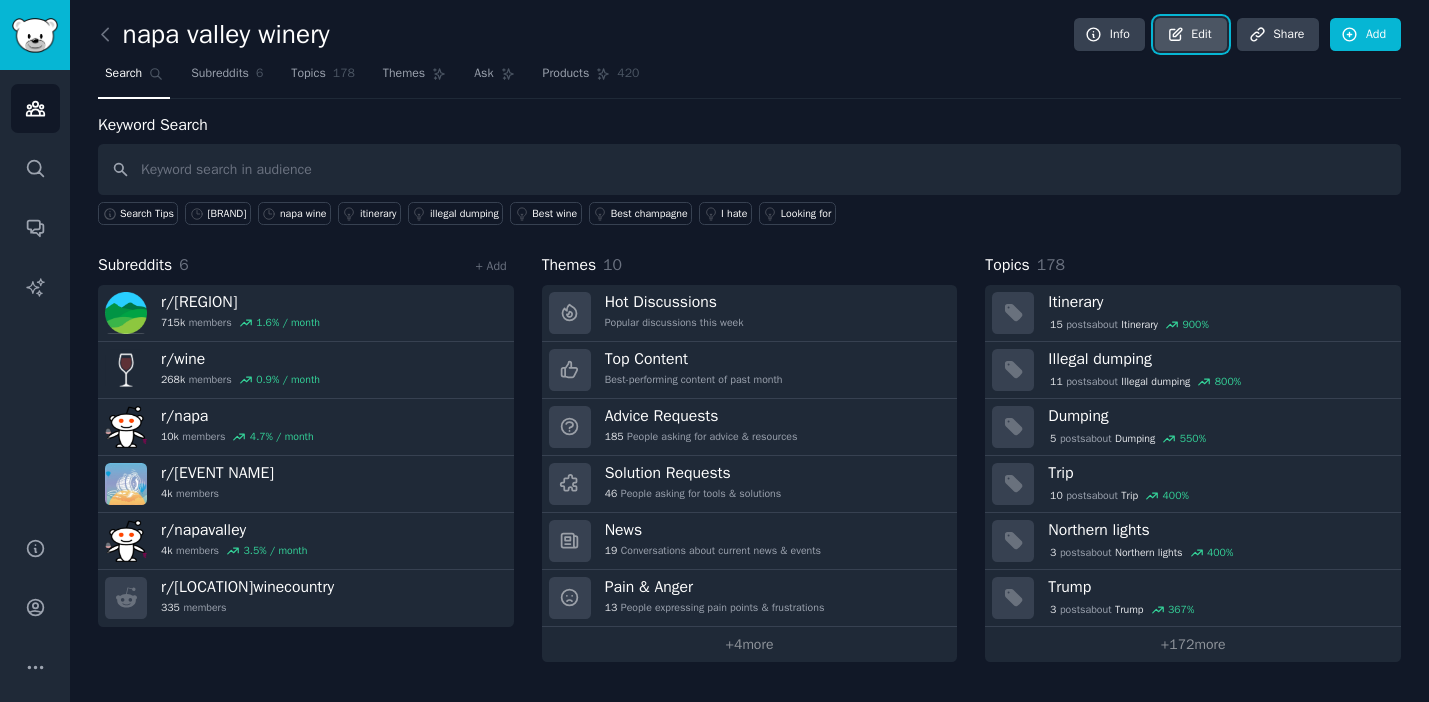 click on "Edit" at bounding box center (1190, 35) 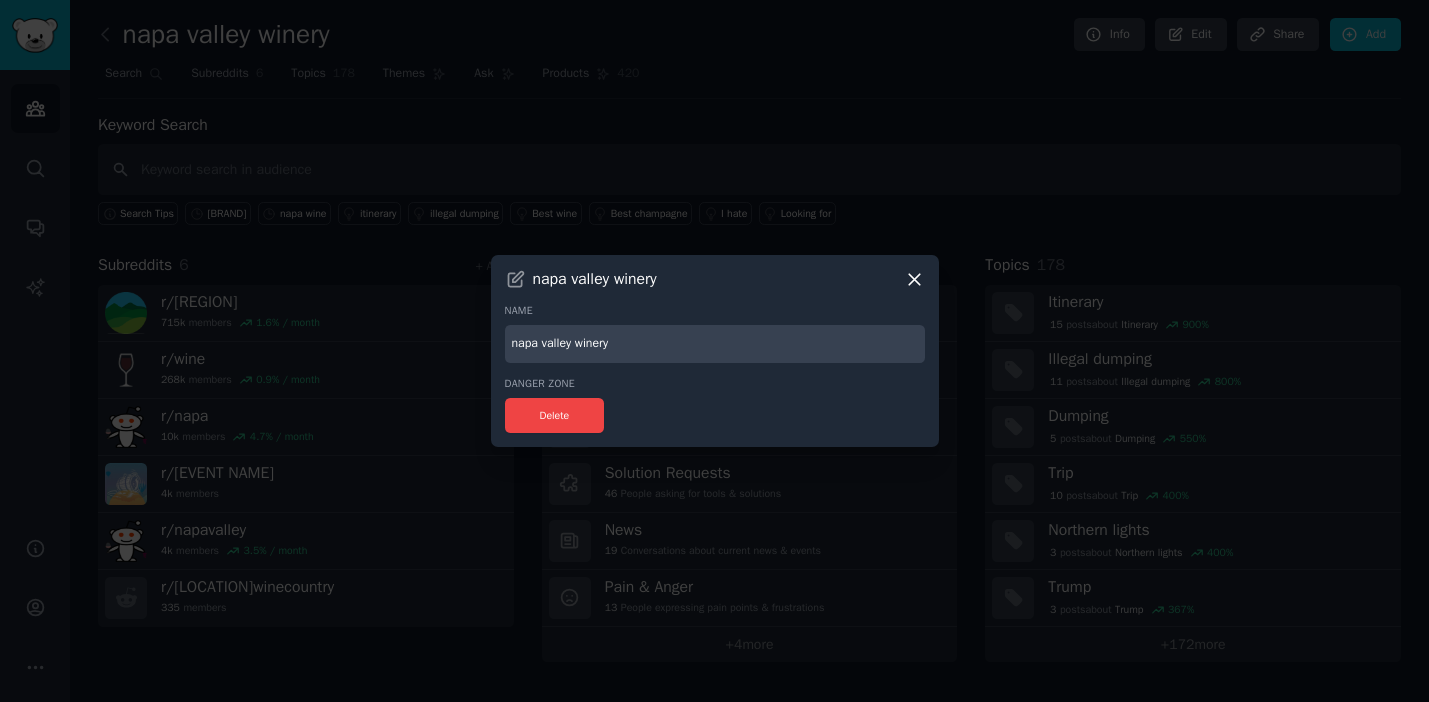click 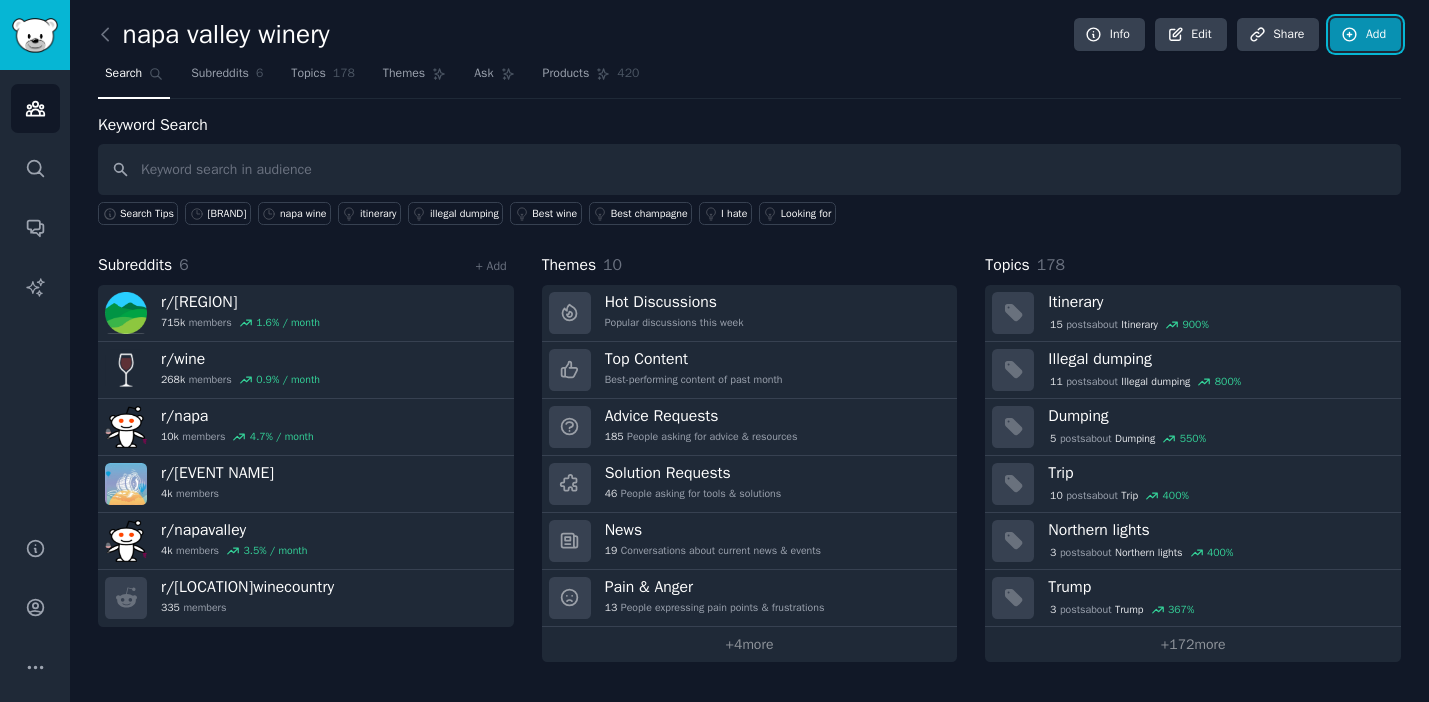 click on "Add" at bounding box center (1365, 35) 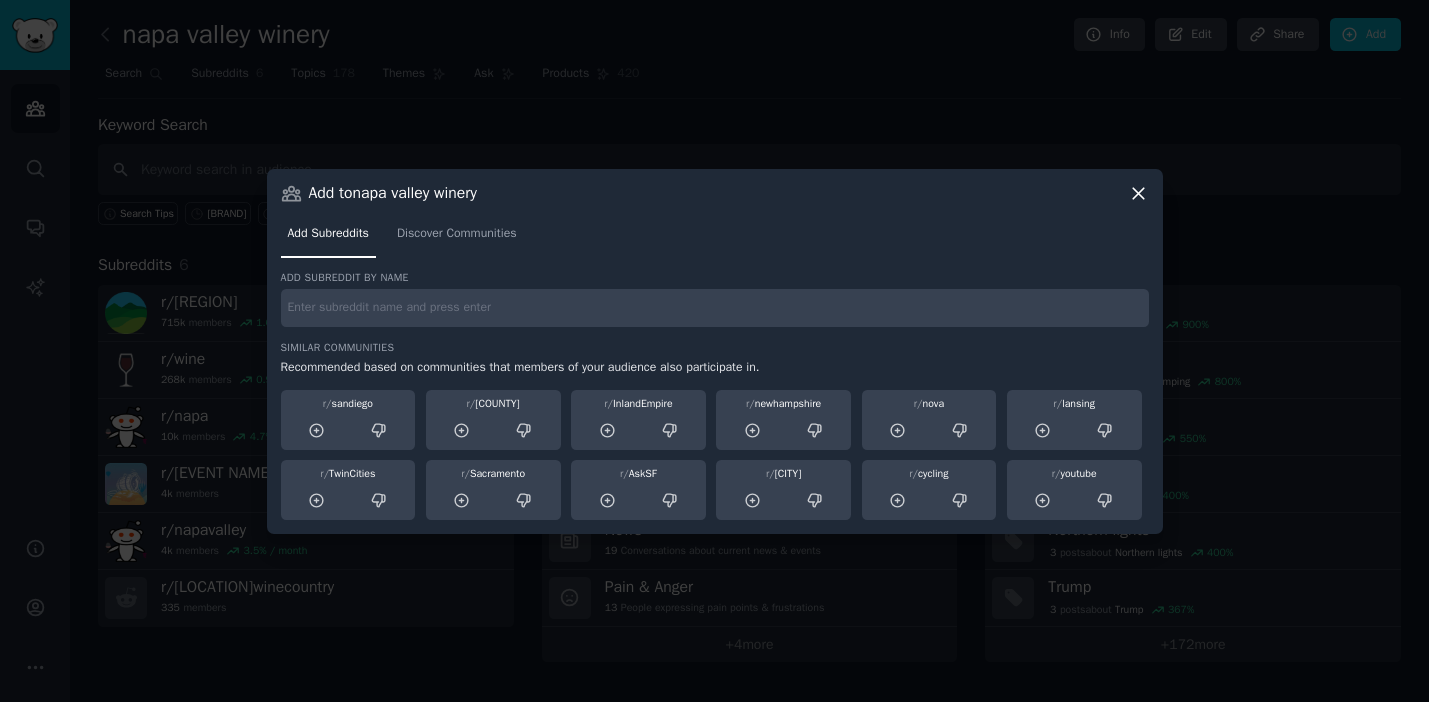 click on "Add to napa valley winery" at bounding box center (715, 193) 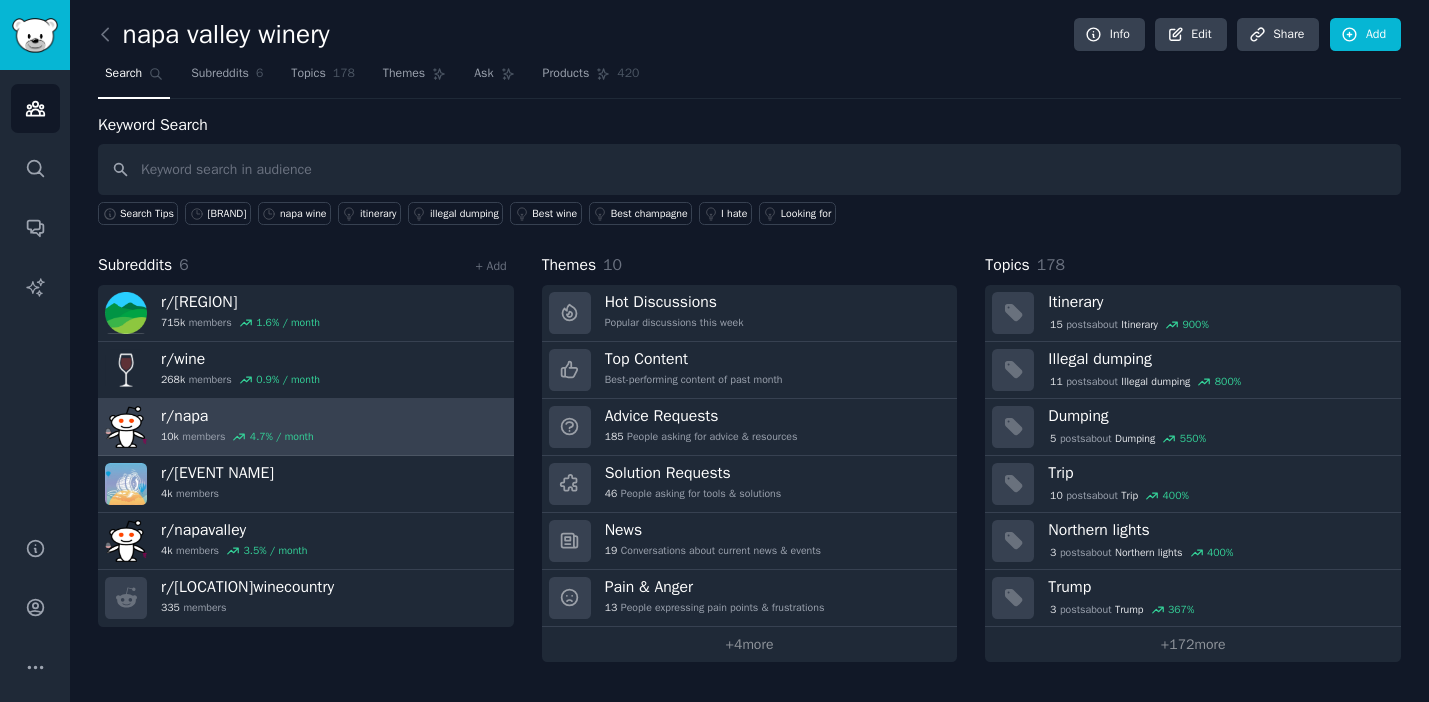 click on "r/ napa" at bounding box center [237, 416] 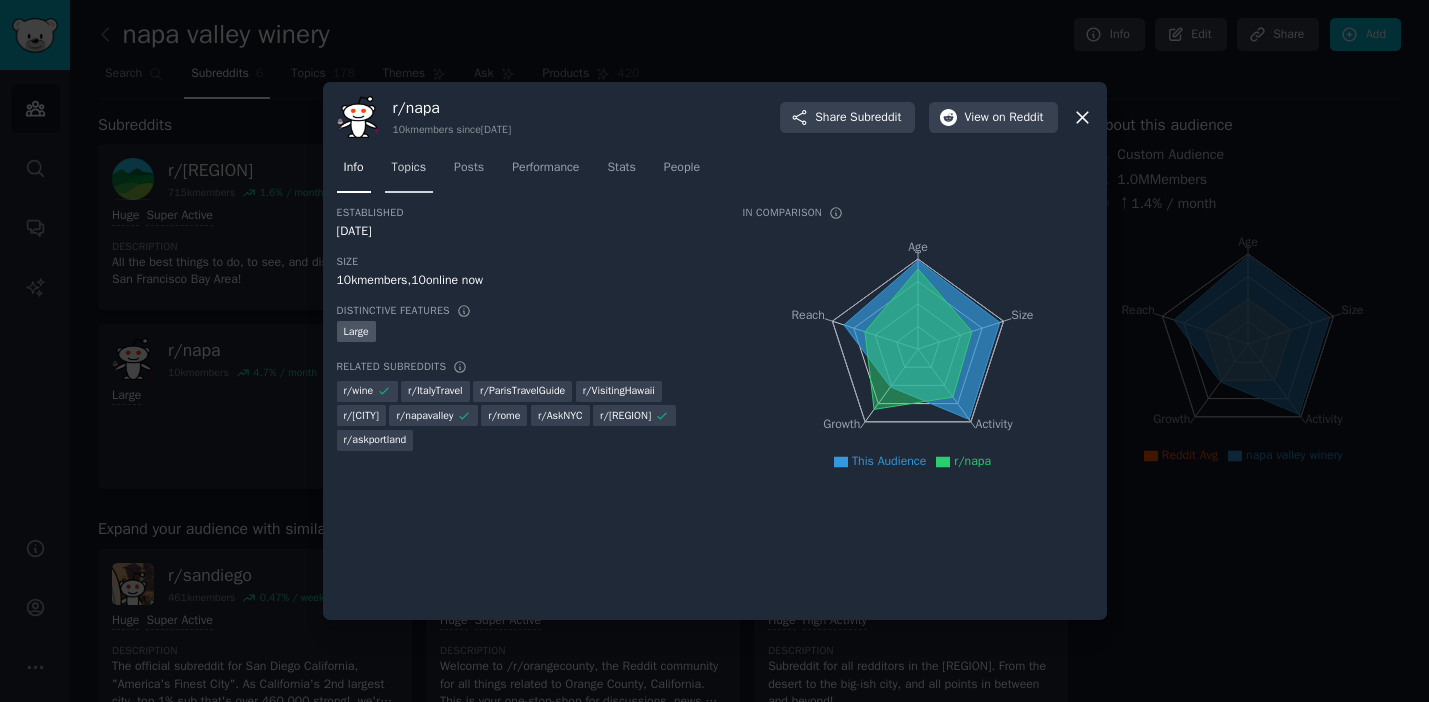 click on "Topics" at bounding box center (409, 168) 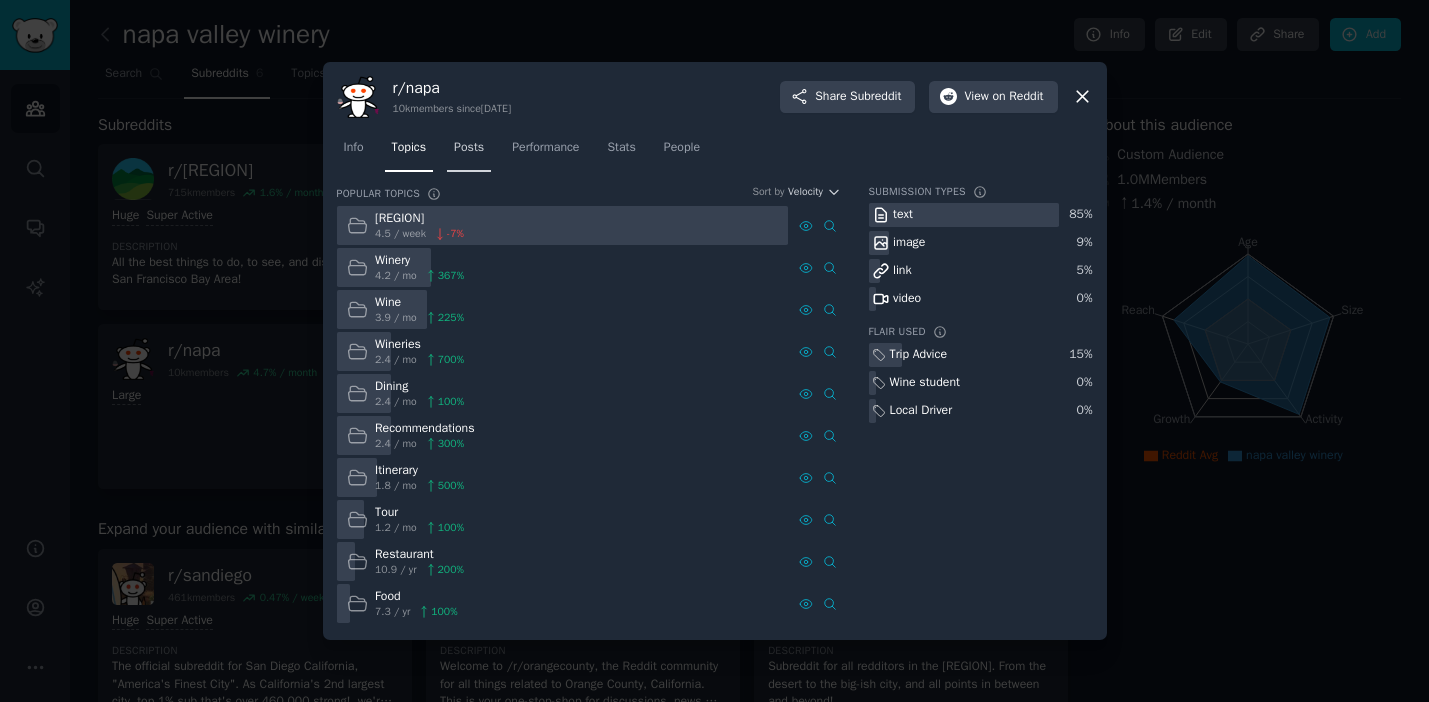 click on "Posts" at bounding box center (469, 152) 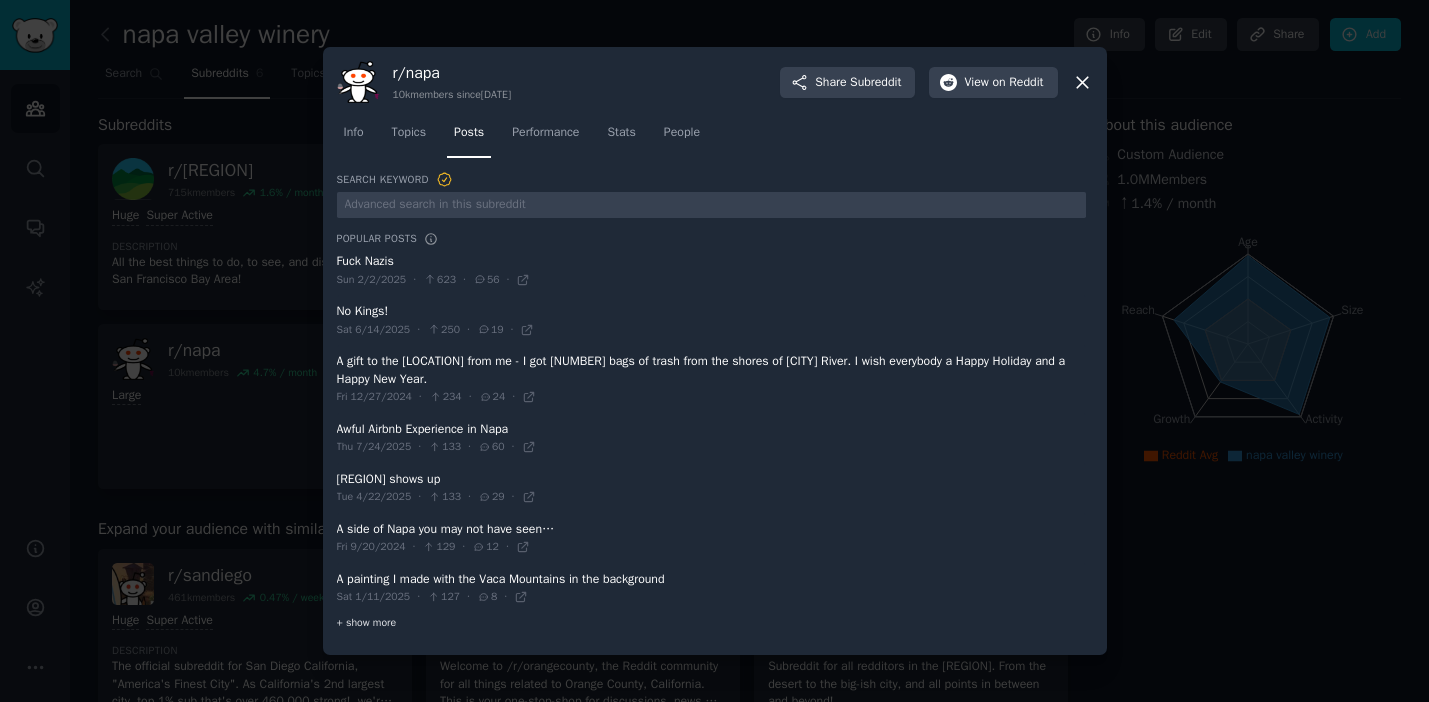 click on "+ show more" at bounding box center [367, 623] 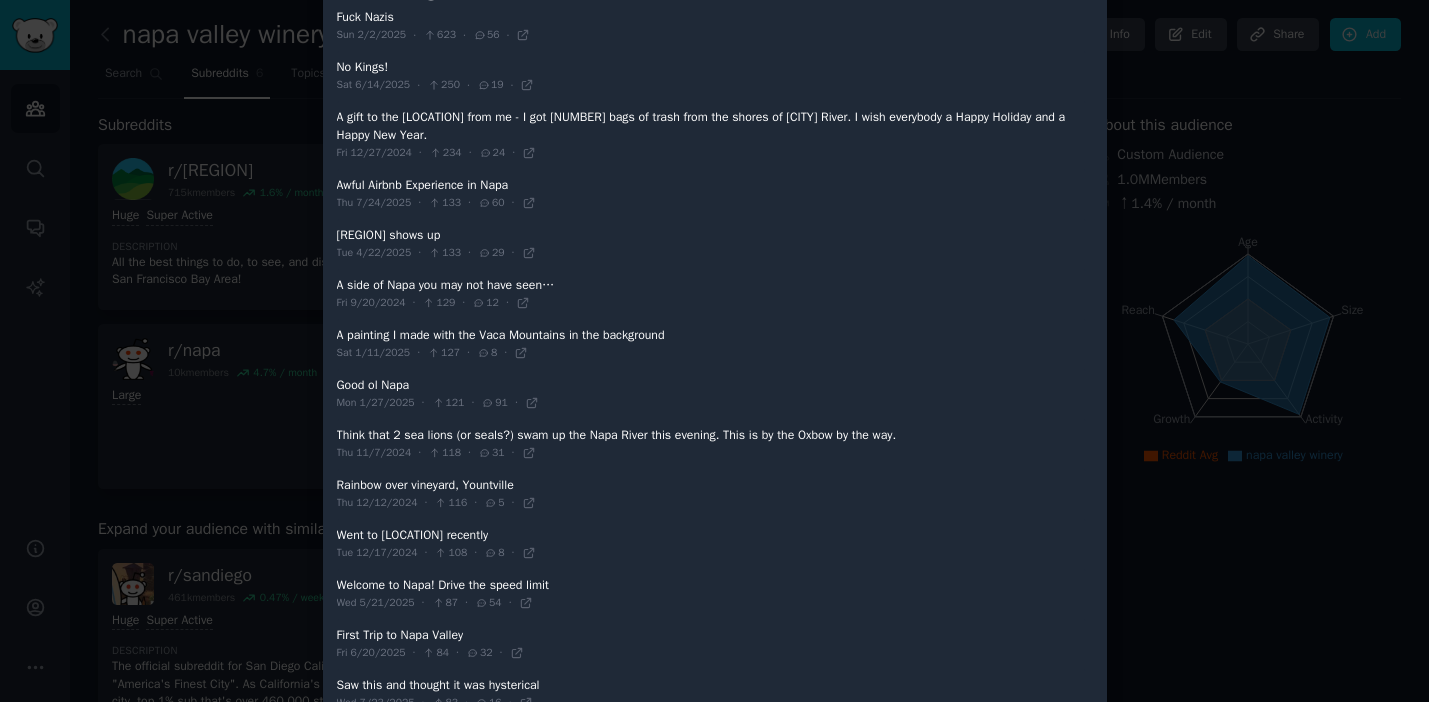 scroll, scrollTop: 0, scrollLeft: 0, axis: both 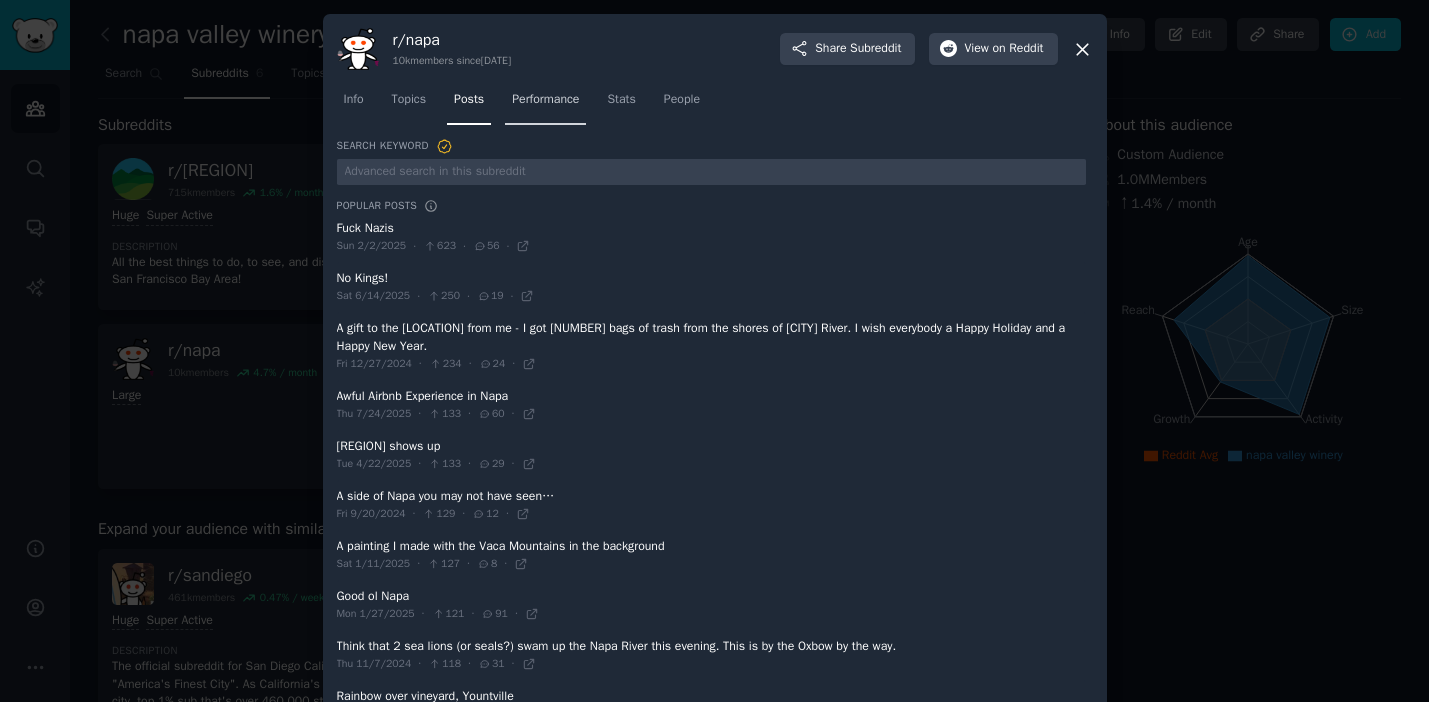click on "Performance" at bounding box center [545, 100] 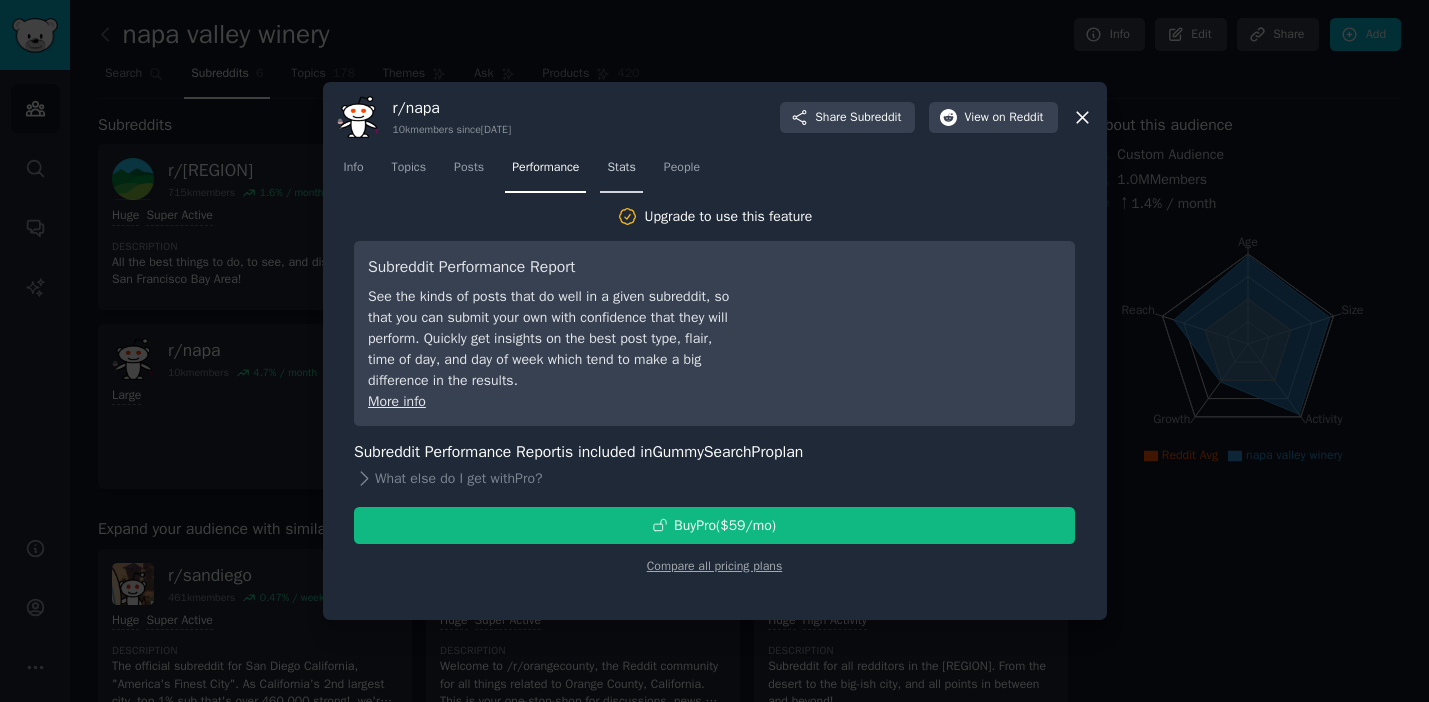 click on "Stats" at bounding box center [621, 168] 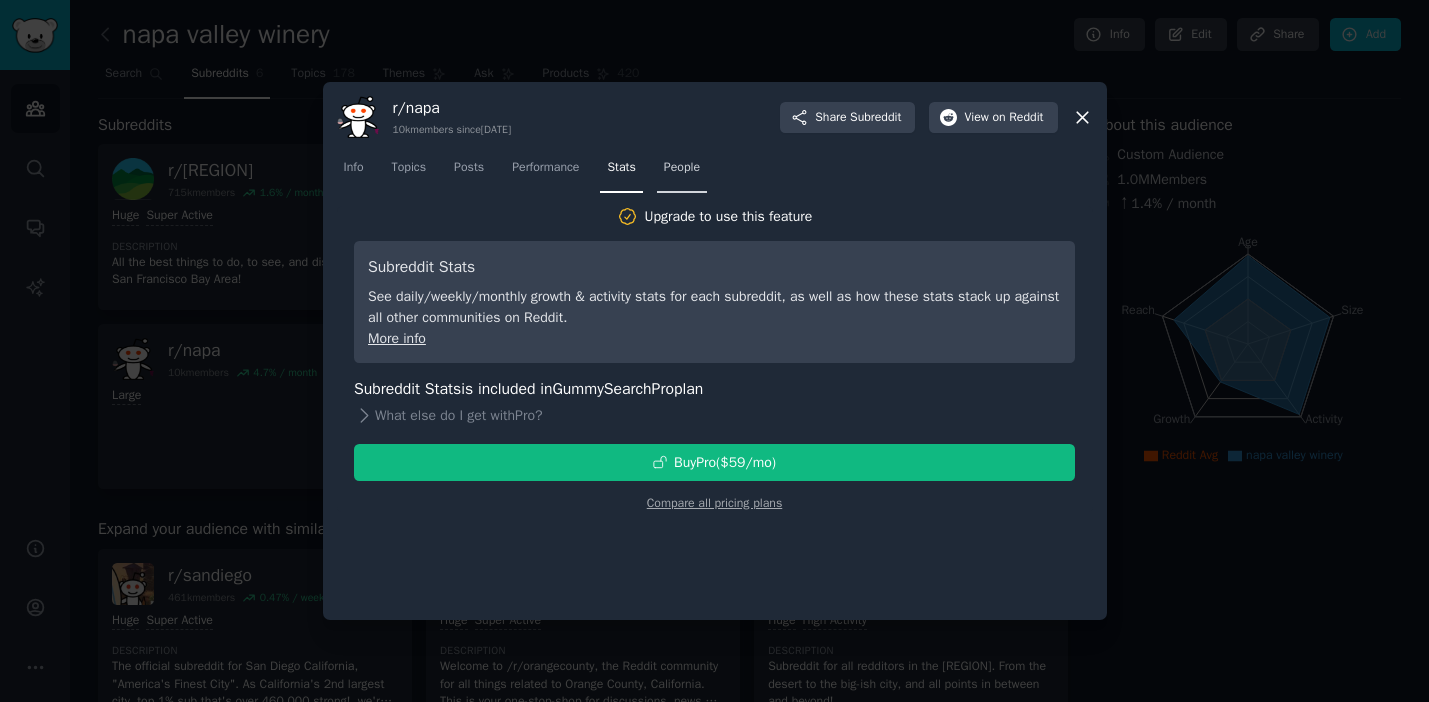 click on "People" at bounding box center [682, 168] 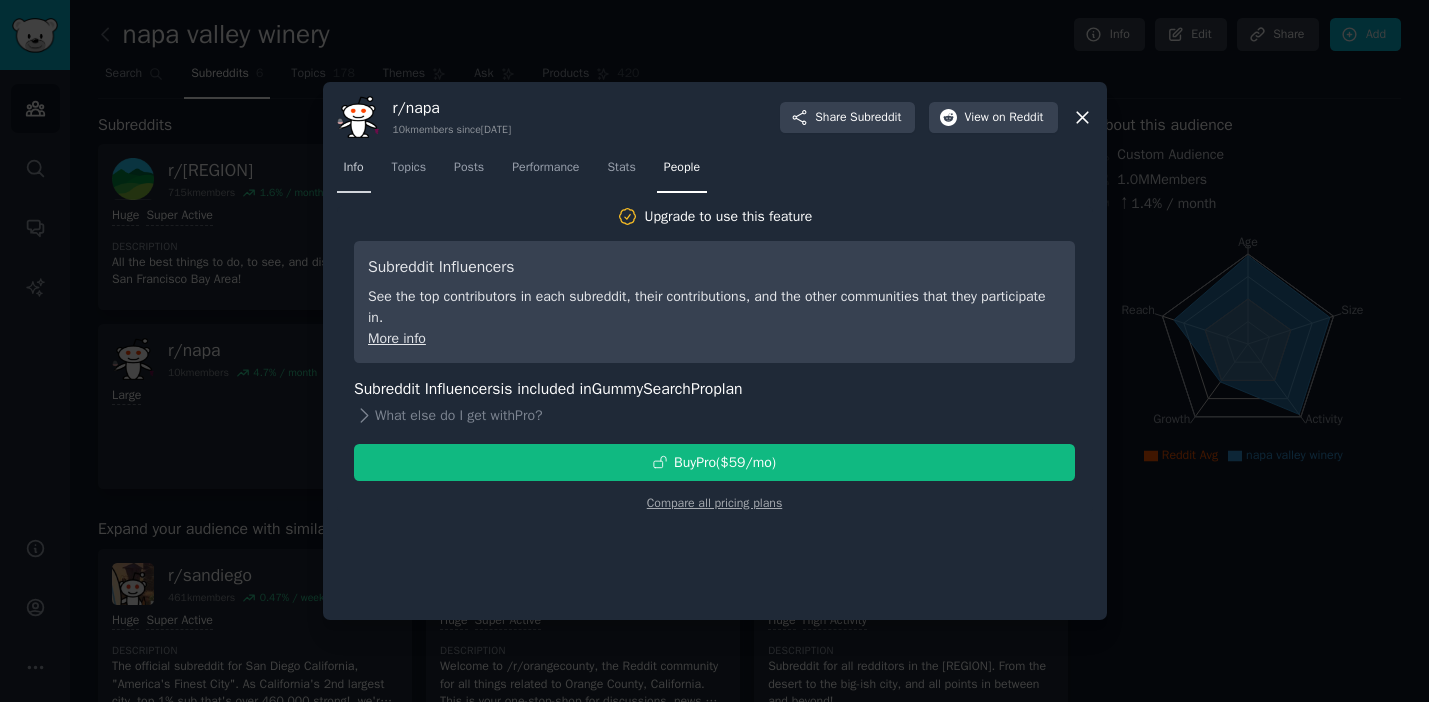 click on "Info" at bounding box center [354, 172] 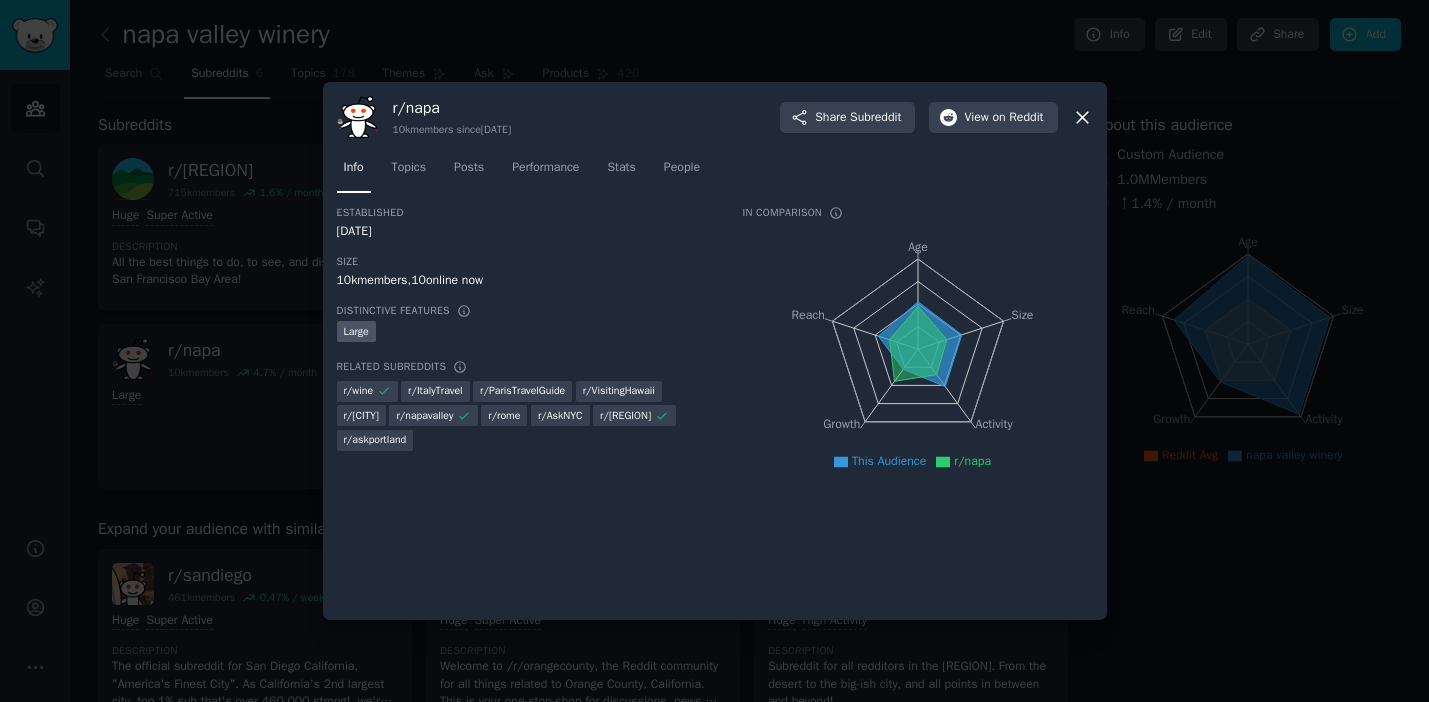 click 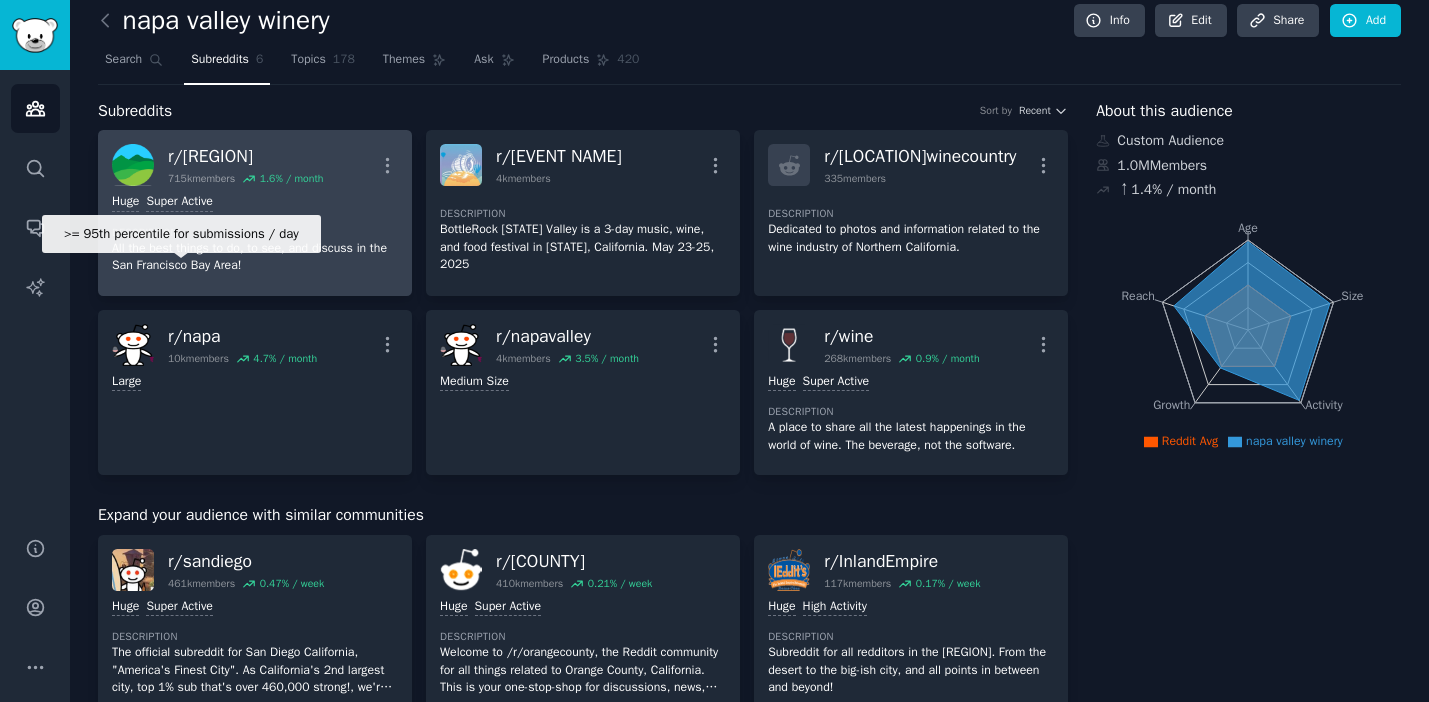 scroll, scrollTop: 0, scrollLeft: 0, axis: both 